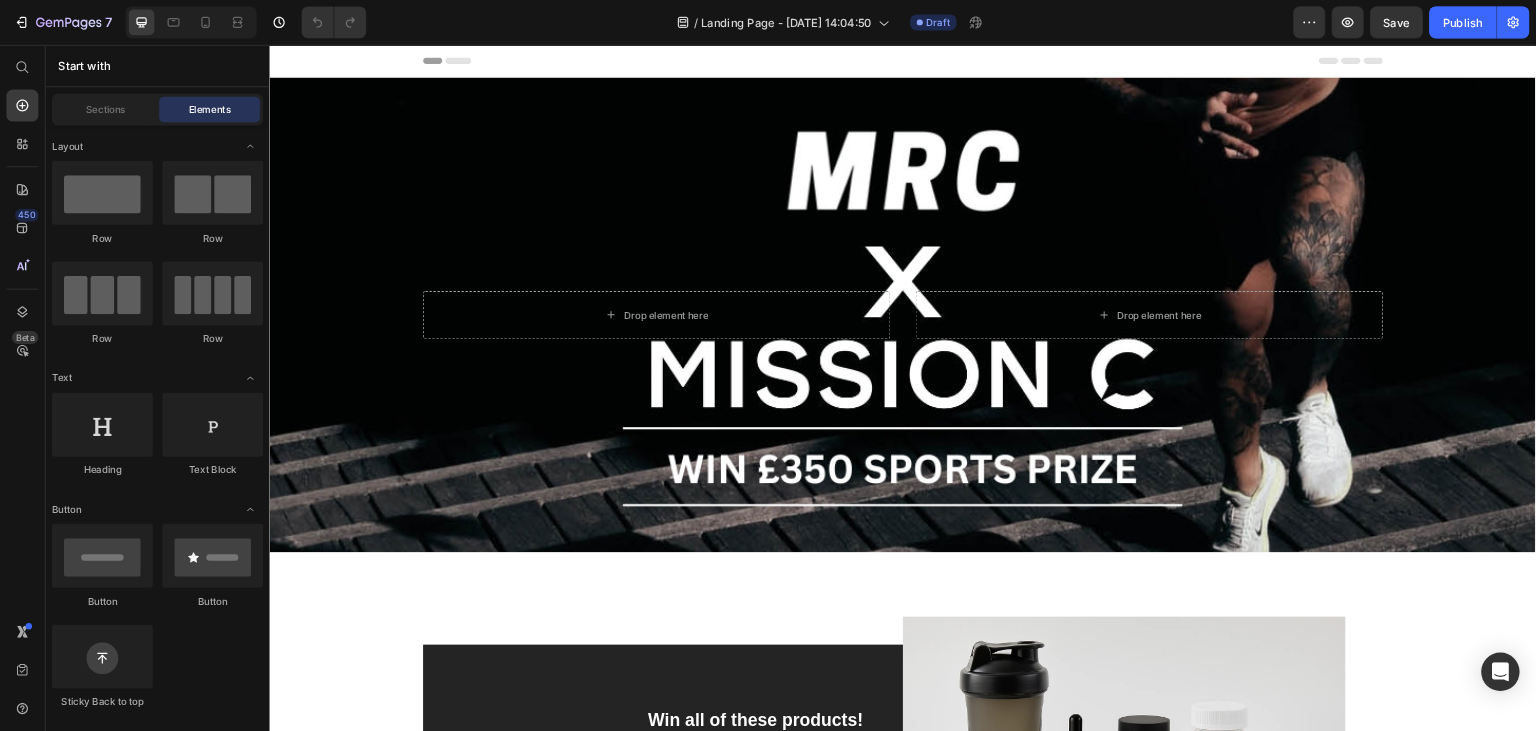 scroll, scrollTop: 0, scrollLeft: 0, axis: both 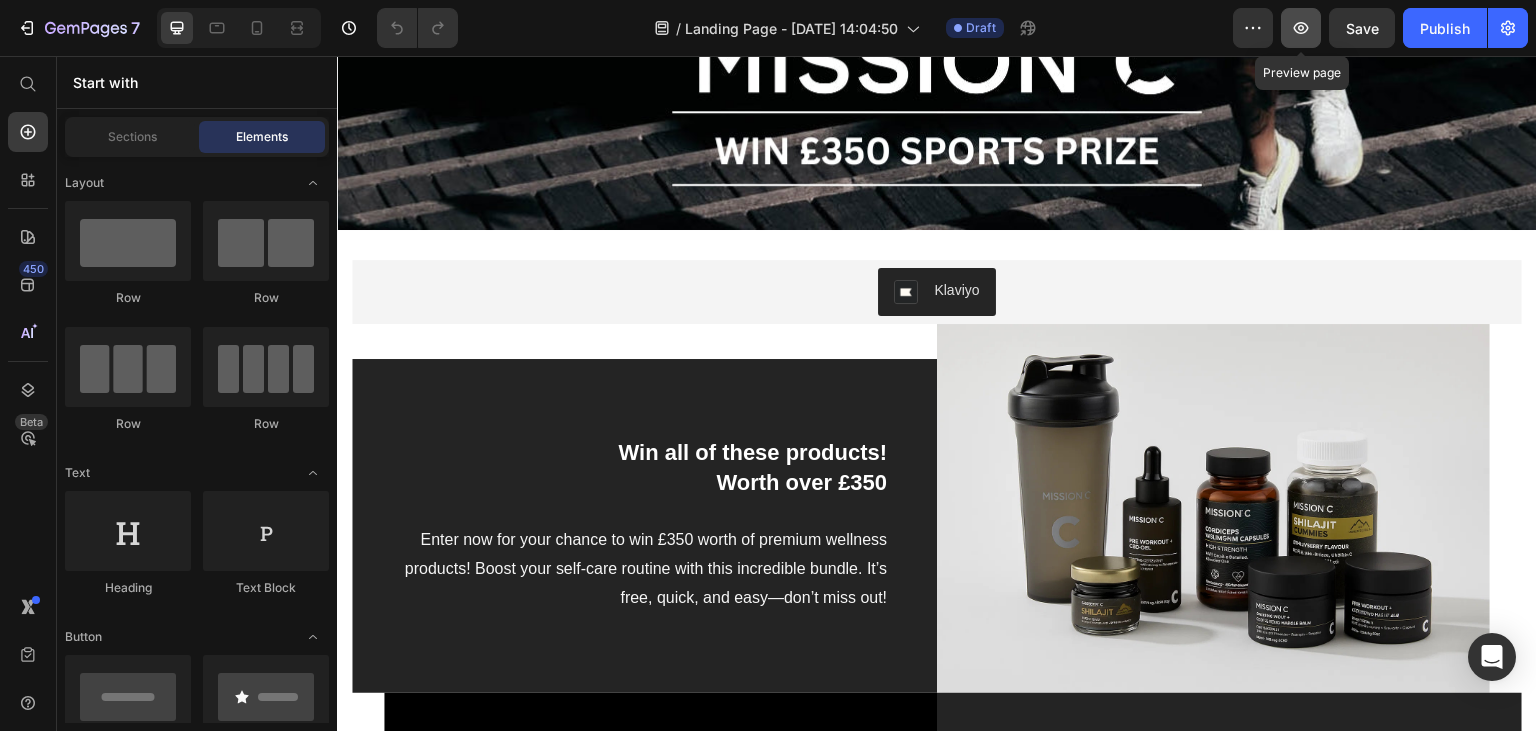 click 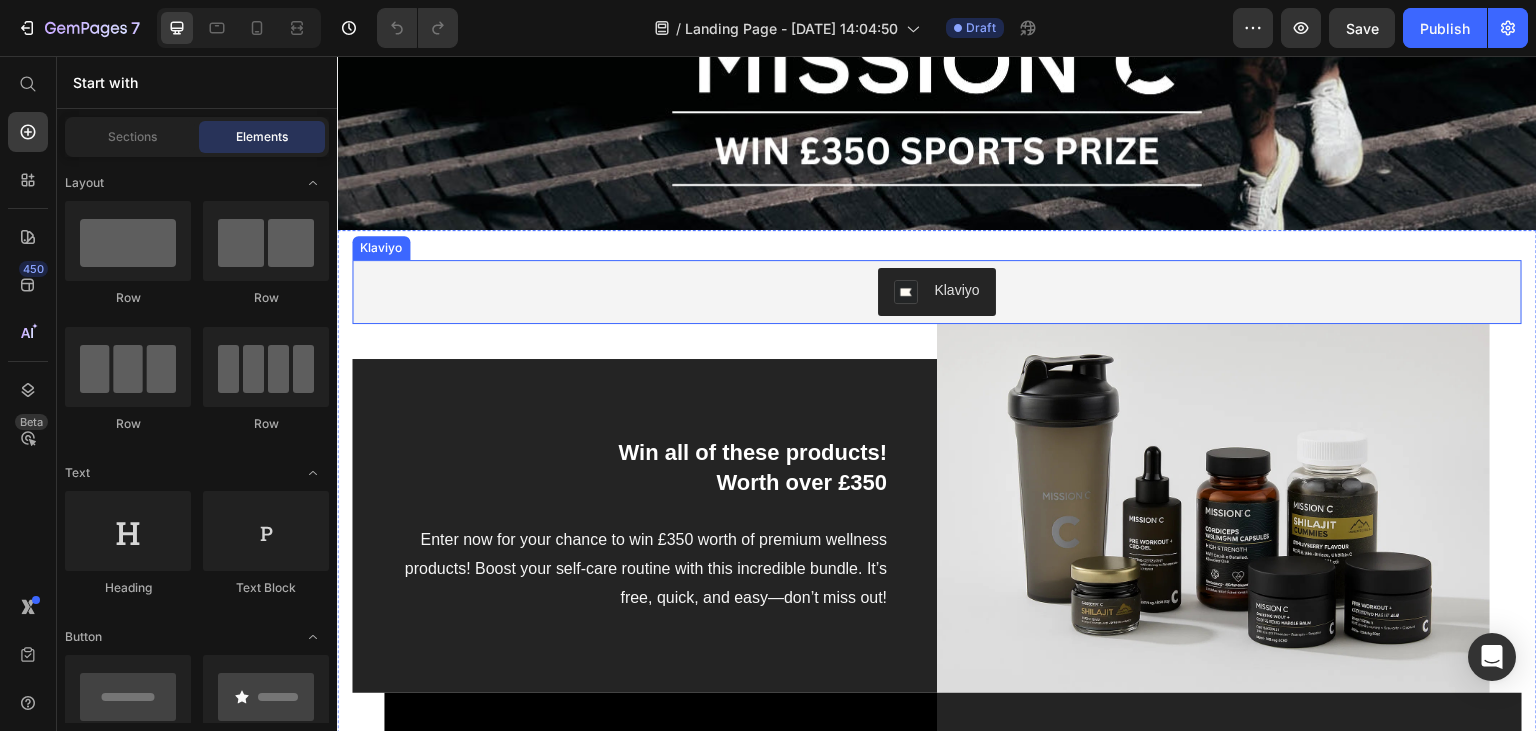 click on "Klaviyo" at bounding box center (937, 292) 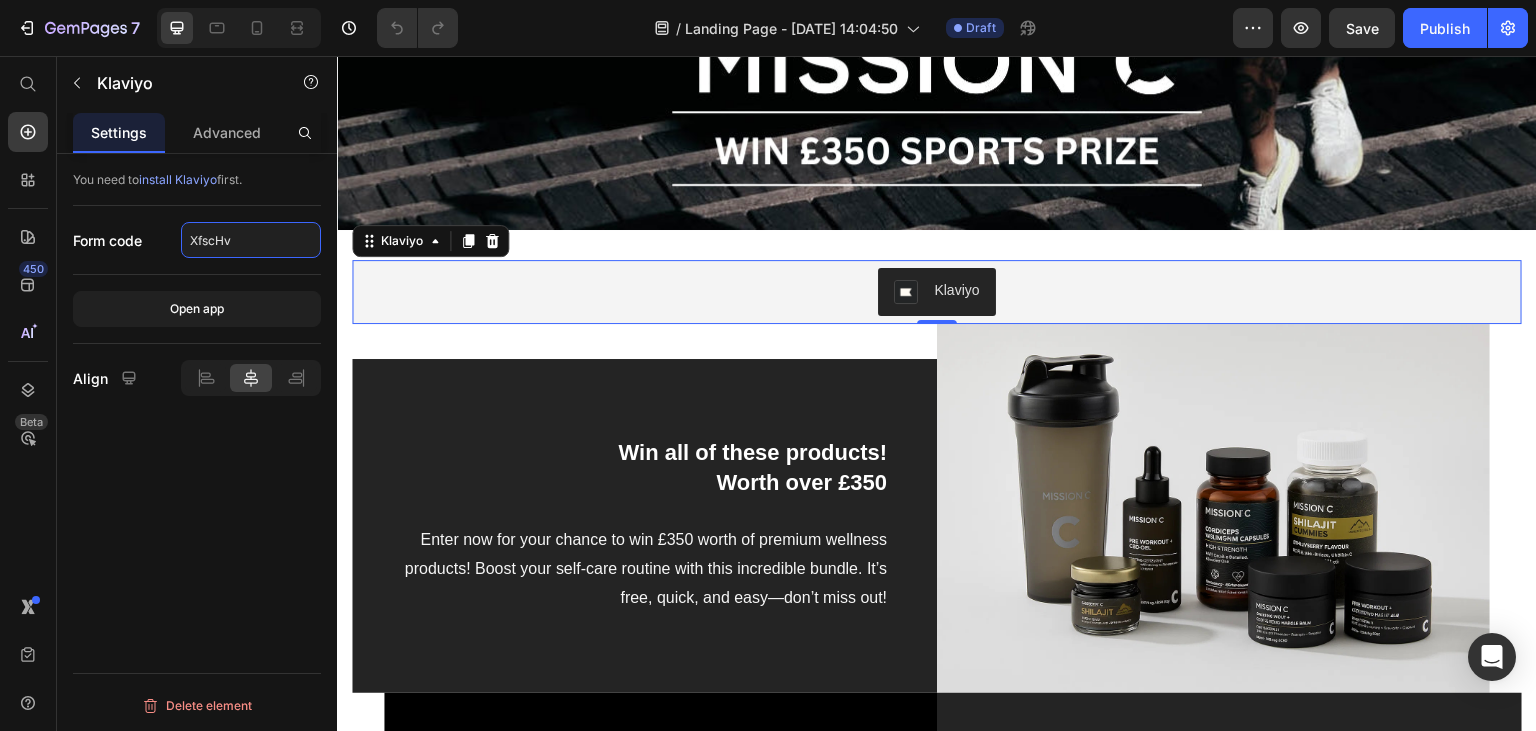 click on "XfscHv" 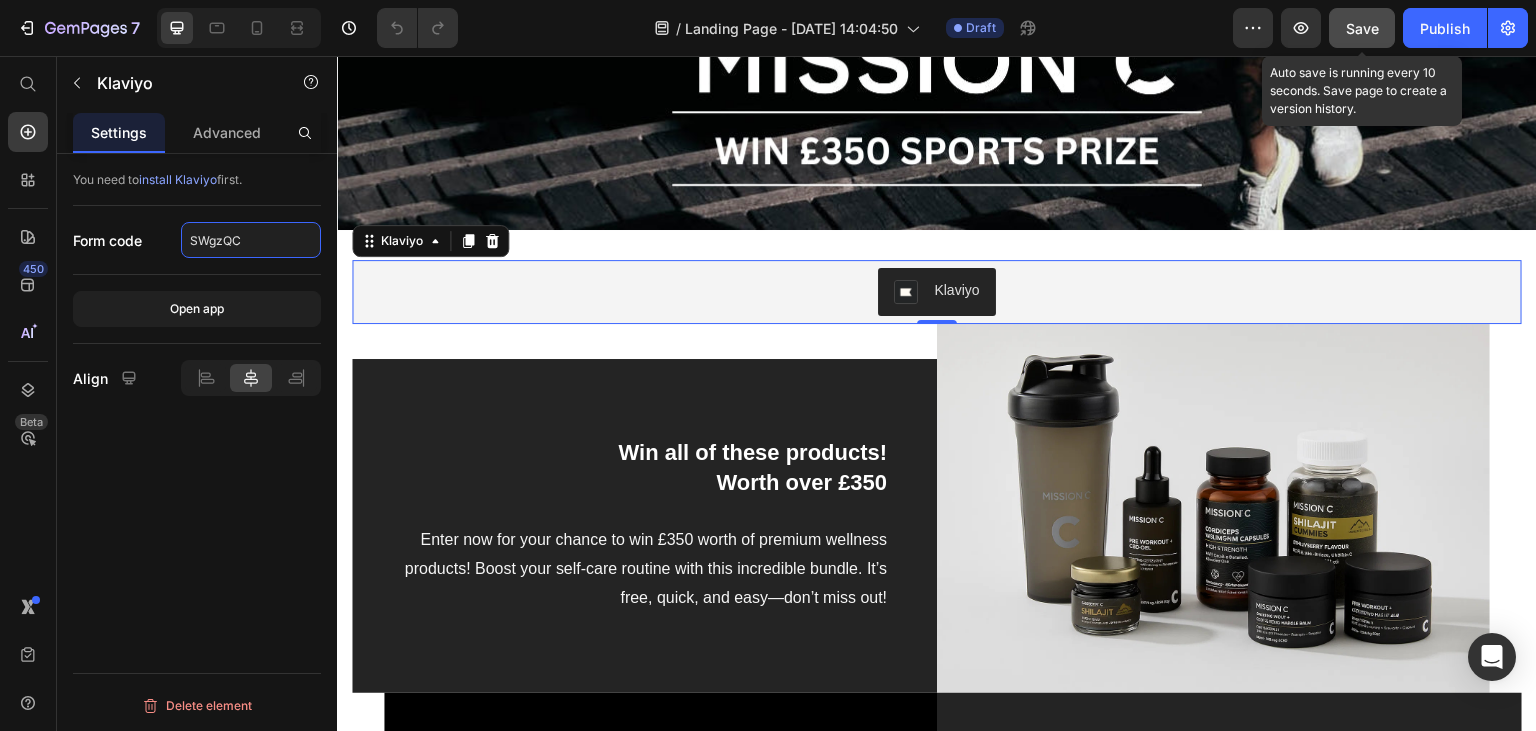 type on "SWgzQC" 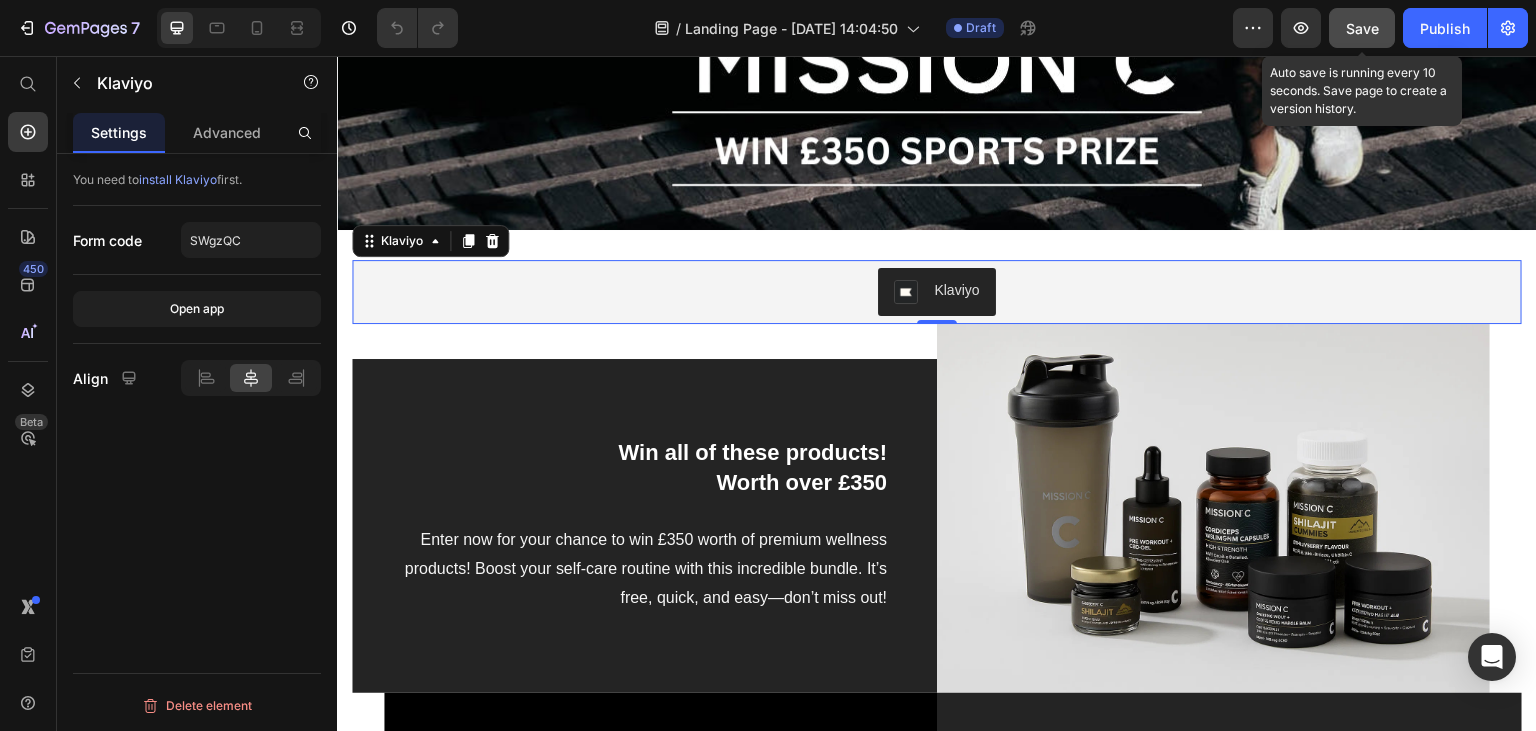 click on "Save" at bounding box center (1362, 28) 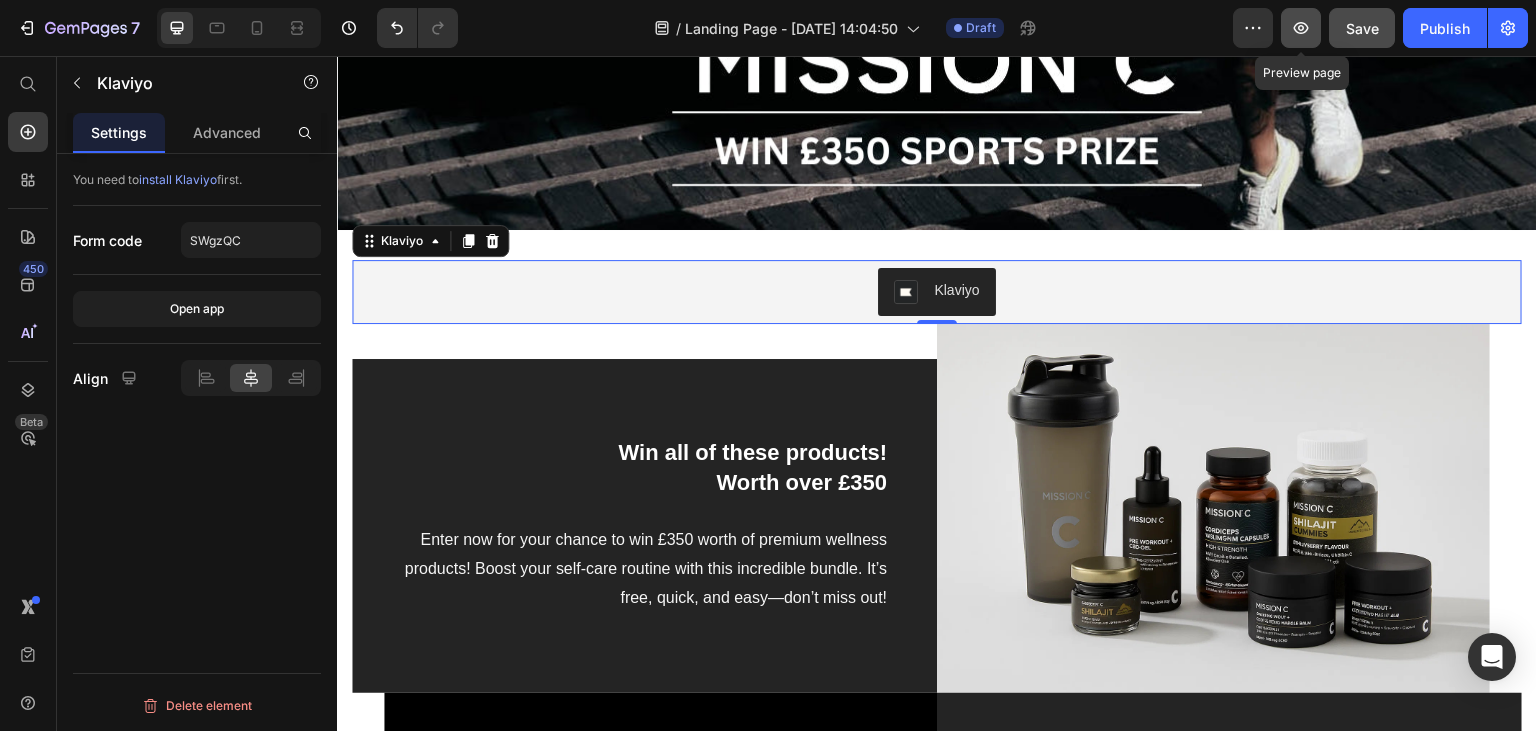 click 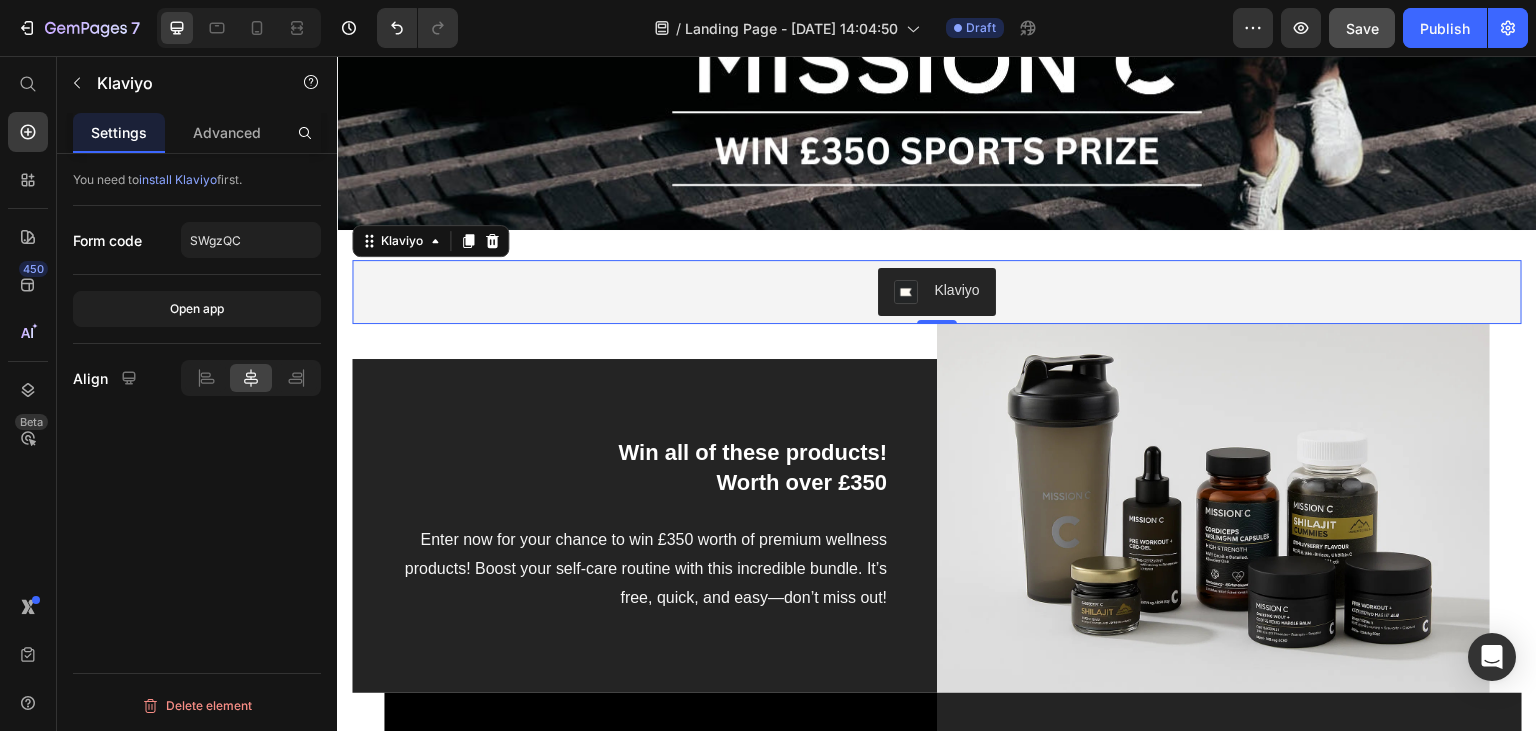 click on "Klaviyo" at bounding box center [937, 292] 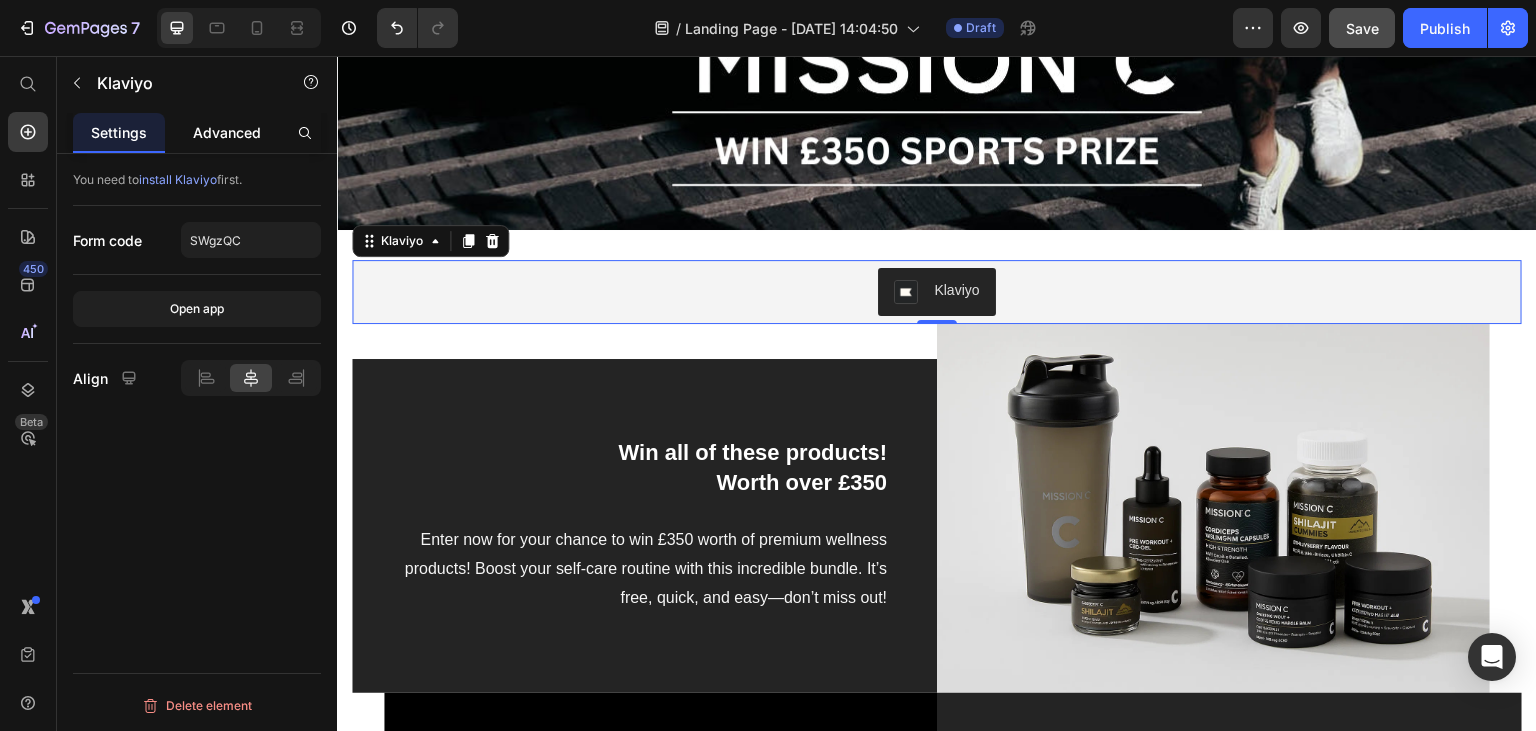 click on "Advanced" at bounding box center [227, 132] 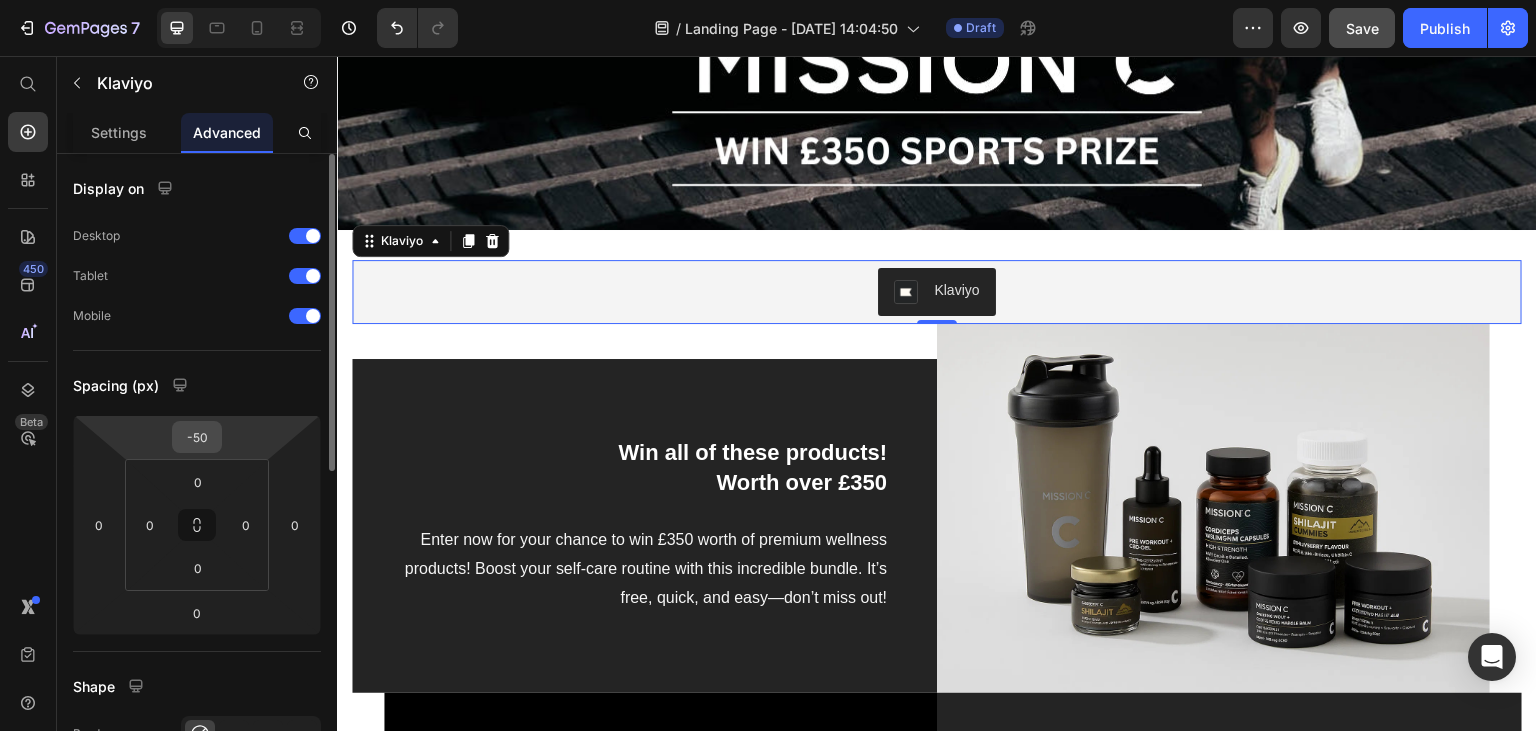 click on "-50" at bounding box center (197, 437) 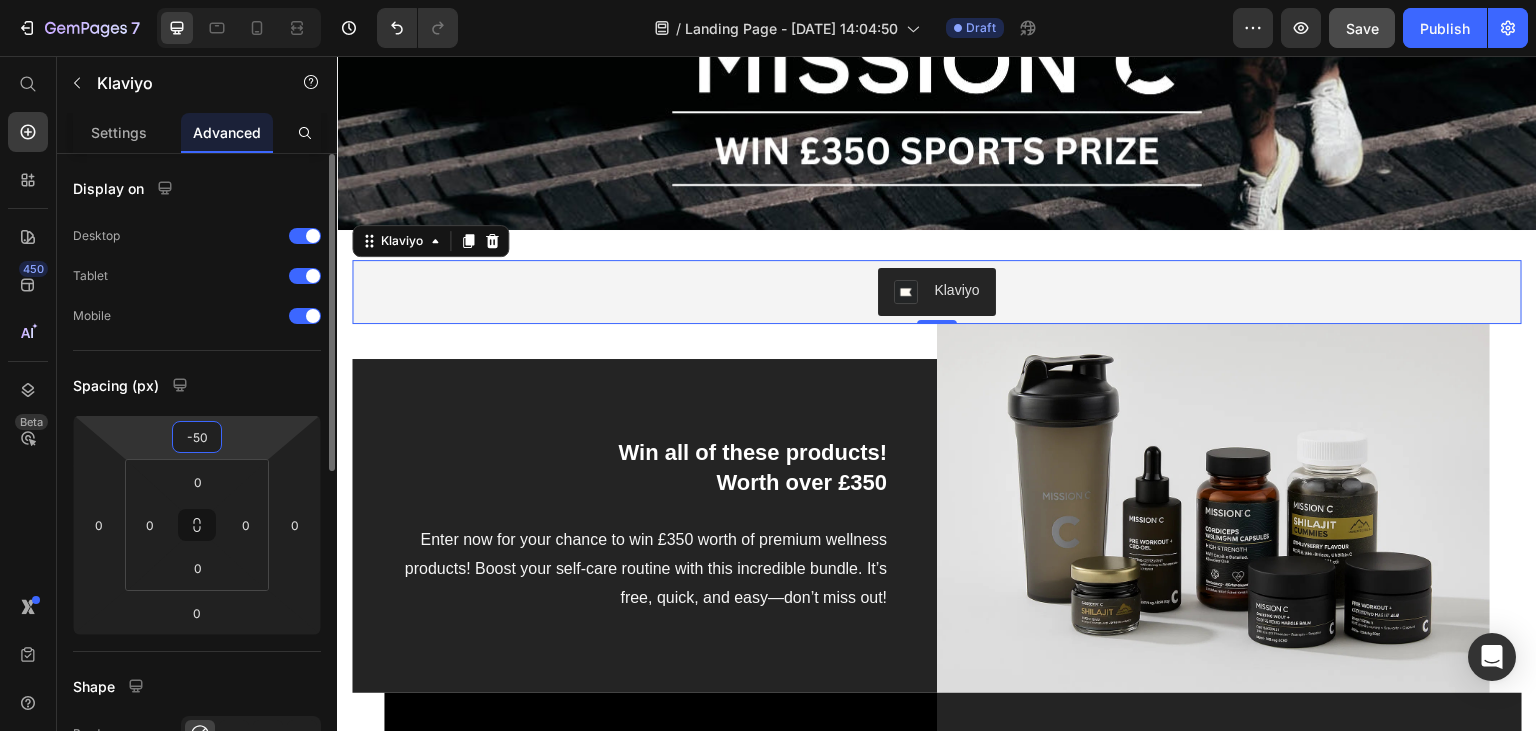 click on "-50" at bounding box center (197, 437) 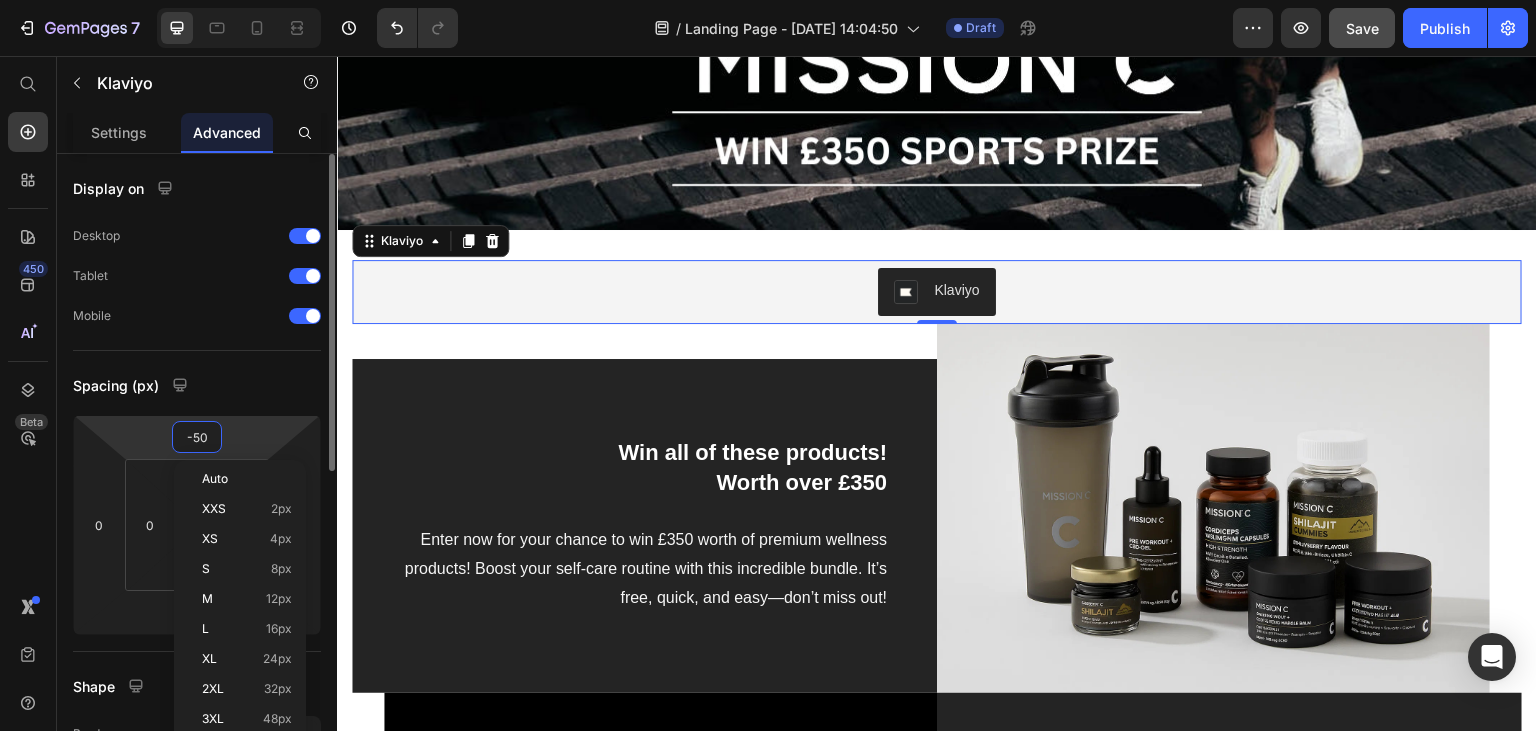 click on "-50" at bounding box center [197, 437] 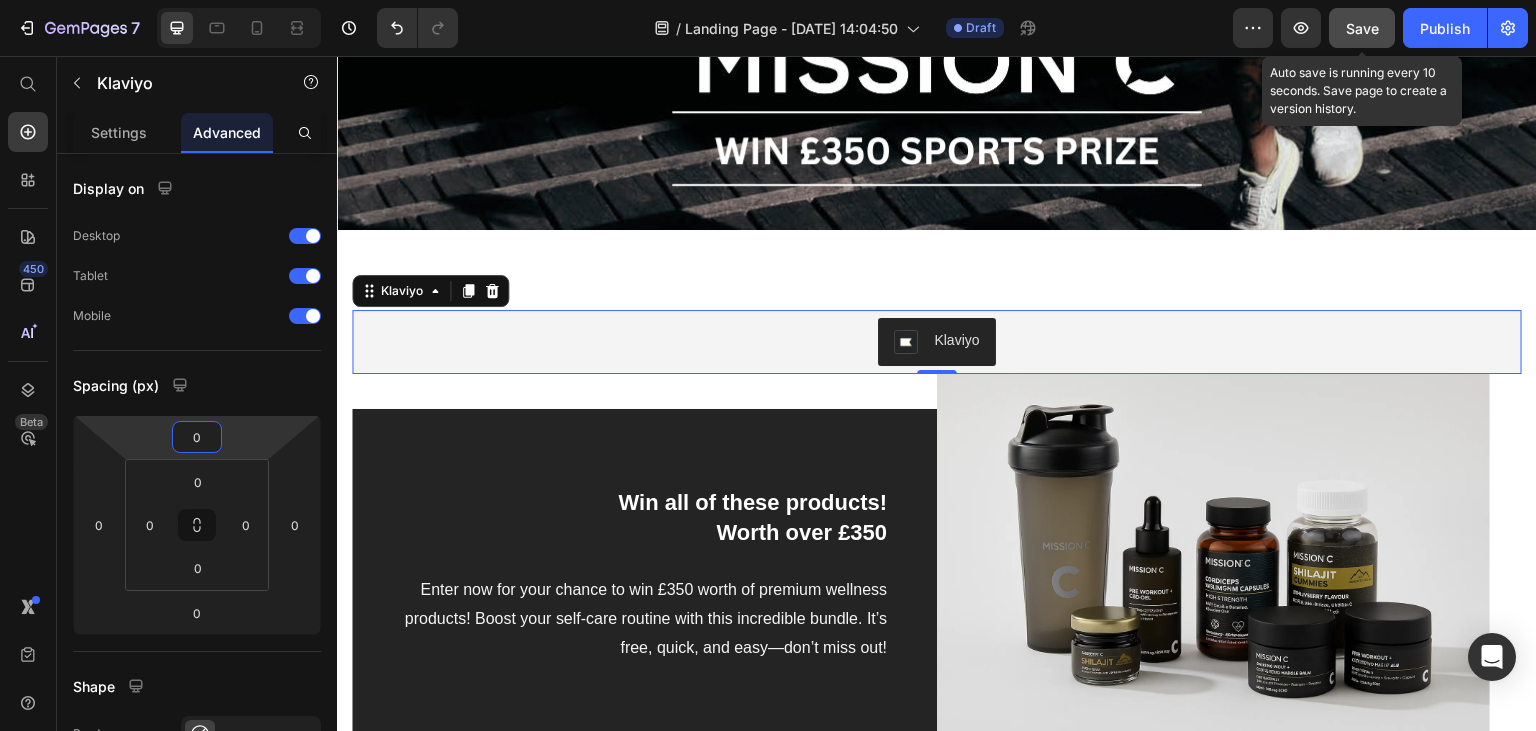 type on "0" 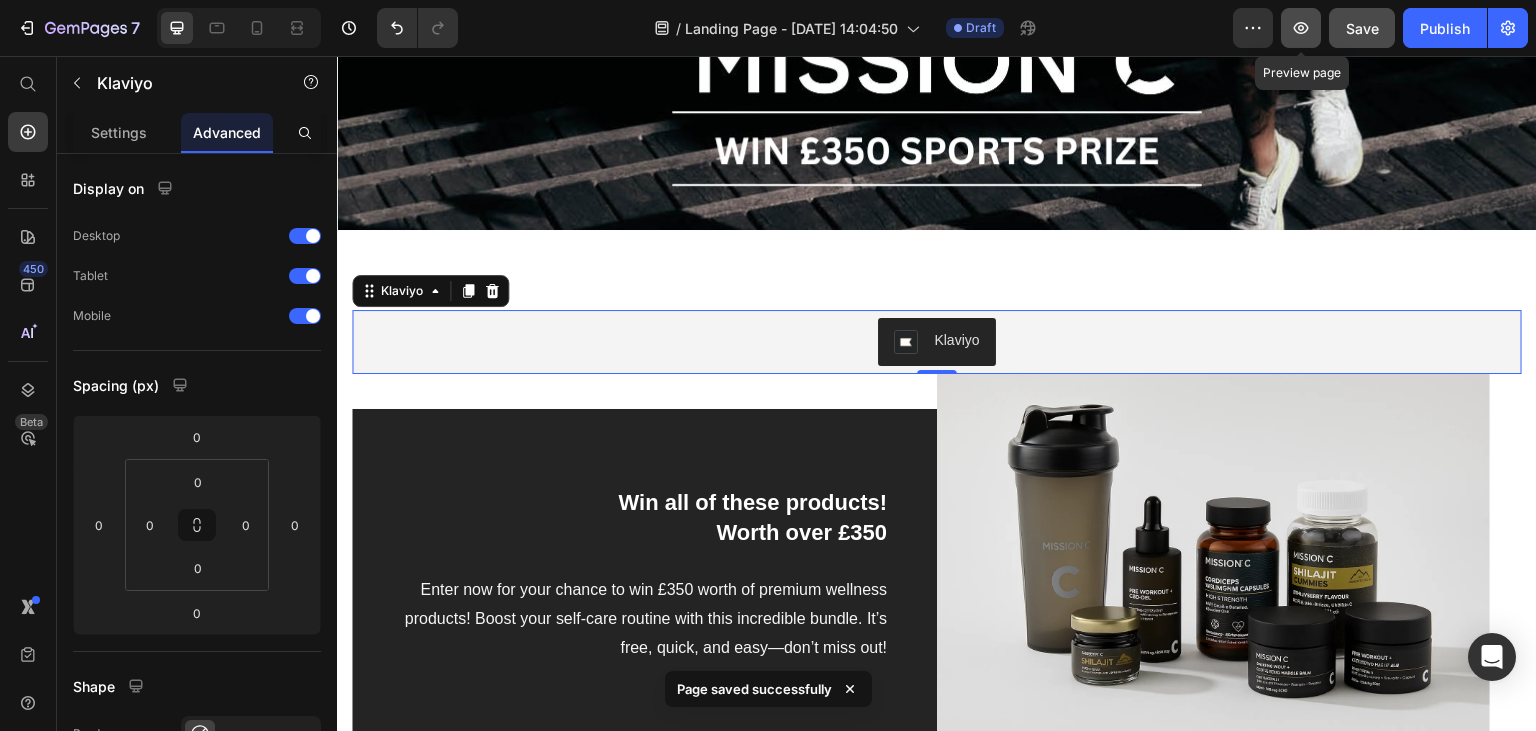 click 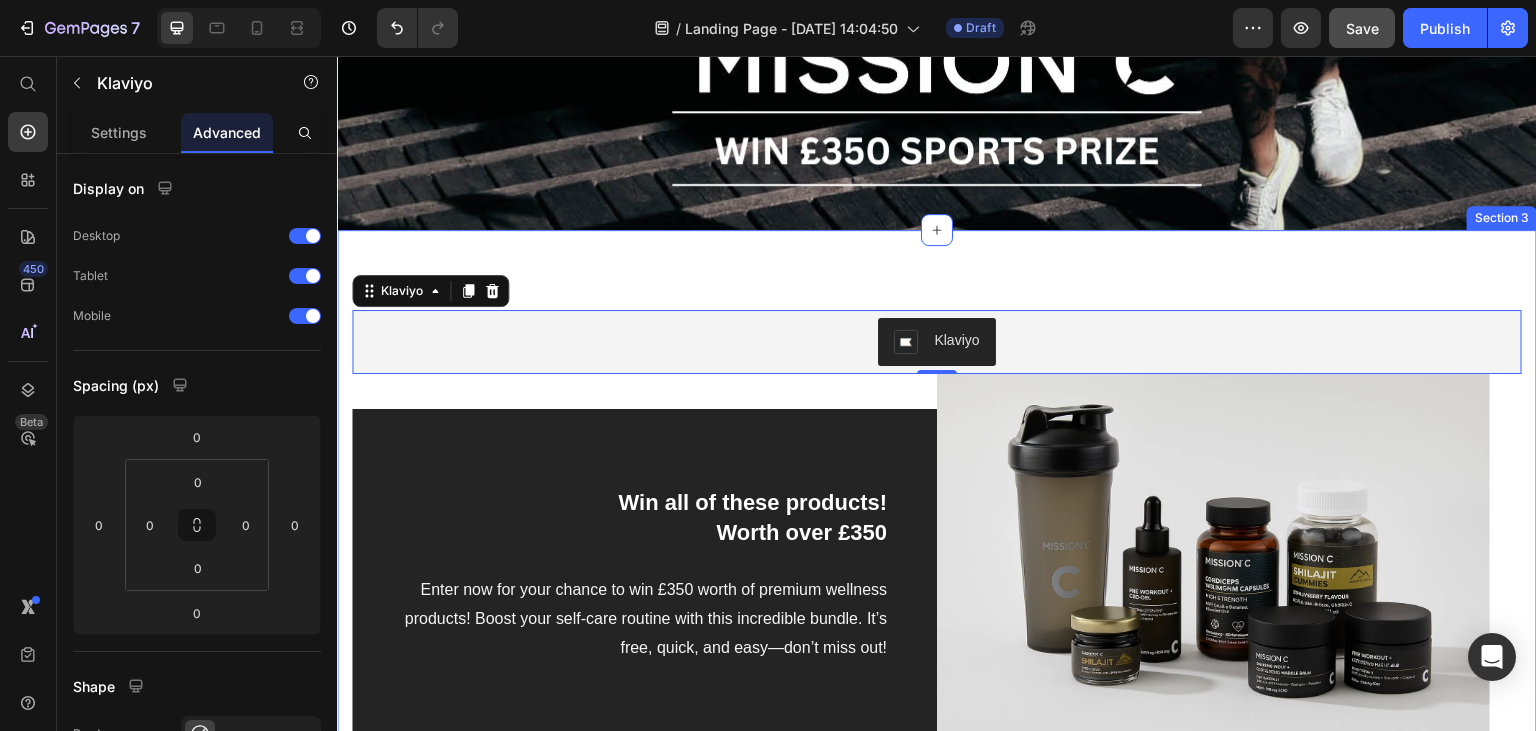click on "Klaviyo" at bounding box center [937, 342] 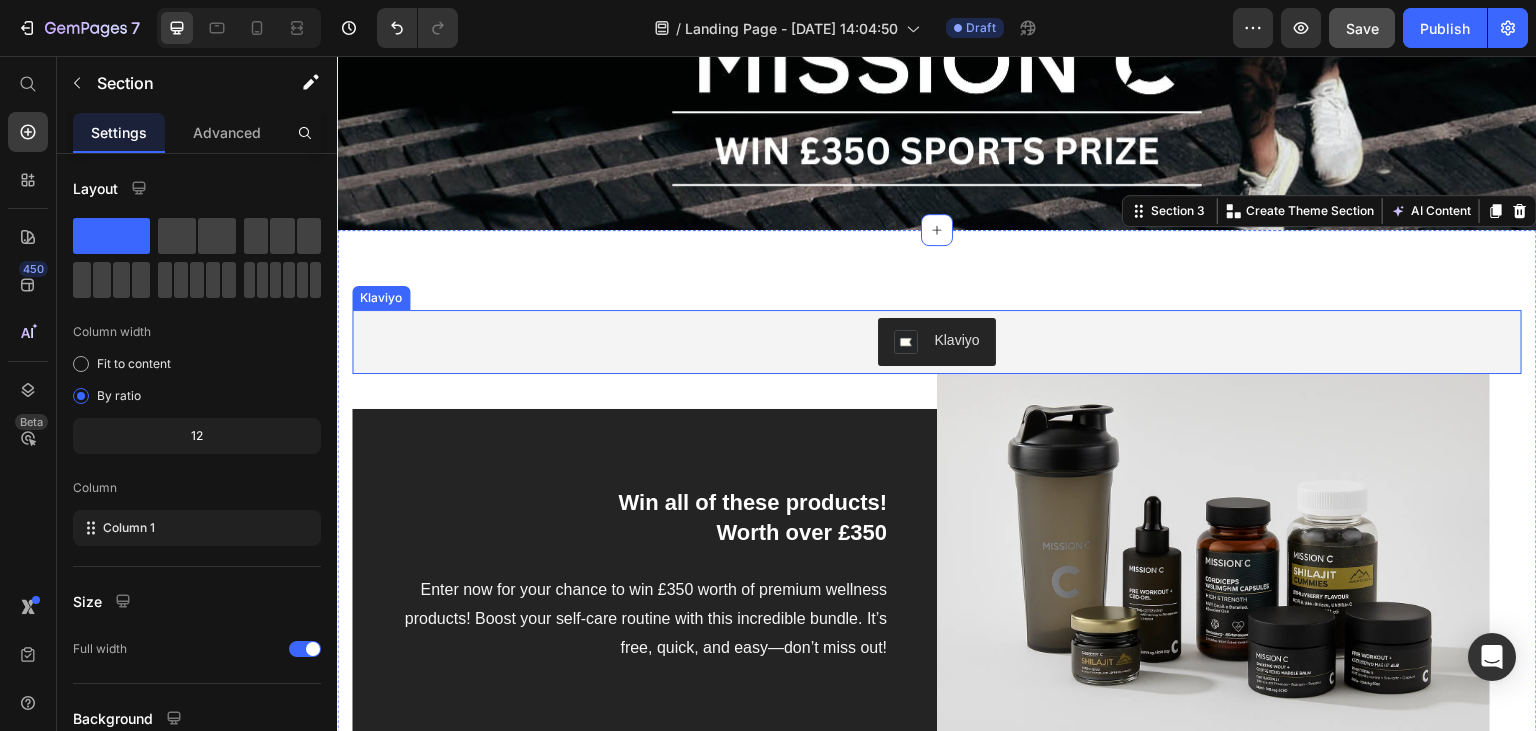 click on "Klaviyo" at bounding box center (937, 342) 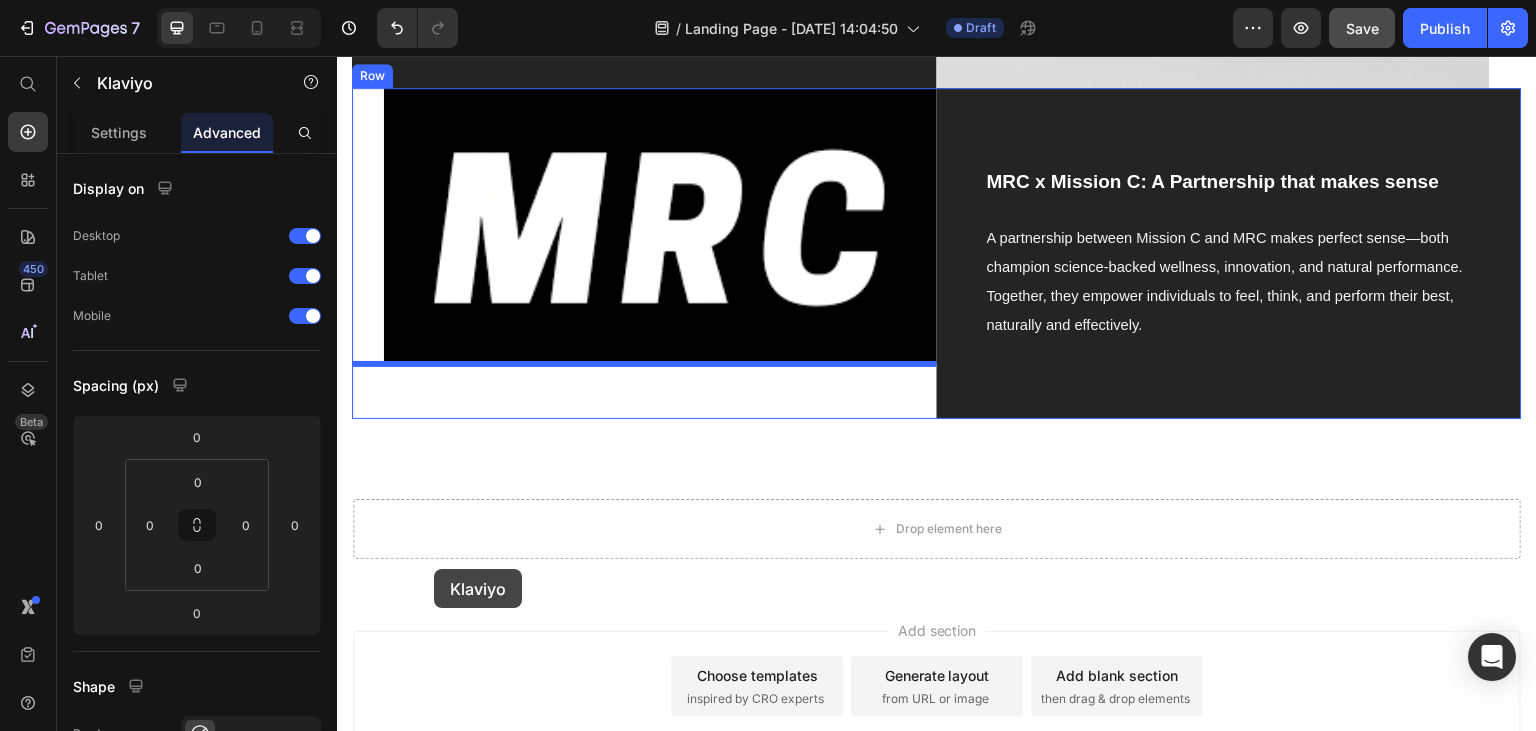 scroll, scrollTop: 1056, scrollLeft: 0, axis: vertical 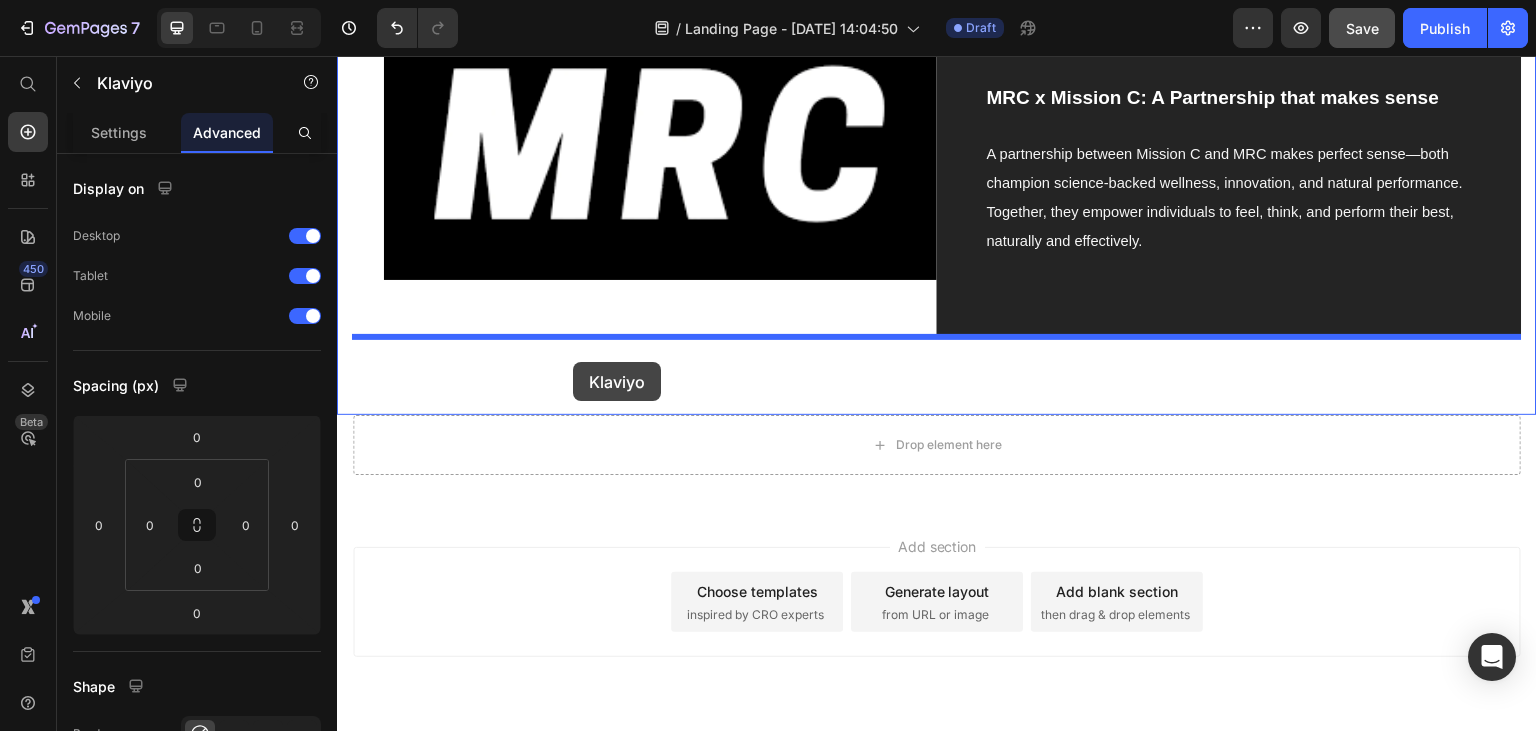 drag, startPoint x: 384, startPoint y: 337, endPoint x: 573, endPoint y: 362, distance: 190.64627 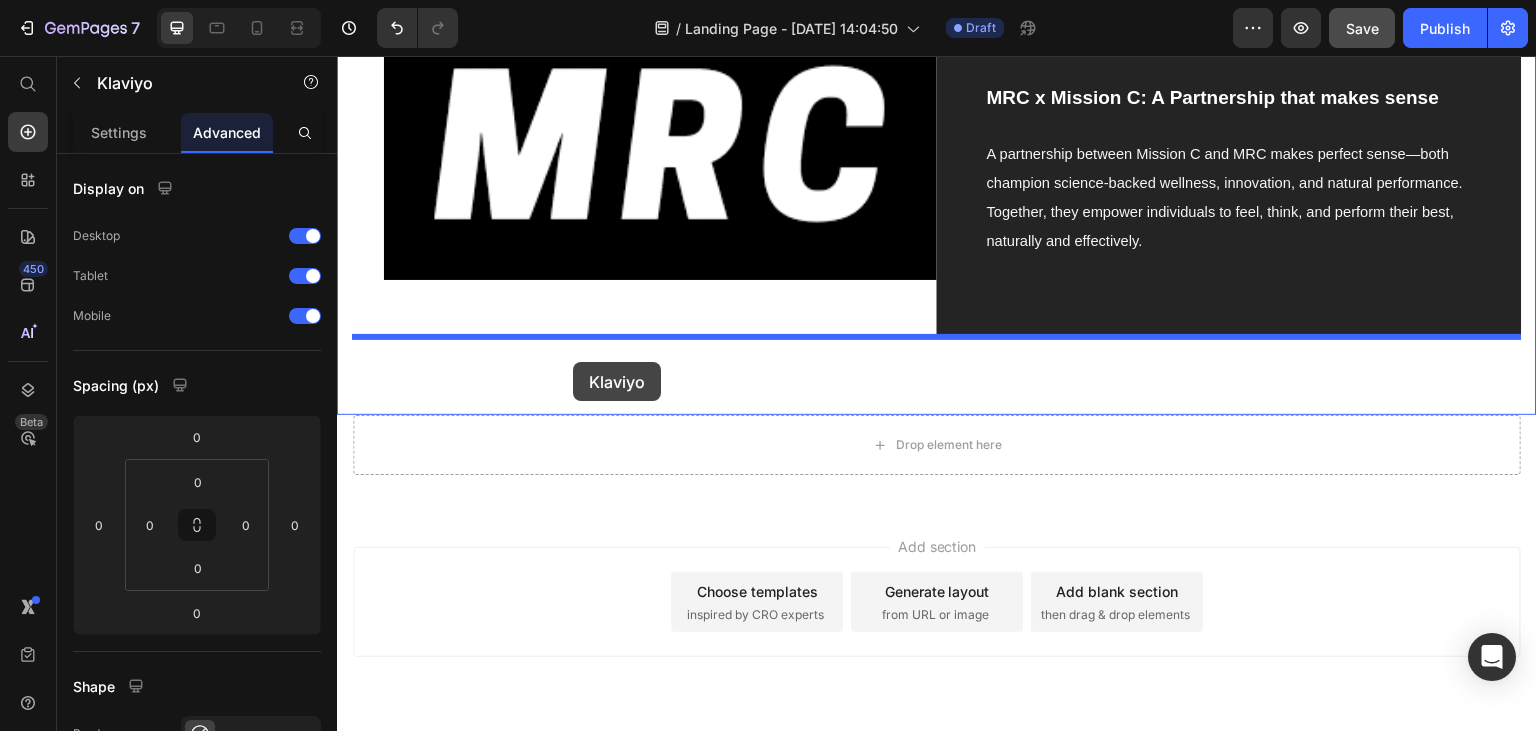click on "Header Klaviyo Klaviyo   0 Klaviyo Klaviyo   0 Win all of these products! Worth over £350 Text block Enter now for your chance to win £350 worth of premium wellness products! Boost your self-care routine with this incredible bundle. It’s free, quick, and easy—don’t miss out! Text block Row Image Row Image MRC x Mission C: A Partnership that makes sense Text block A partnership between Mission C and MRC makes perfect sense—both champion science-backed wellness, innovation, and natural performance. Together, they empower individuals to feel, think, and perform their best, naturally and effectively. Text block Row Row Section 3
Drop element here Section 4 Root Start with Sections from sidebar Add sections Add elements Start with Generating from URL or image Add section Choose templates inspired by CRO experts Generate layout from URL or image Add blank section then drag & drop elements Footer" at bounding box center [937, -103] 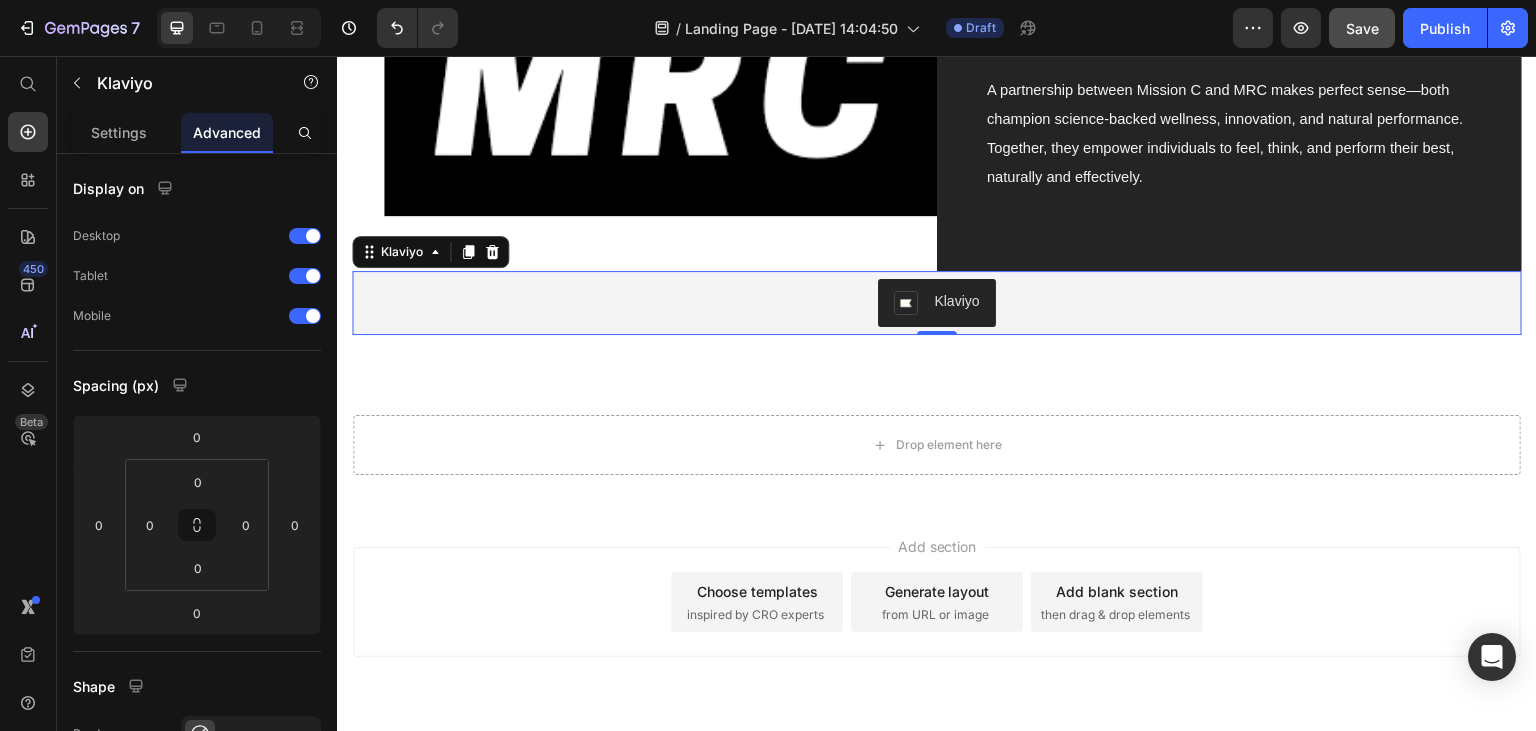scroll, scrollTop: 992, scrollLeft: 0, axis: vertical 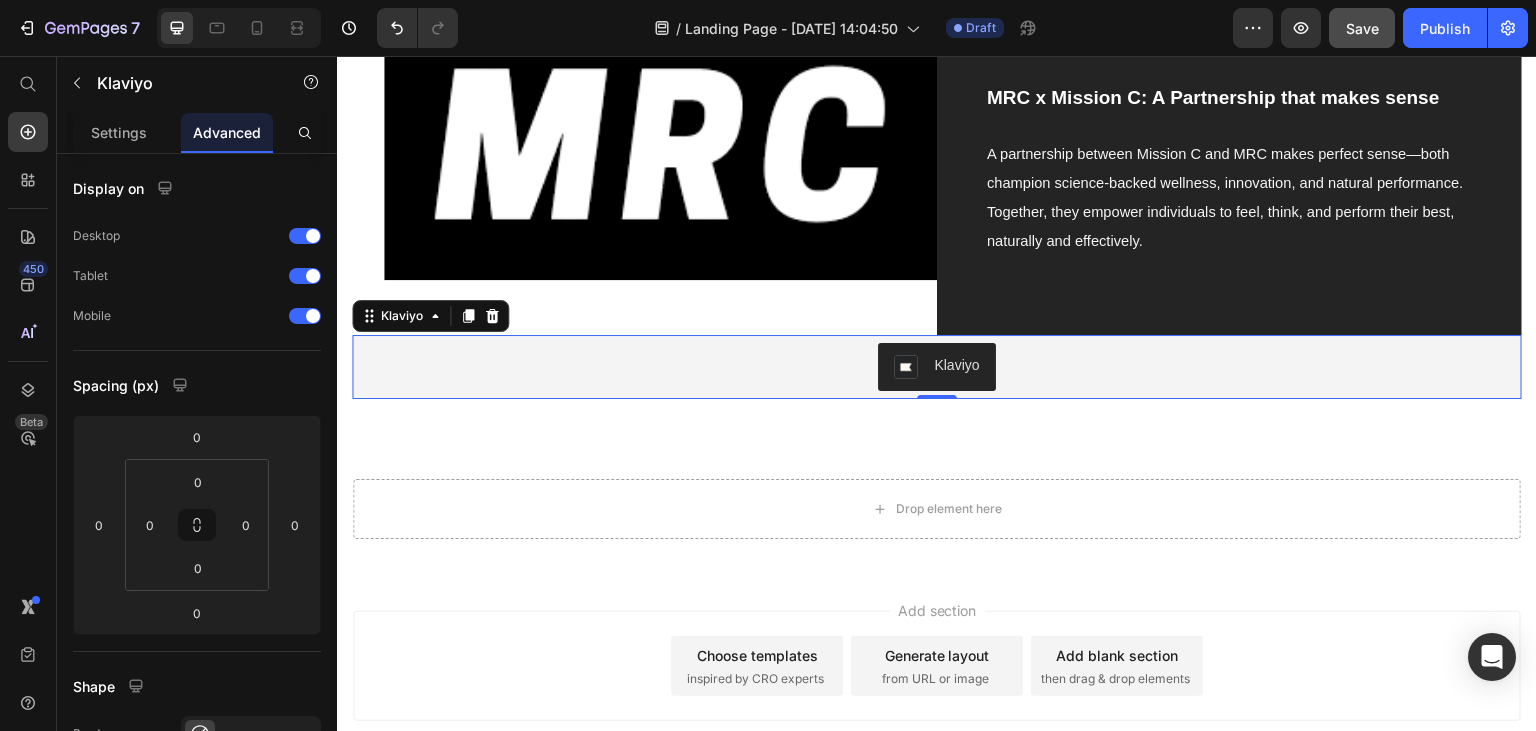click on "Klaviyo" at bounding box center [937, 367] 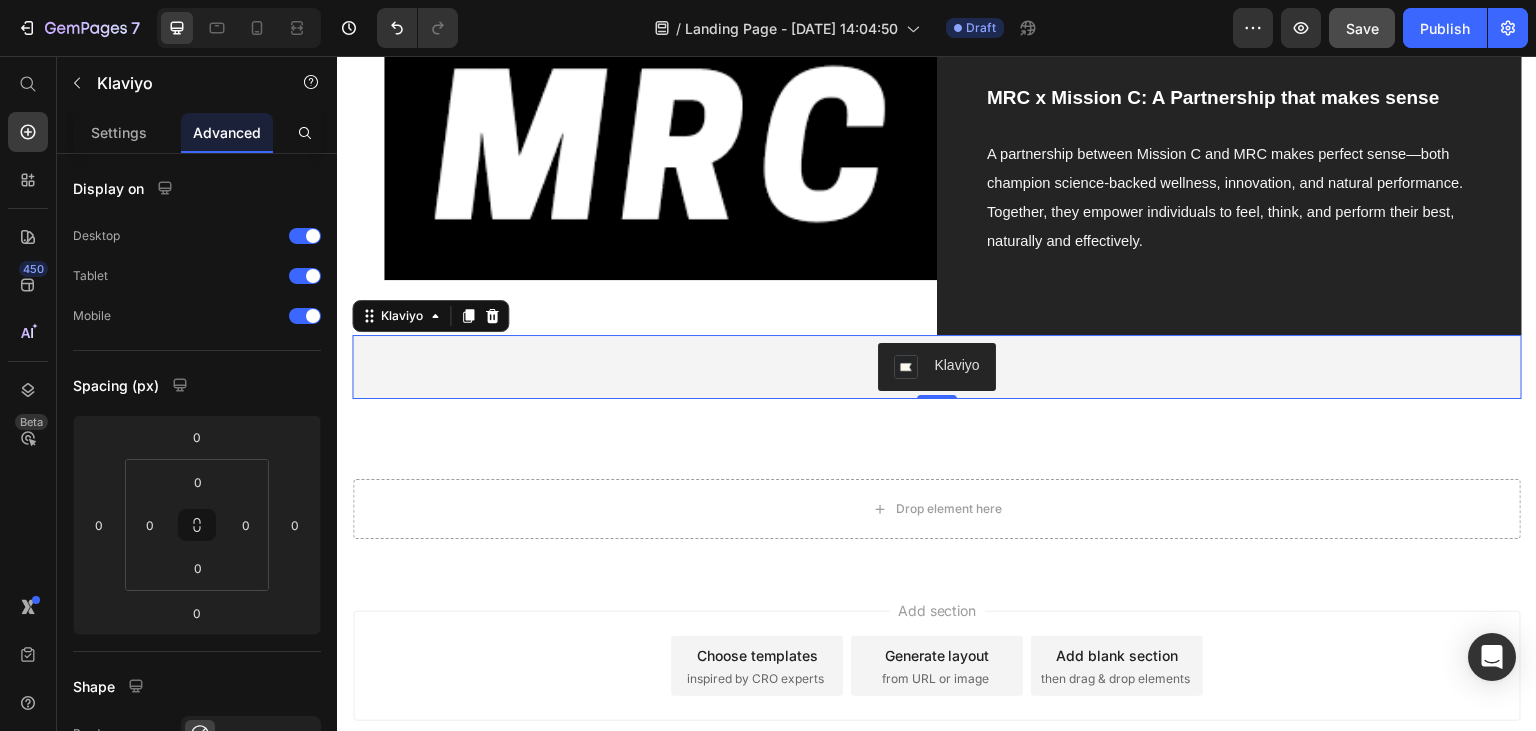 click on "Klaviyo" at bounding box center [956, 365] 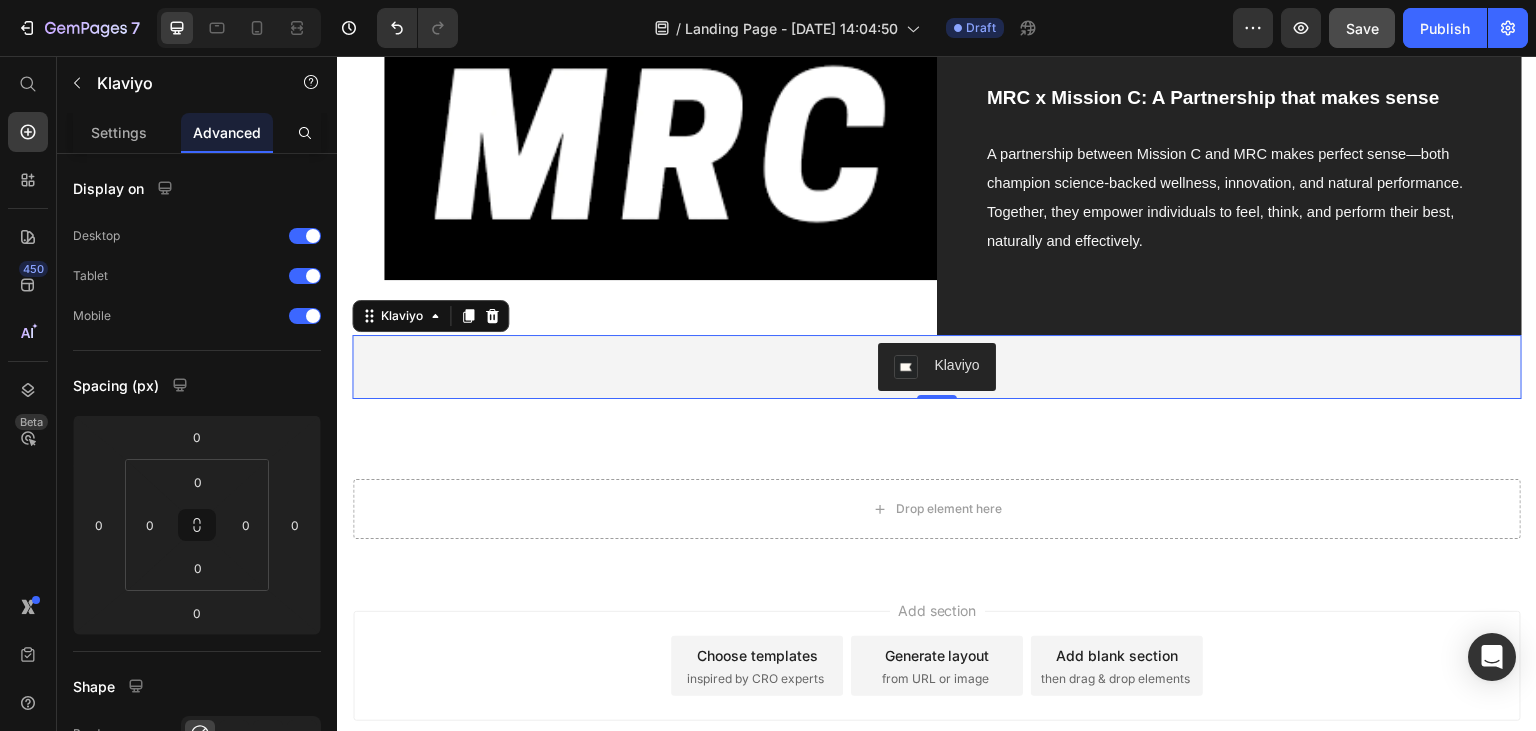 click on "Klaviyo" at bounding box center (937, 367) 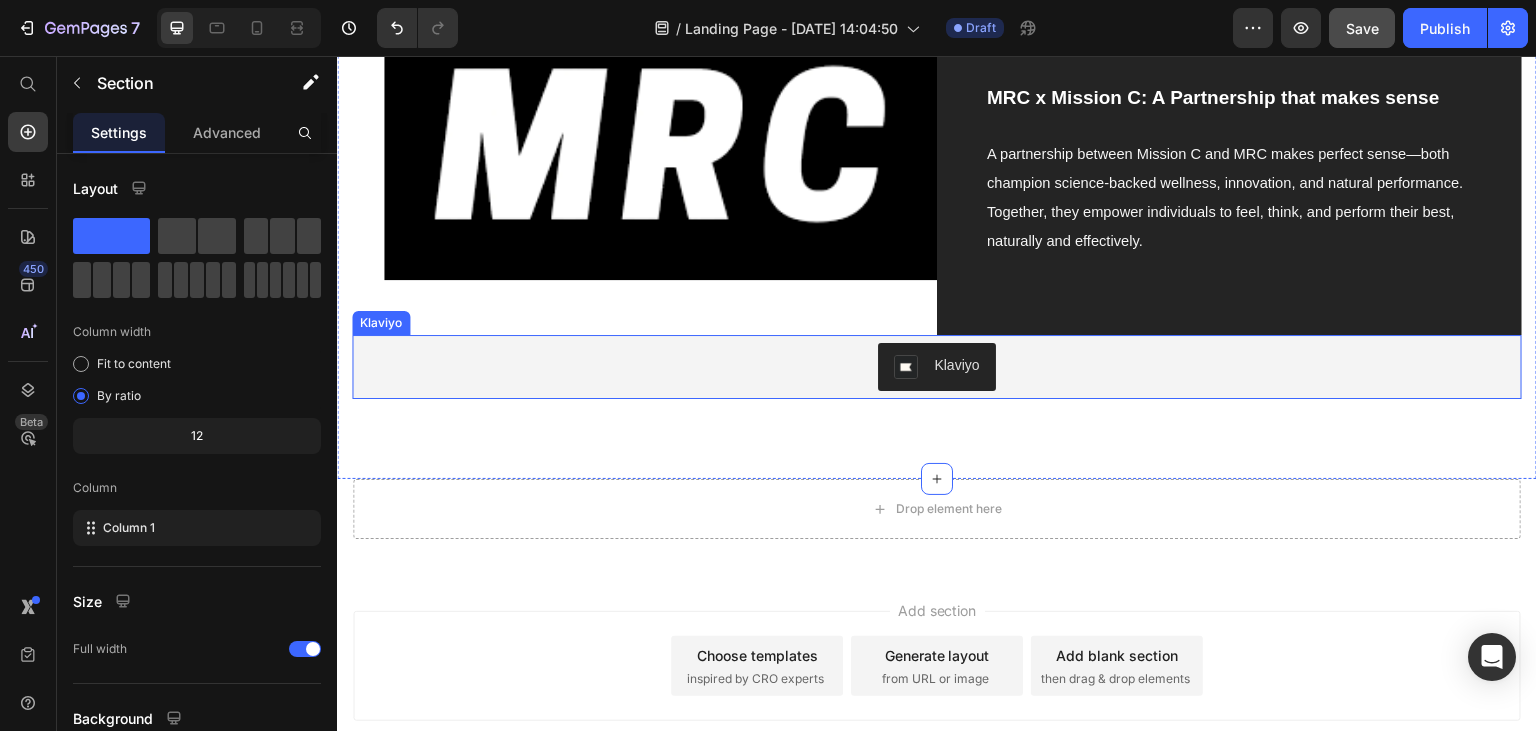 click on "Klaviyo" at bounding box center (937, 367) 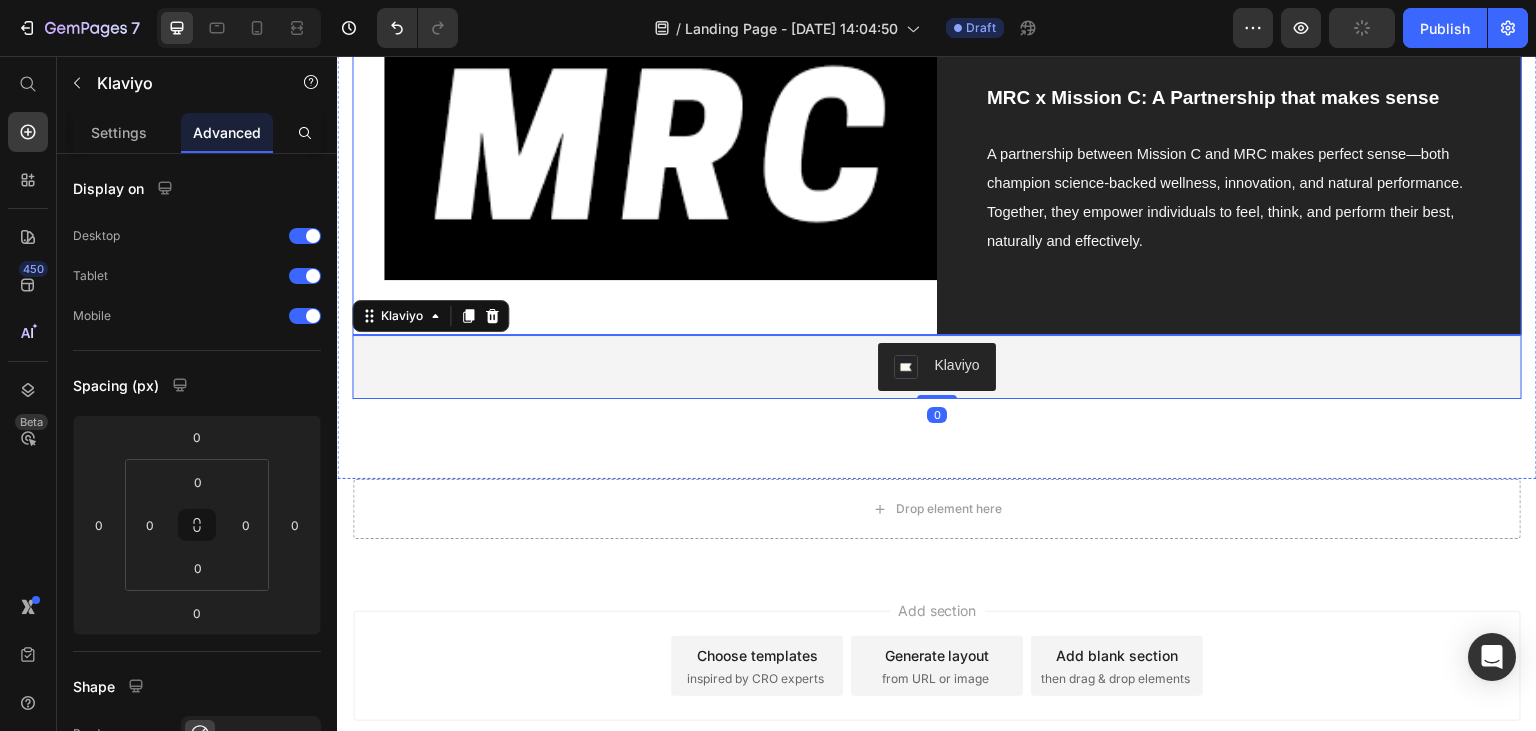 click on "Image" at bounding box center (644, 170) 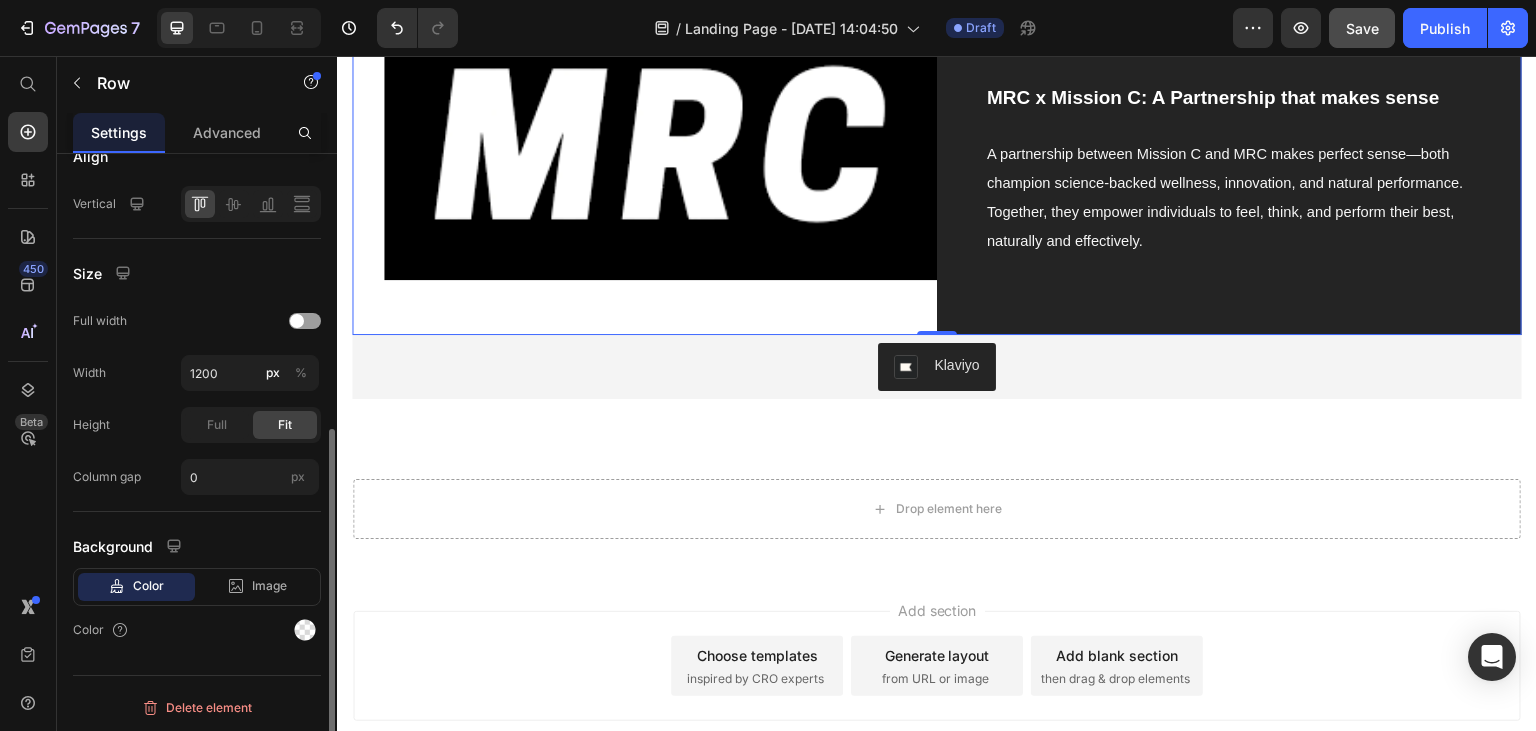 scroll, scrollTop: 0, scrollLeft: 0, axis: both 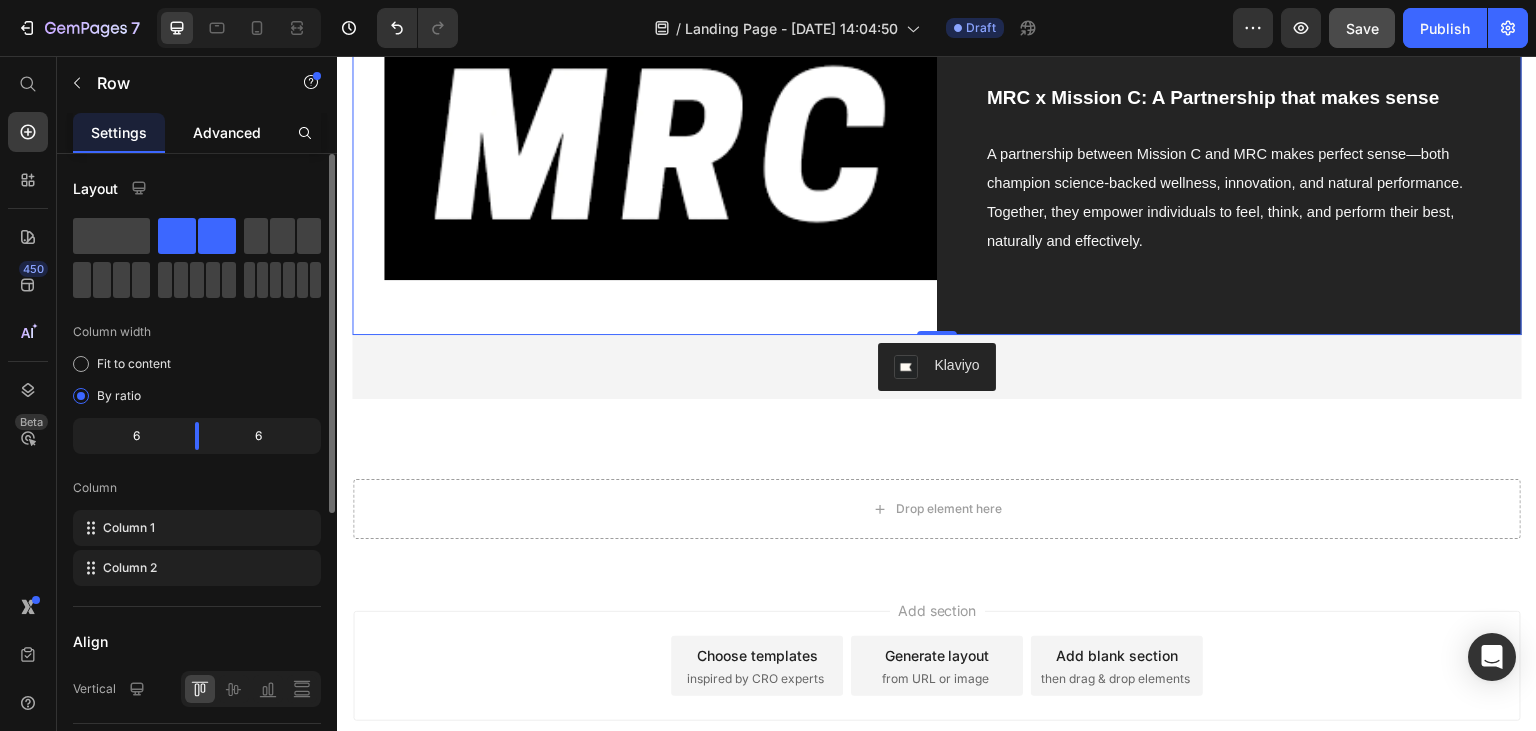 click on "Advanced" at bounding box center [227, 132] 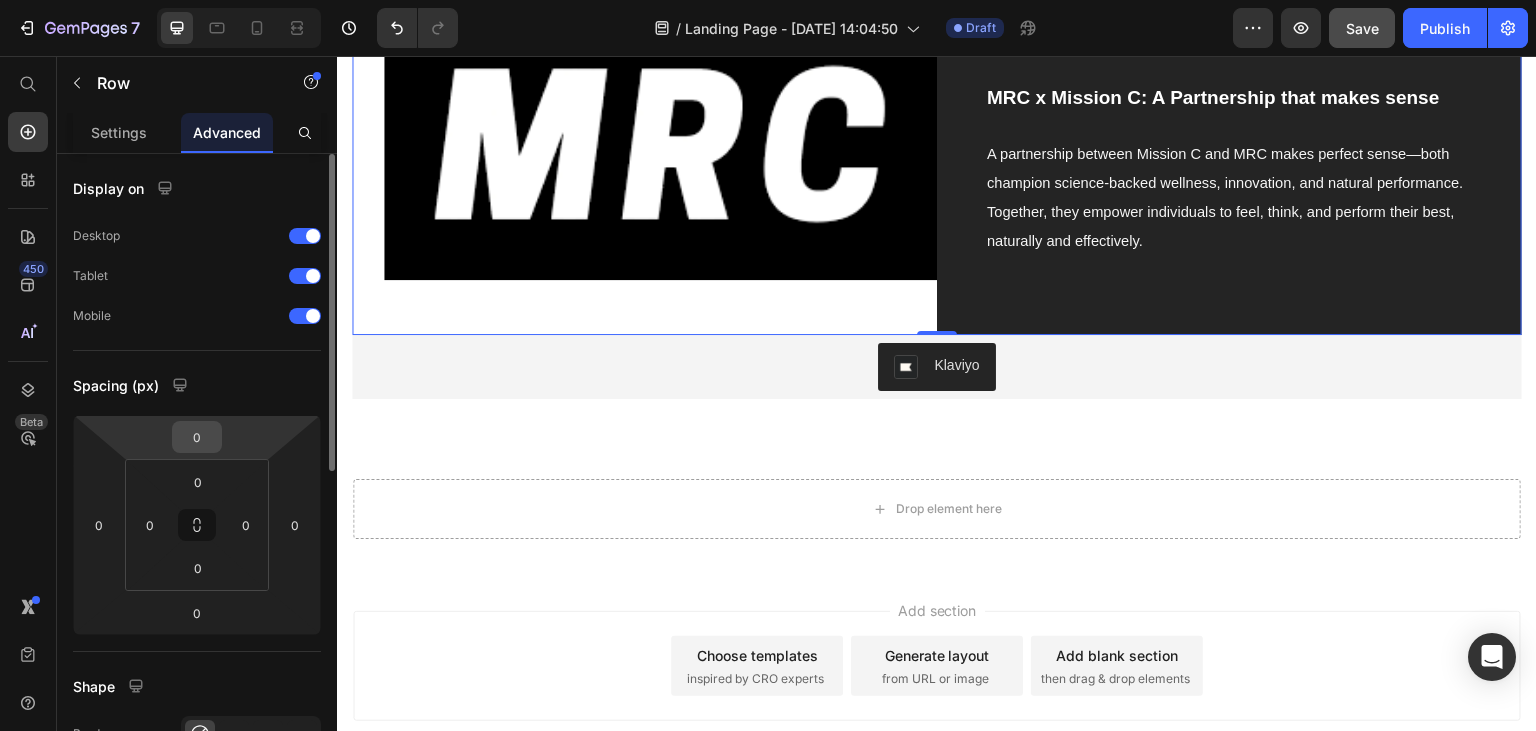 click on "0" at bounding box center [197, 437] 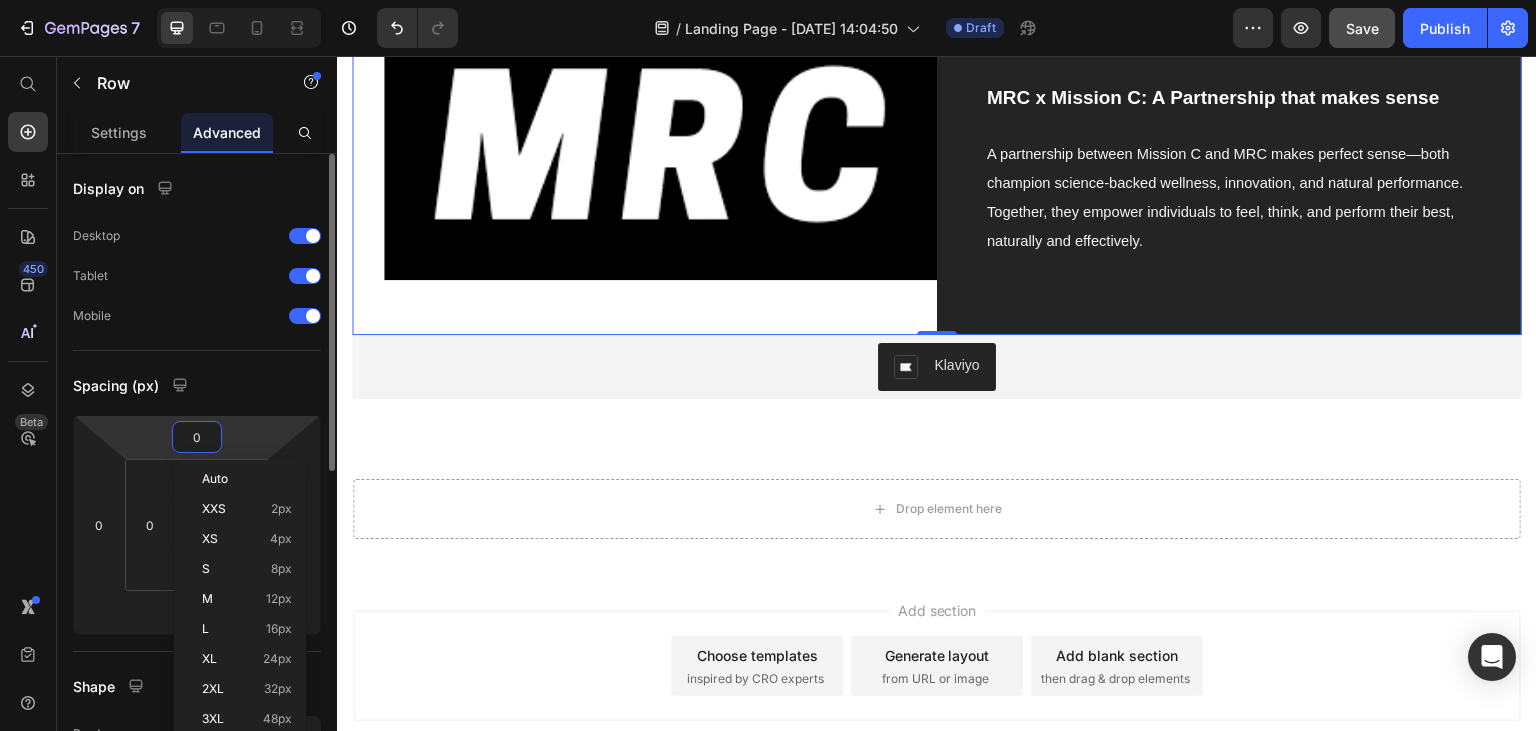 click on "0" at bounding box center (197, 437) 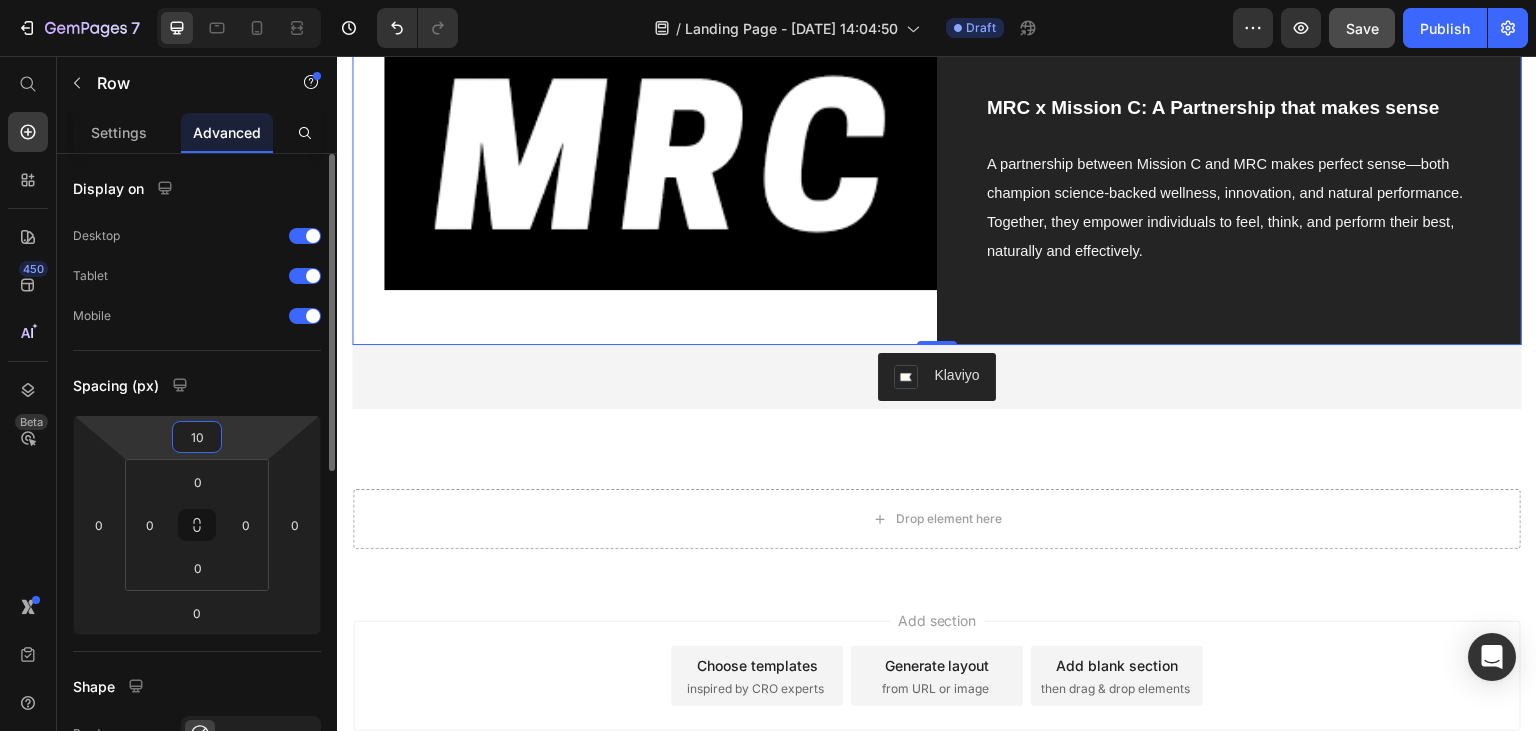 type on "0" 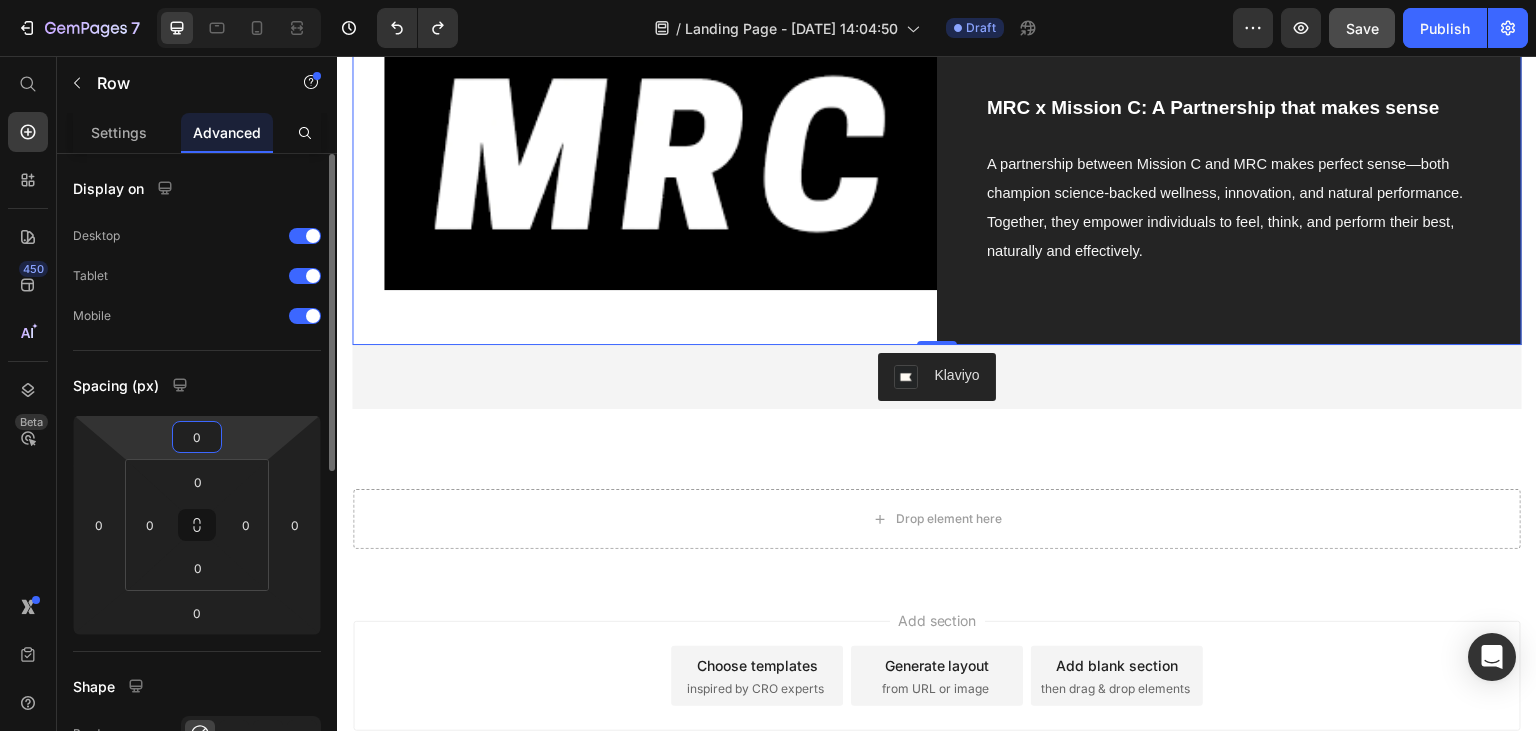 scroll, scrollTop: 280, scrollLeft: 0, axis: vertical 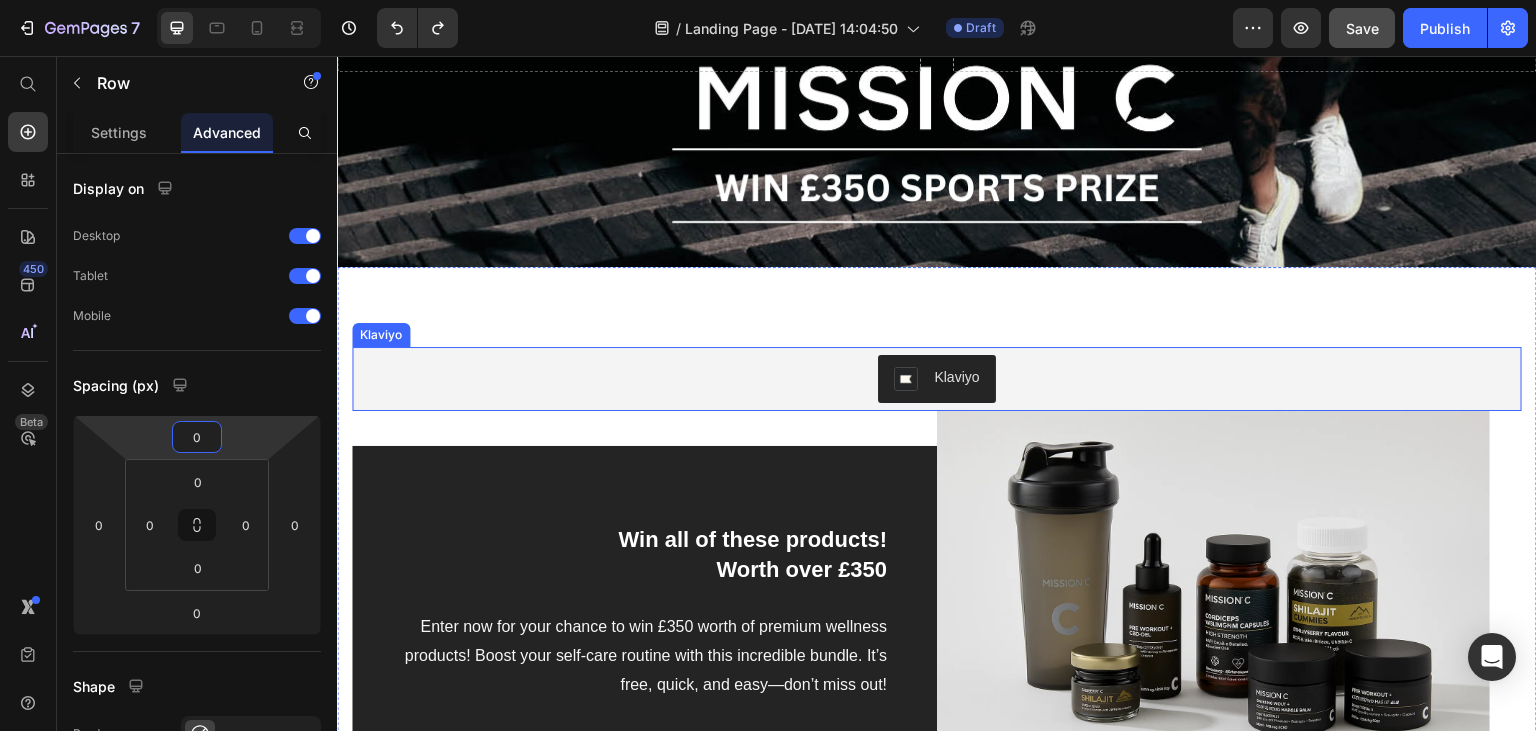click on "Klaviyo" at bounding box center (937, 379) 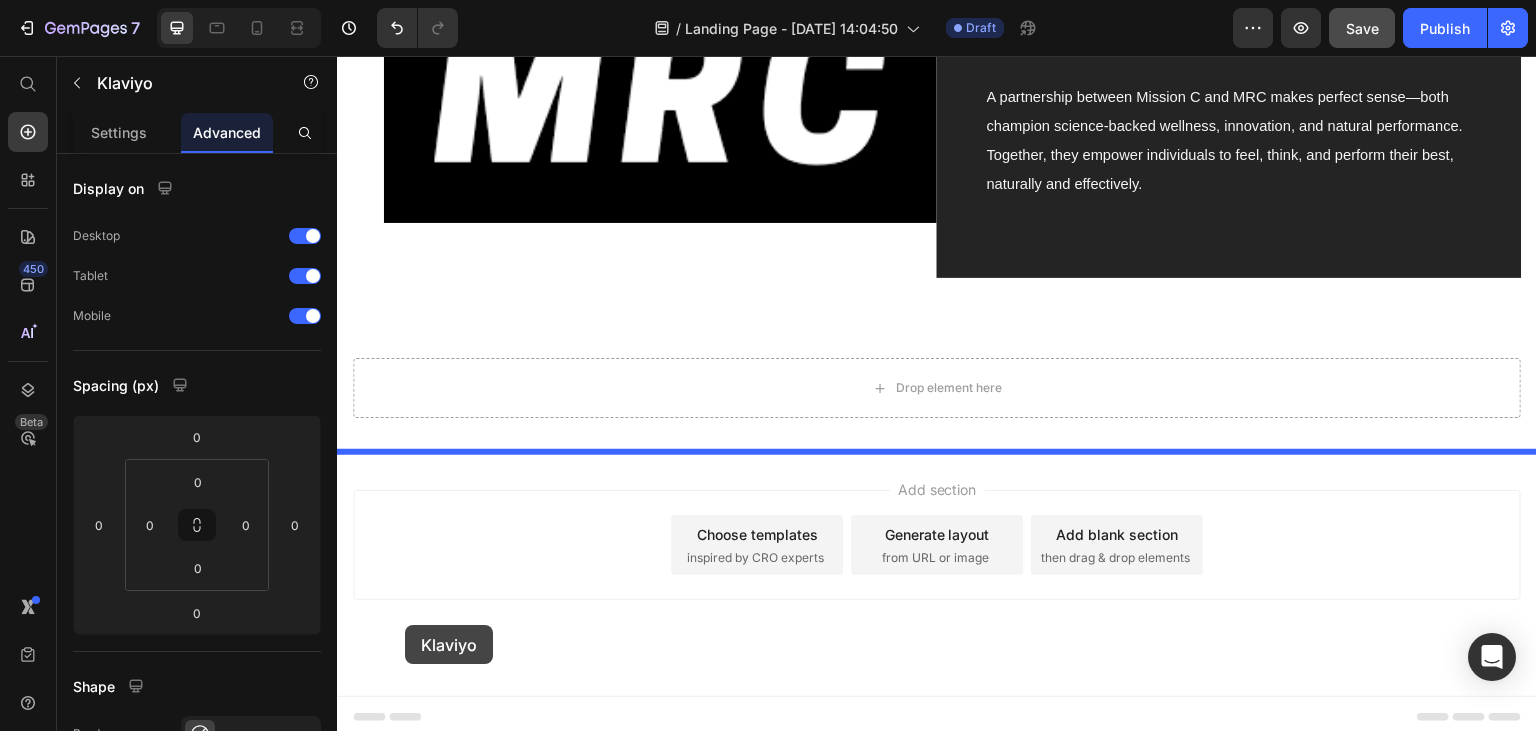 scroll, scrollTop: 1120, scrollLeft: 0, axis: vertical 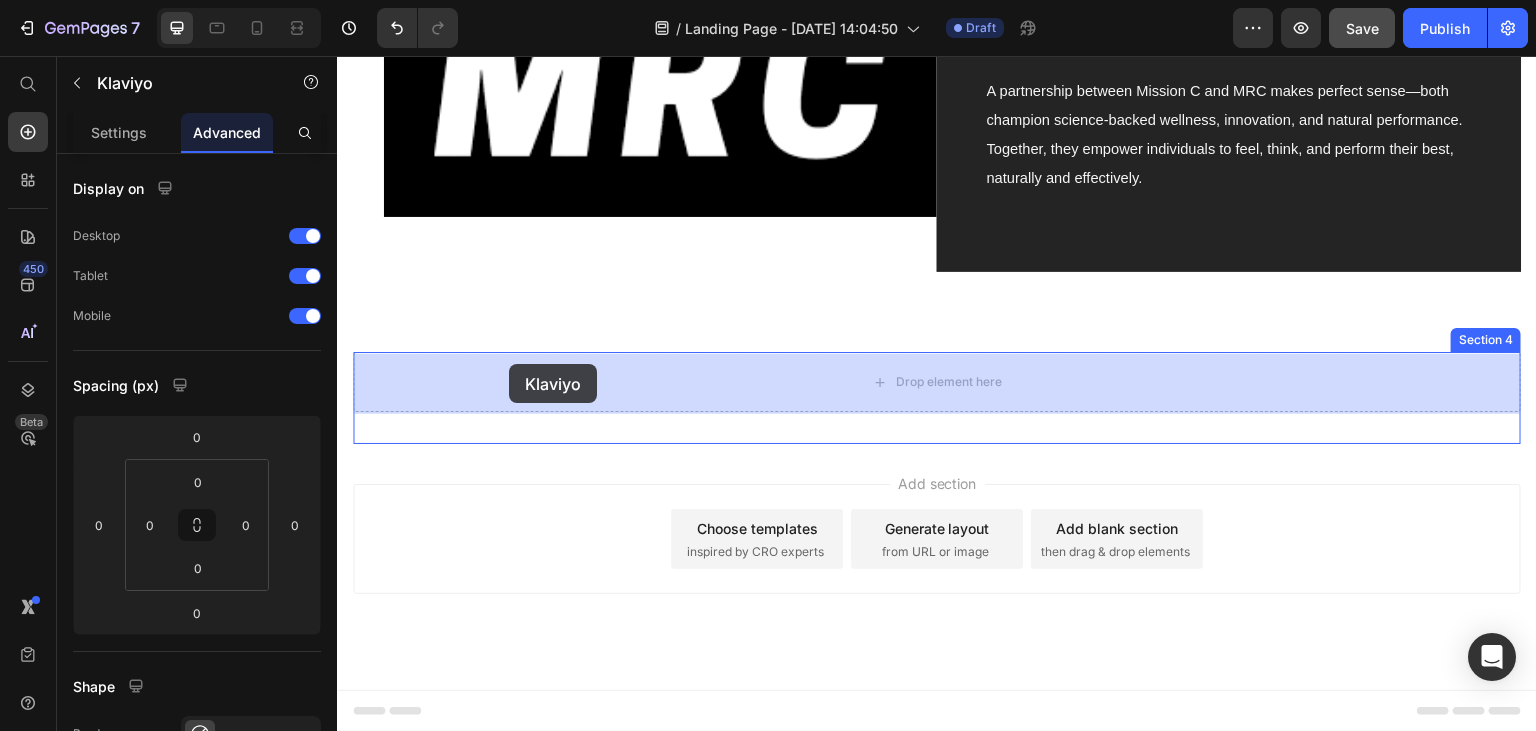 drag, startPoint x: 367, startPoint y: 327, endPoint x: 509, endPoint y: 364, distance: 146.74127 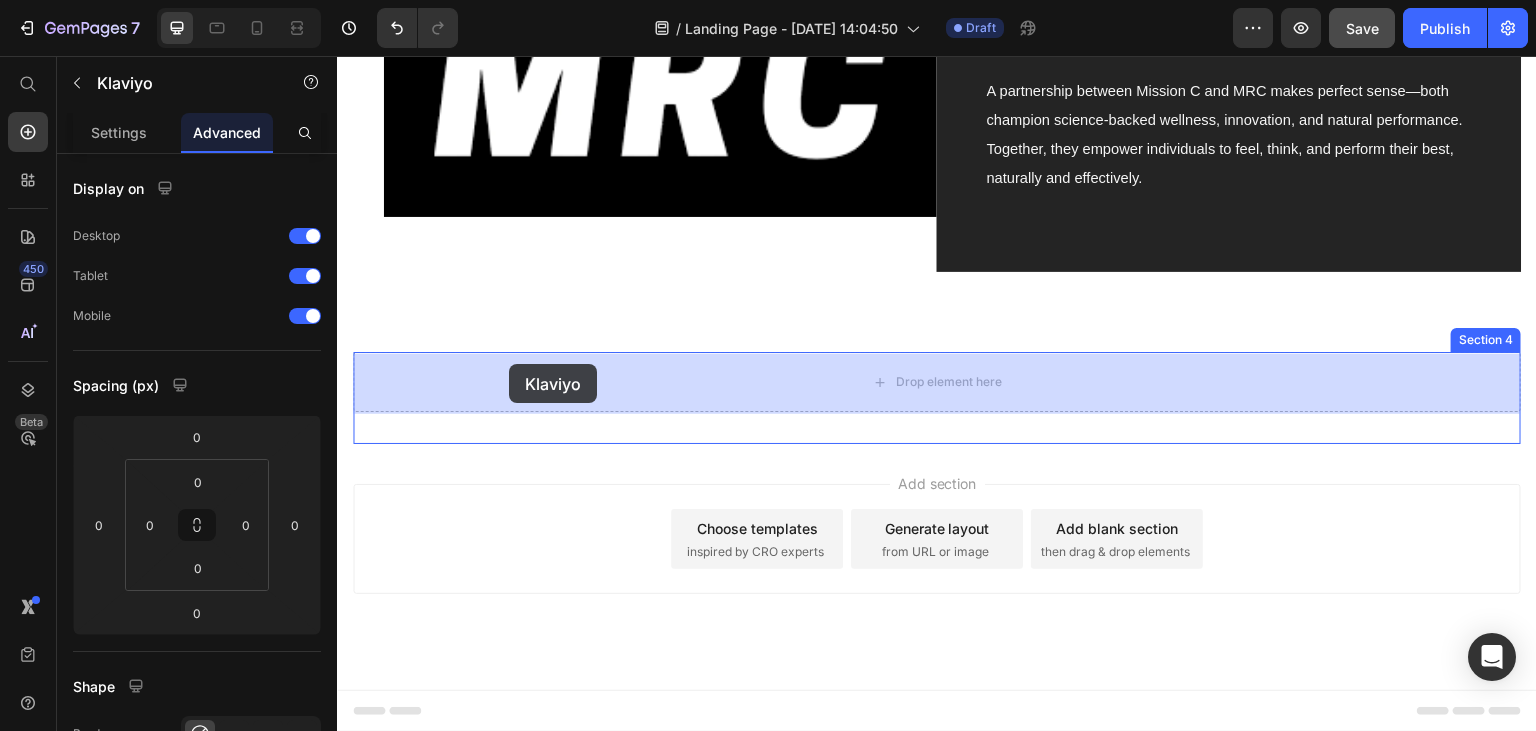 click on "Header Klaviyo Klaviyo   0 Klaviyo Klaviyo   0 Win all of these products! Worth over £350 Text block Enter now for your chance to win £350 worth of premium wellness products! Boost your self-care routine with this incredible bundle. It’s free, quick, and easy—don’t miss out! Text block Row Image Row Image MRC x Mission C: A Partnership that makes sense Text block A partnership between Mission C and MRC makes perfect sense—both champion science-backed wellness, innovation, and natural performance. Together, they empower individuals to feel, think, and perform their best, naturally and effectively. Text block Row Row Section 3
Drop element here Section 4 Root Start with Sections from sidebar Add sections Add elements Start with Generating from URL or image Add section Choose templates inspired by CRO experts Generate layout from URL or image Add blank section then drag & drop elements Footer" at bounding box center (937, -166) 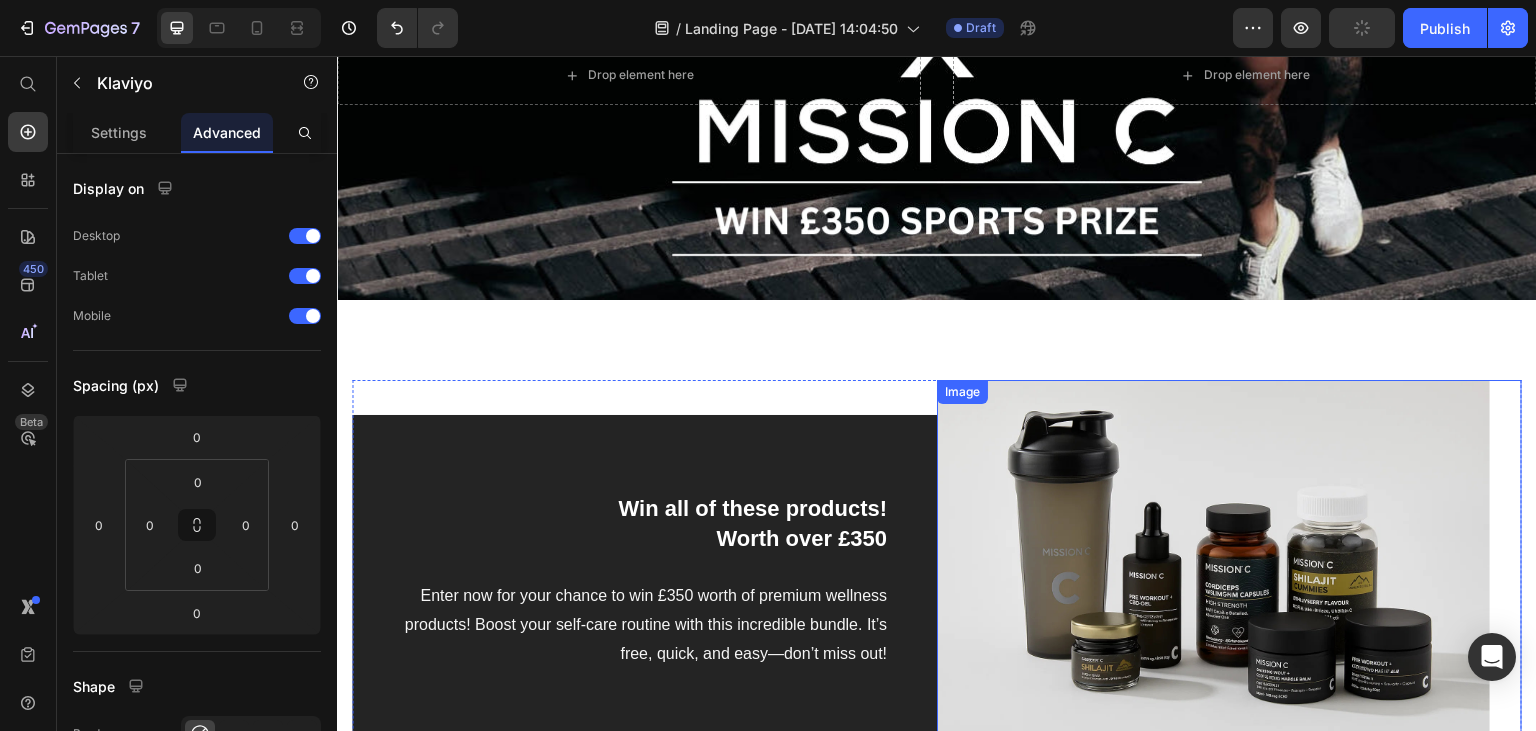 scroll, scrollTop: 106, scrollLeft: 0, axis: vertical 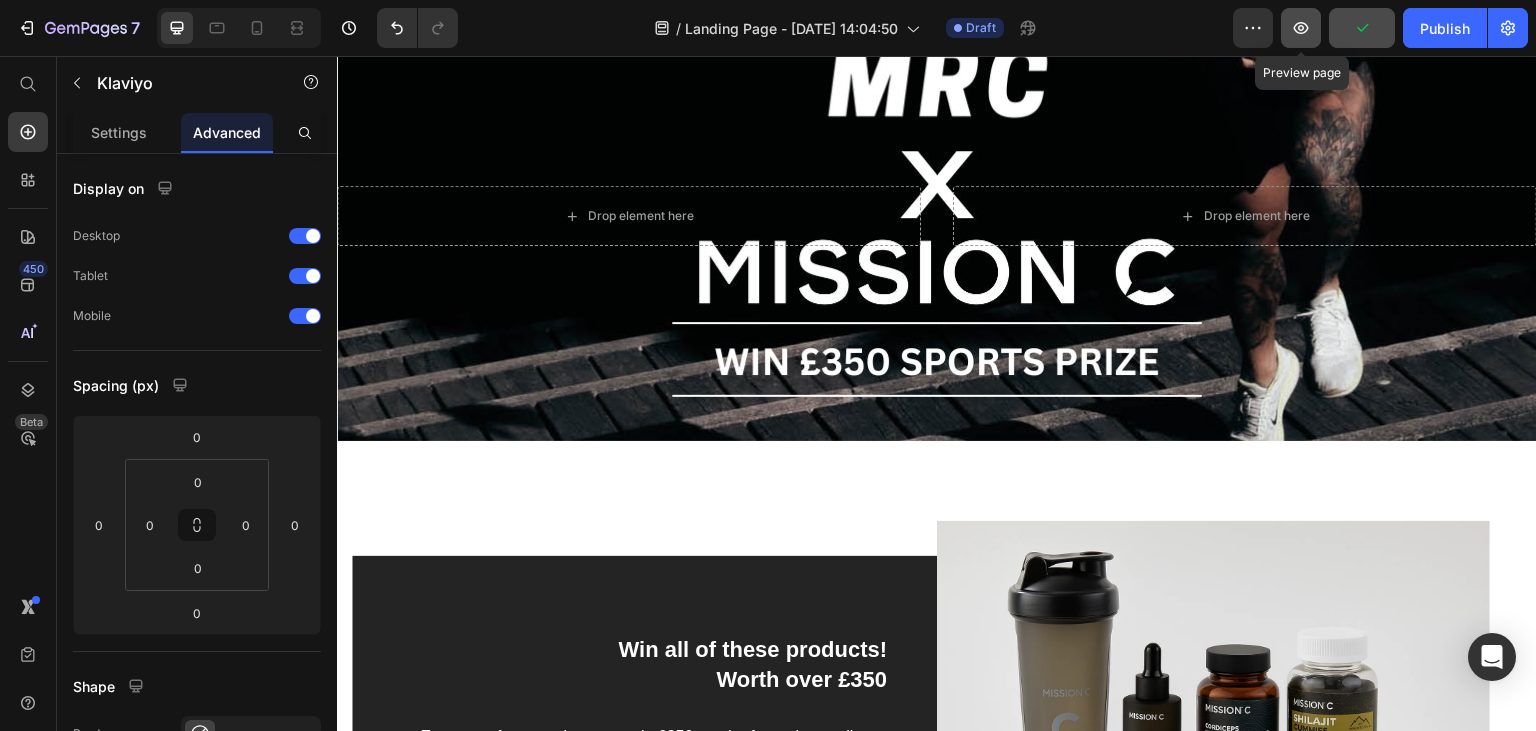 click 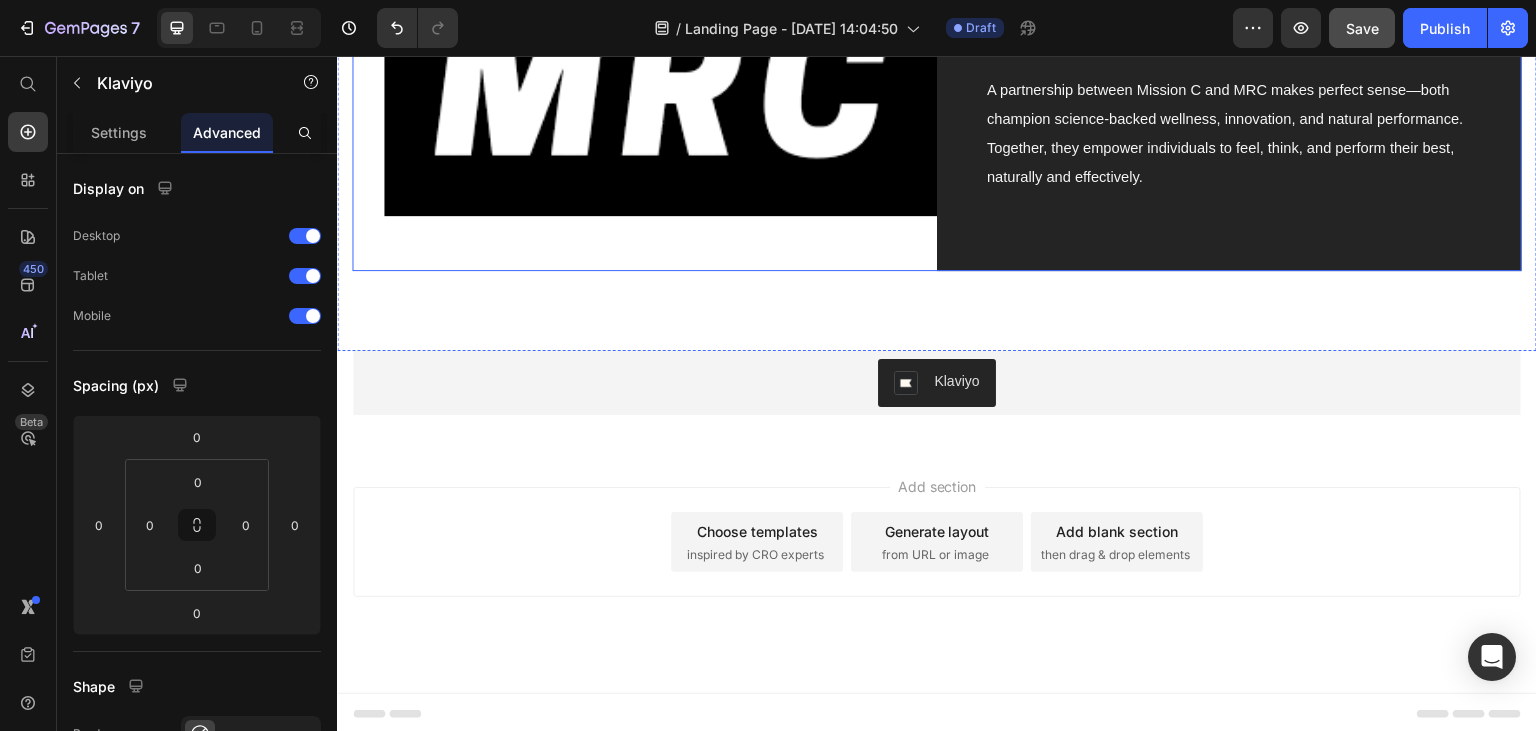 scroll, scrollTop: 1060, scrollLeft: 0, axis: vertical 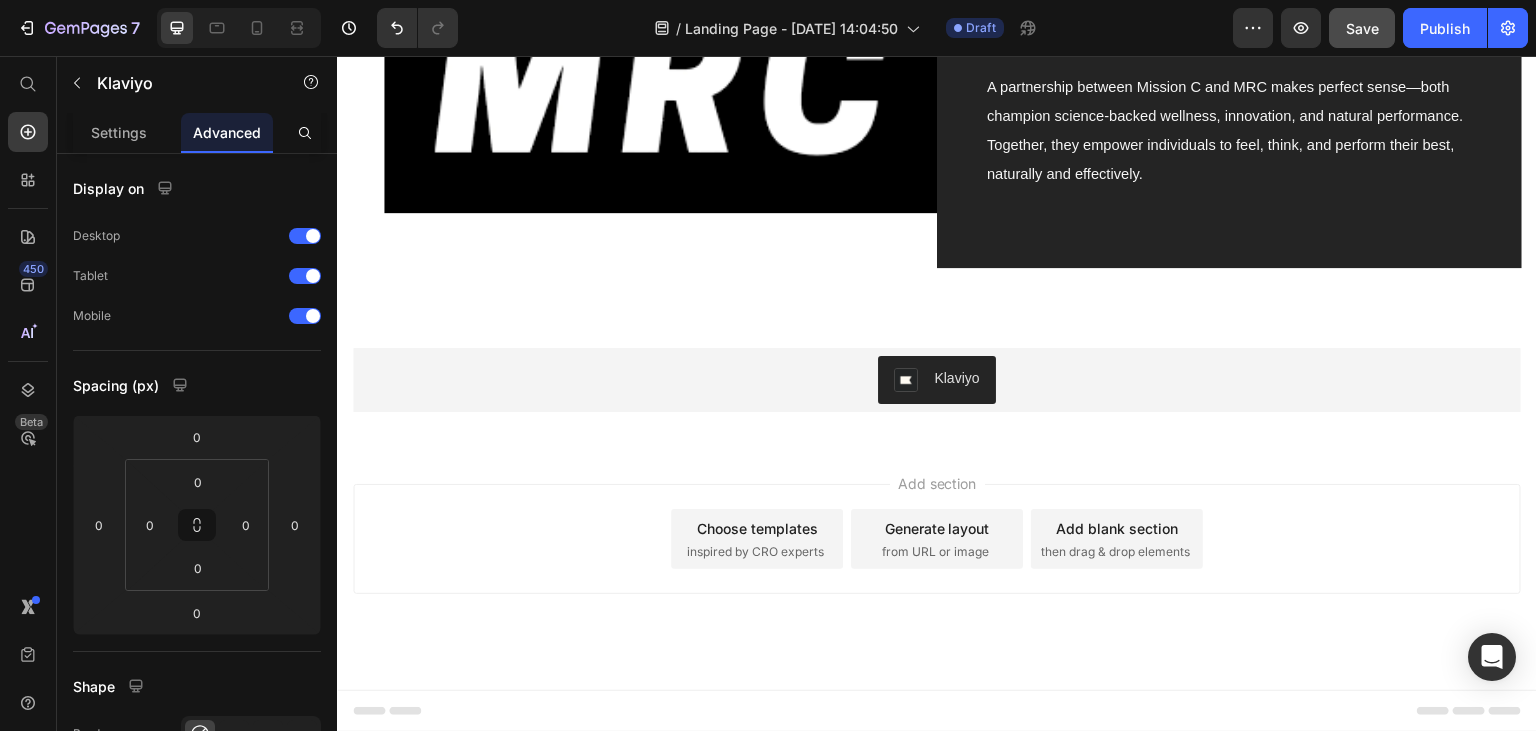 click on "inspired by CRO experts" at bounding box center (755, 552) 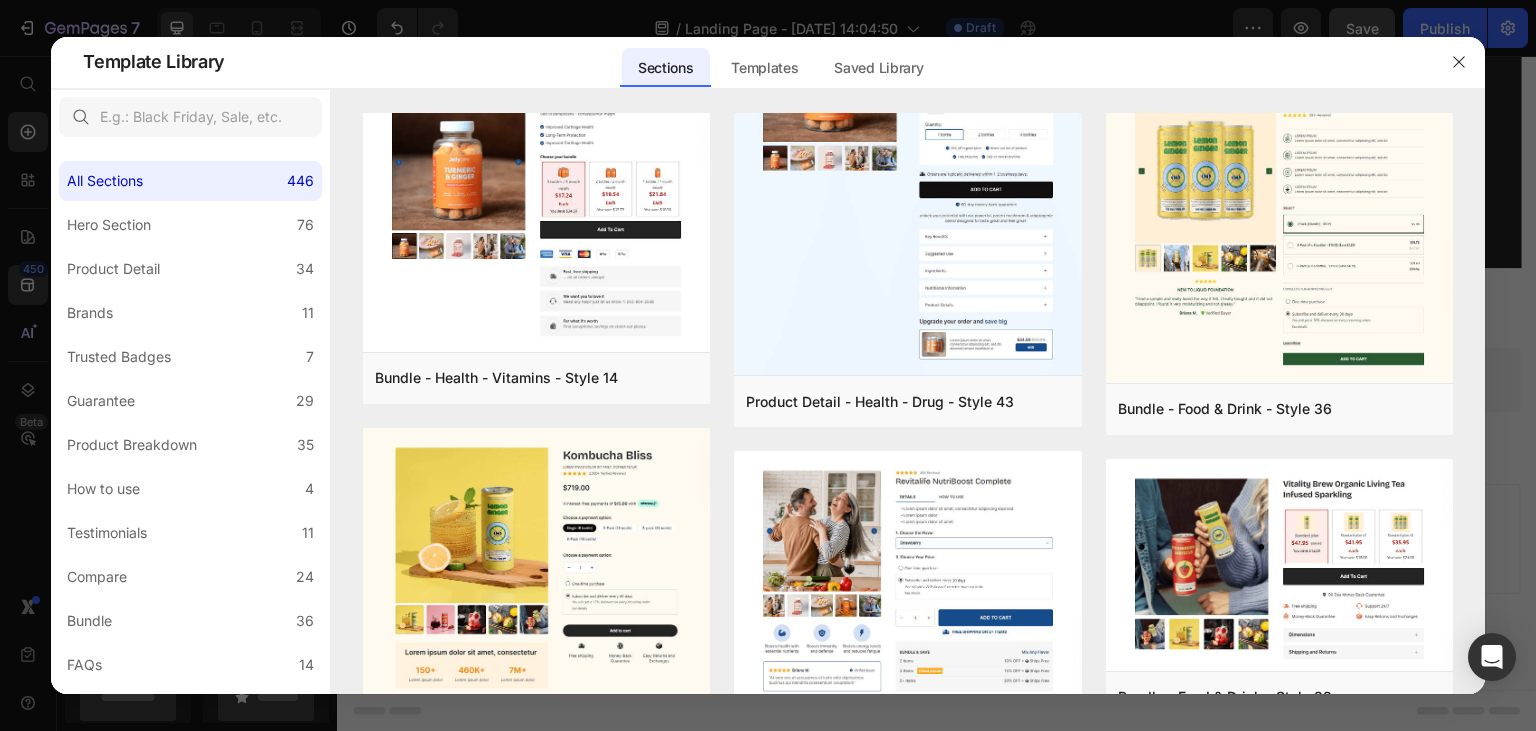 scroll, scrollTop: 1416, scrollLeft: 0, axis: vertical 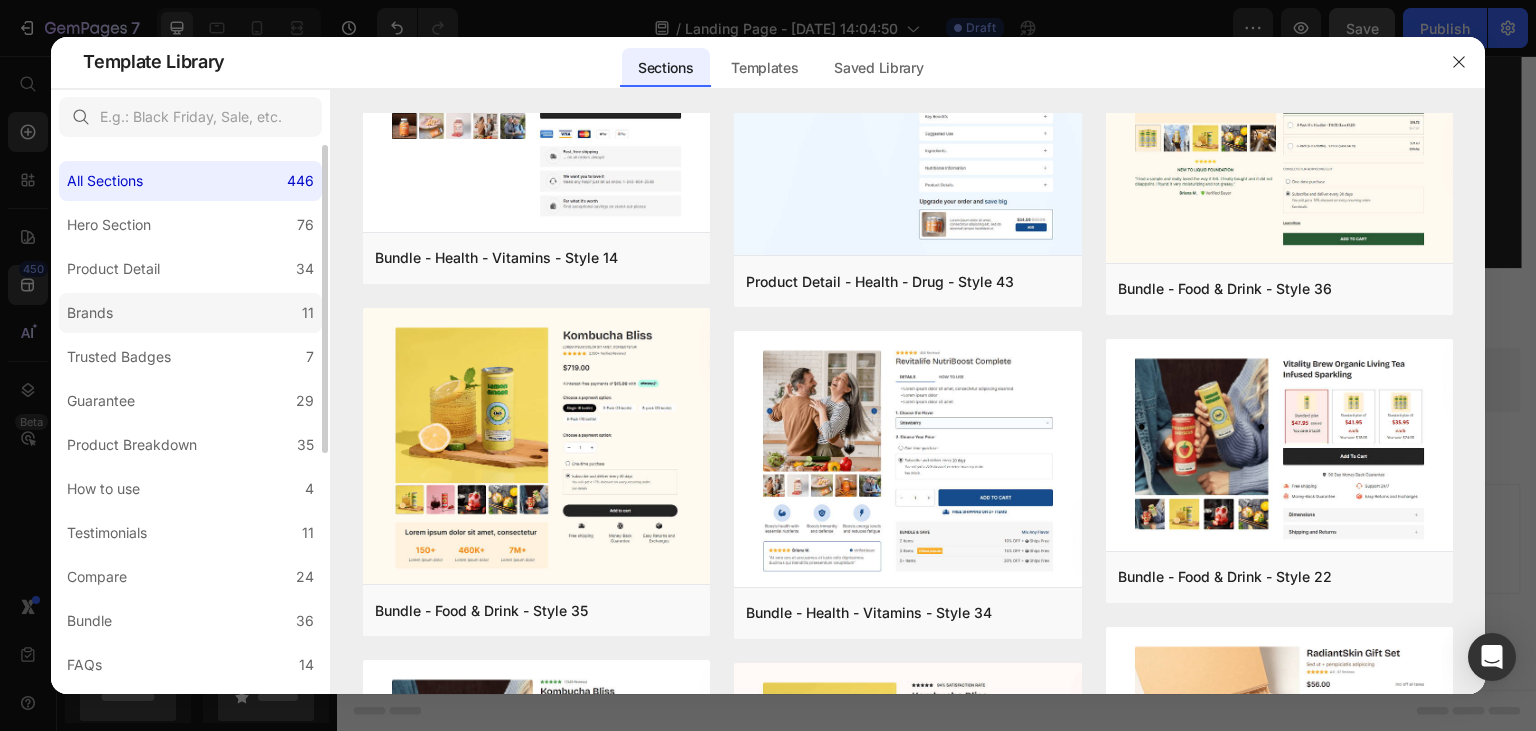 click on "Brands" at bounding box center (94, 313) 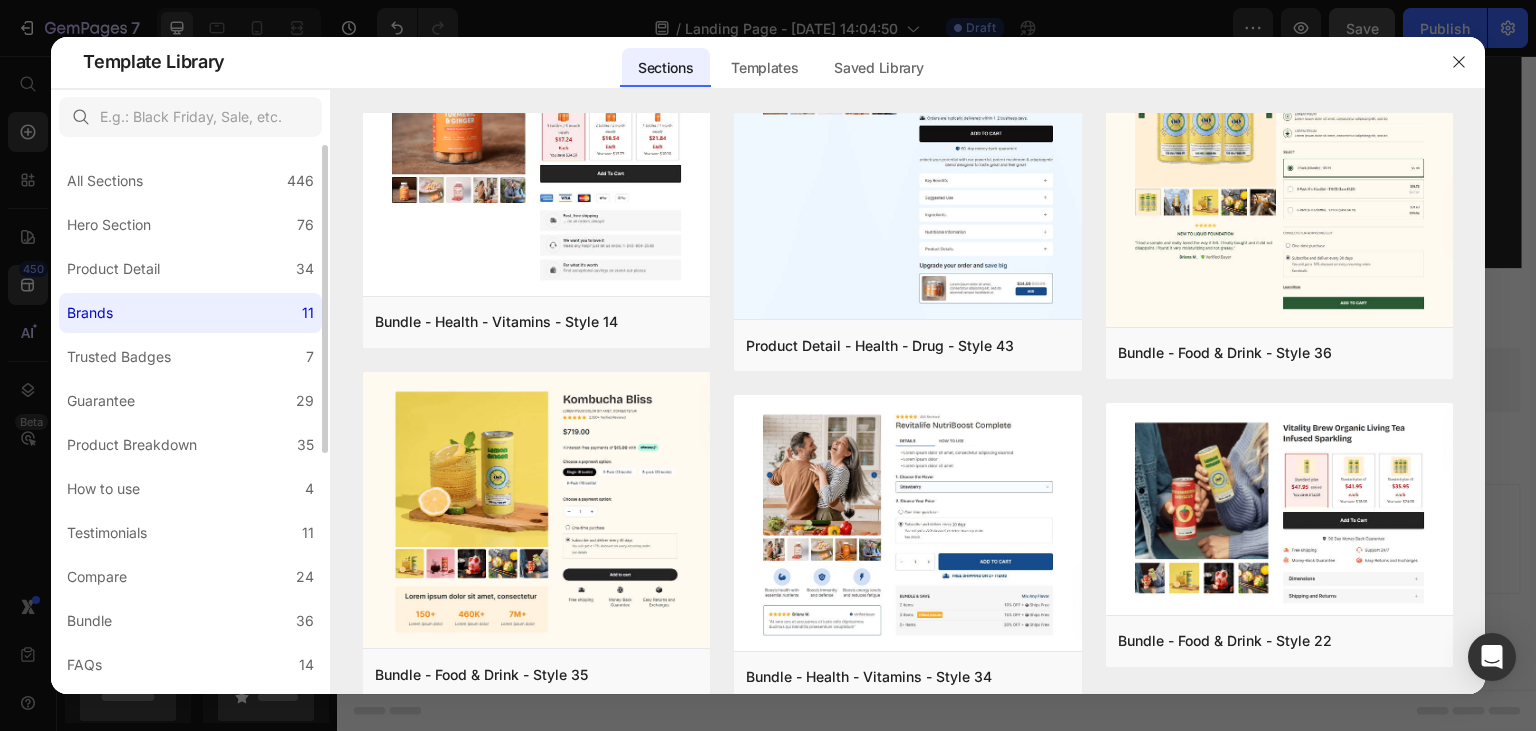 scroll, scrollTop: 0, scrollLeft: 0, axis: both 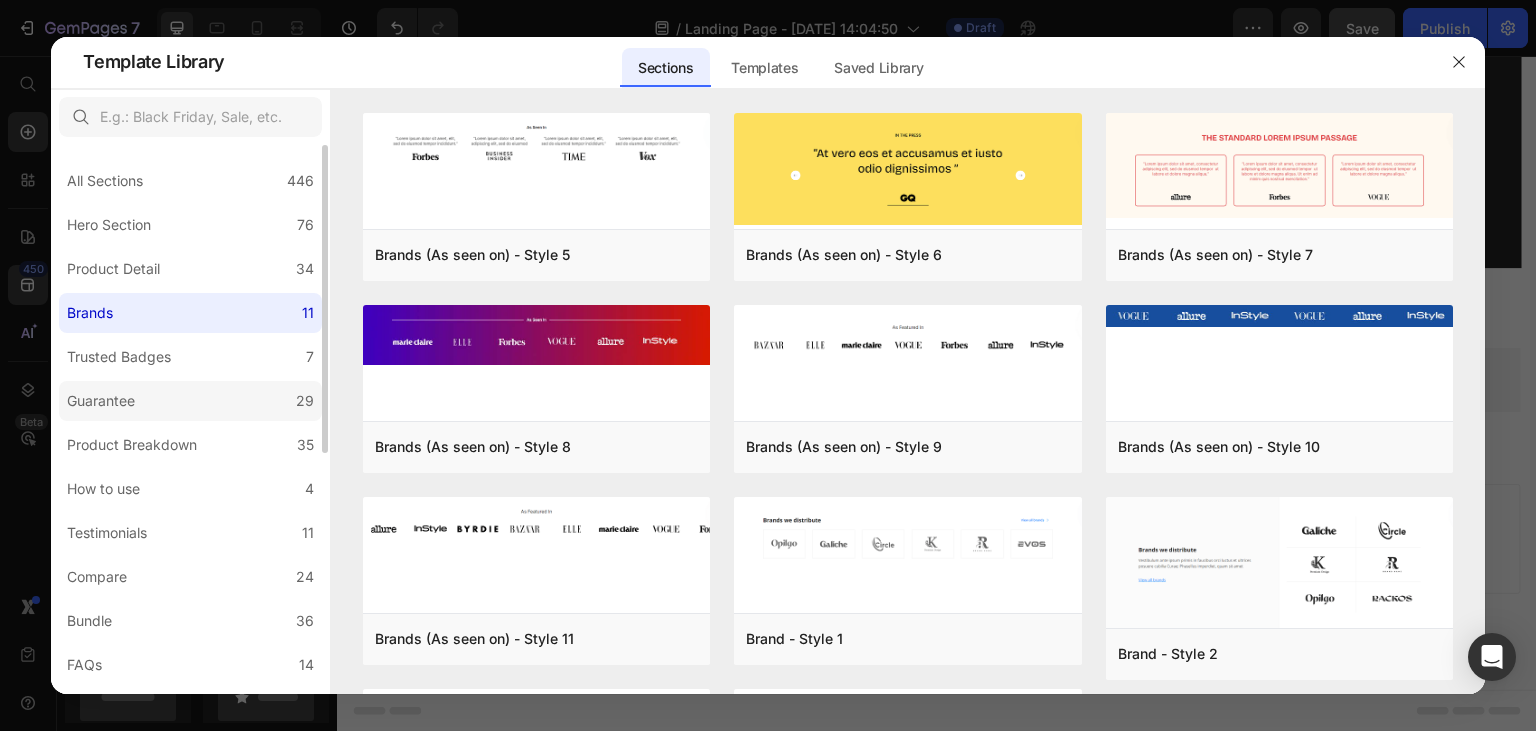 click on "Guarantee" at bounding box center (101, 401) 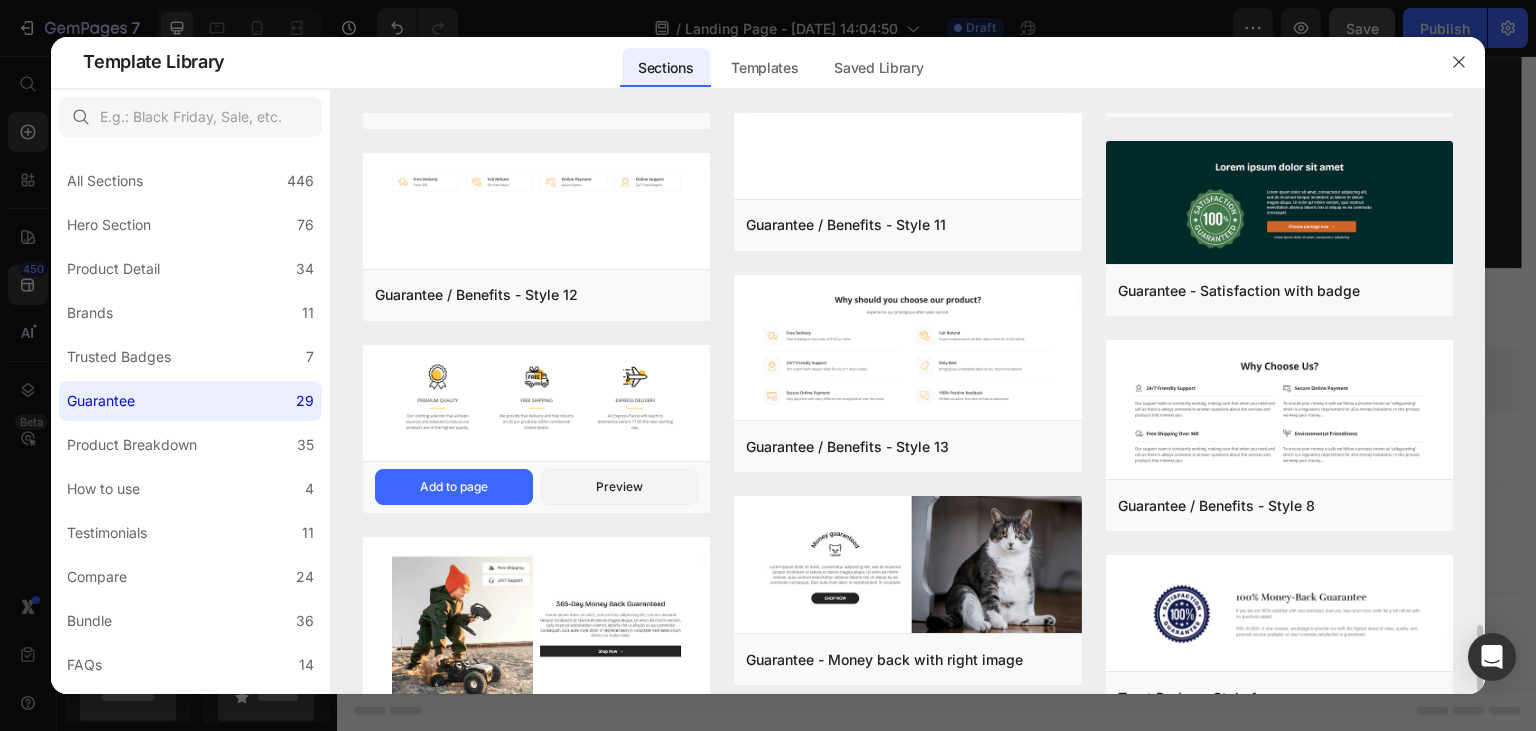 scroll, scrollTop: 1431, scrollLeft: 0, axis: vertical 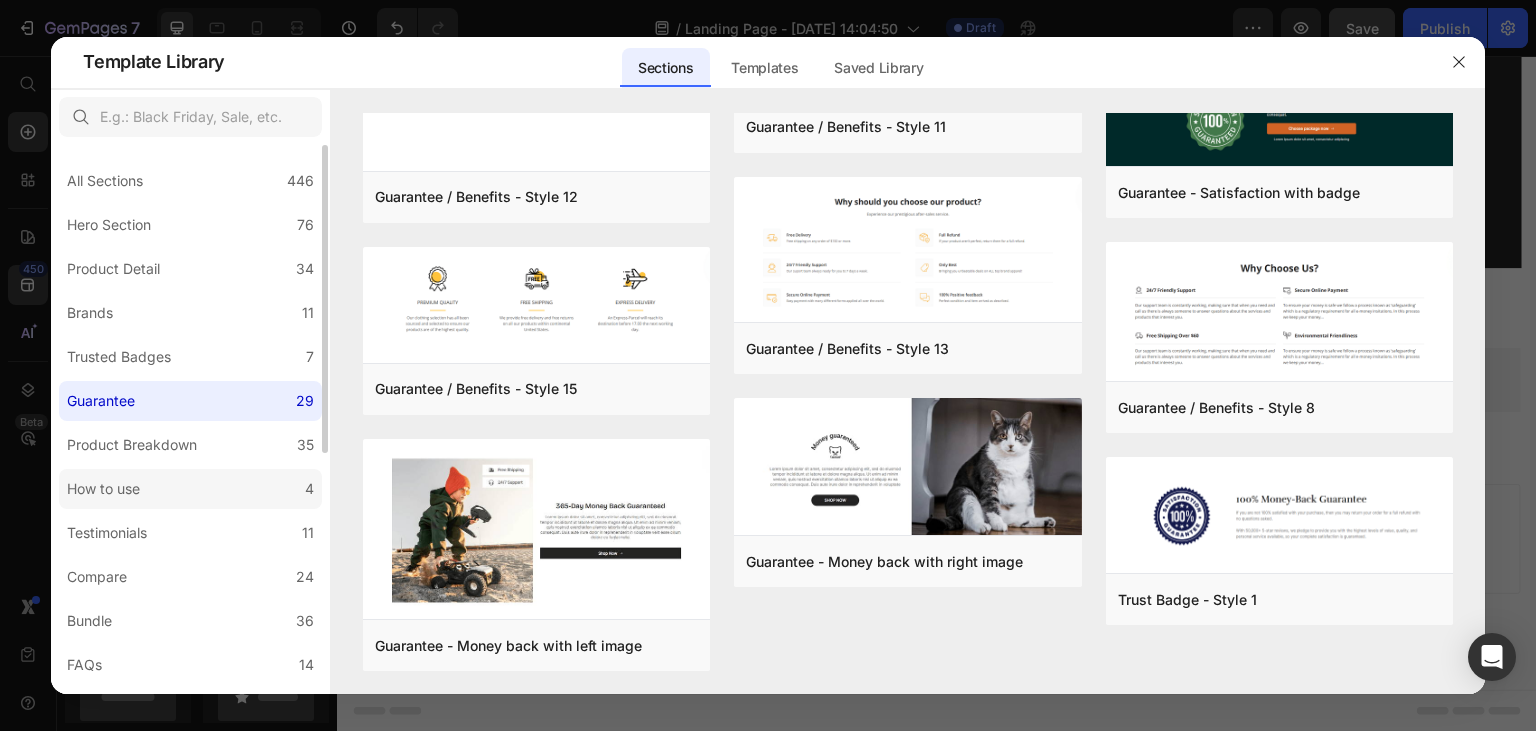 click on "How to use" at bounding box center [103, 489] 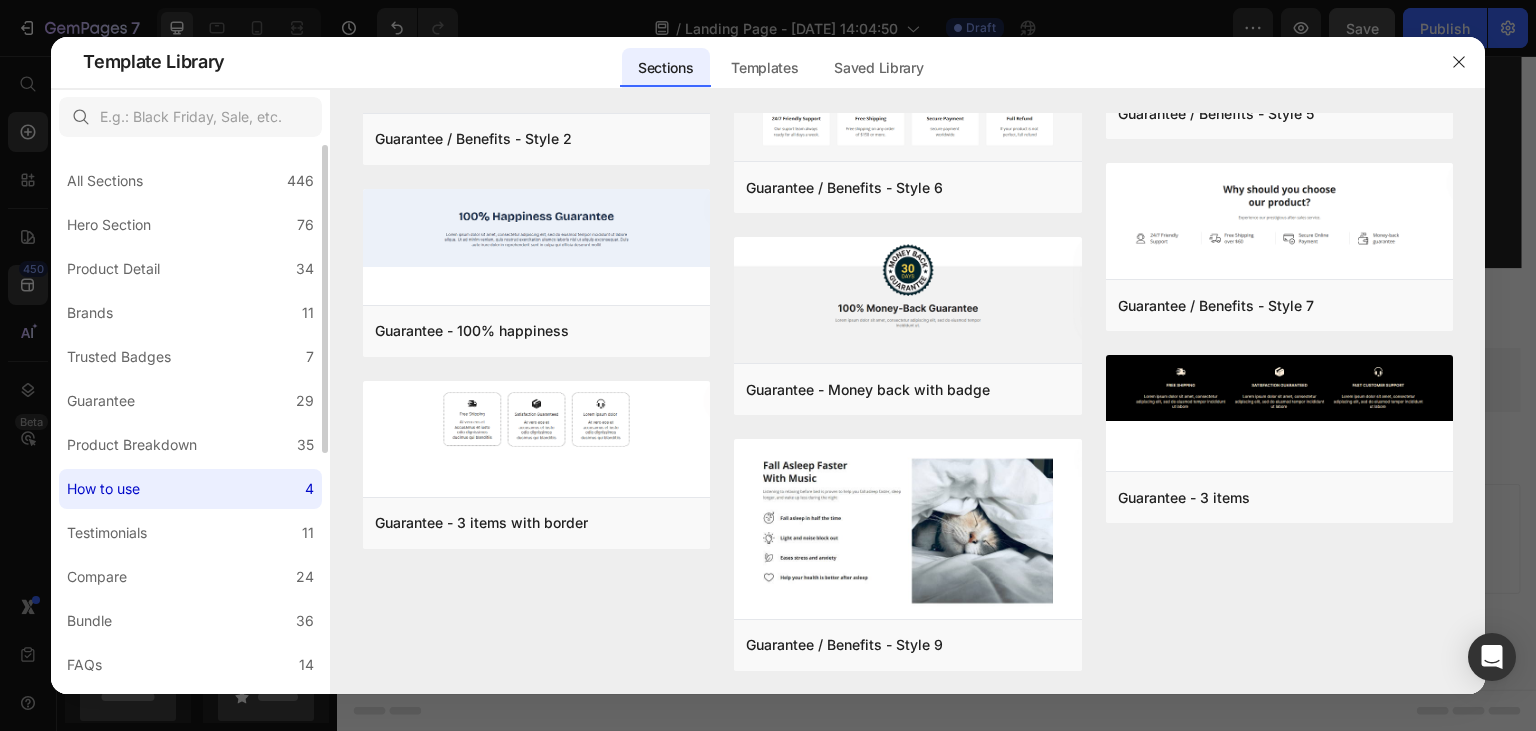 scroll, scrollTop: 0, scrollLeft: 0, axis: both 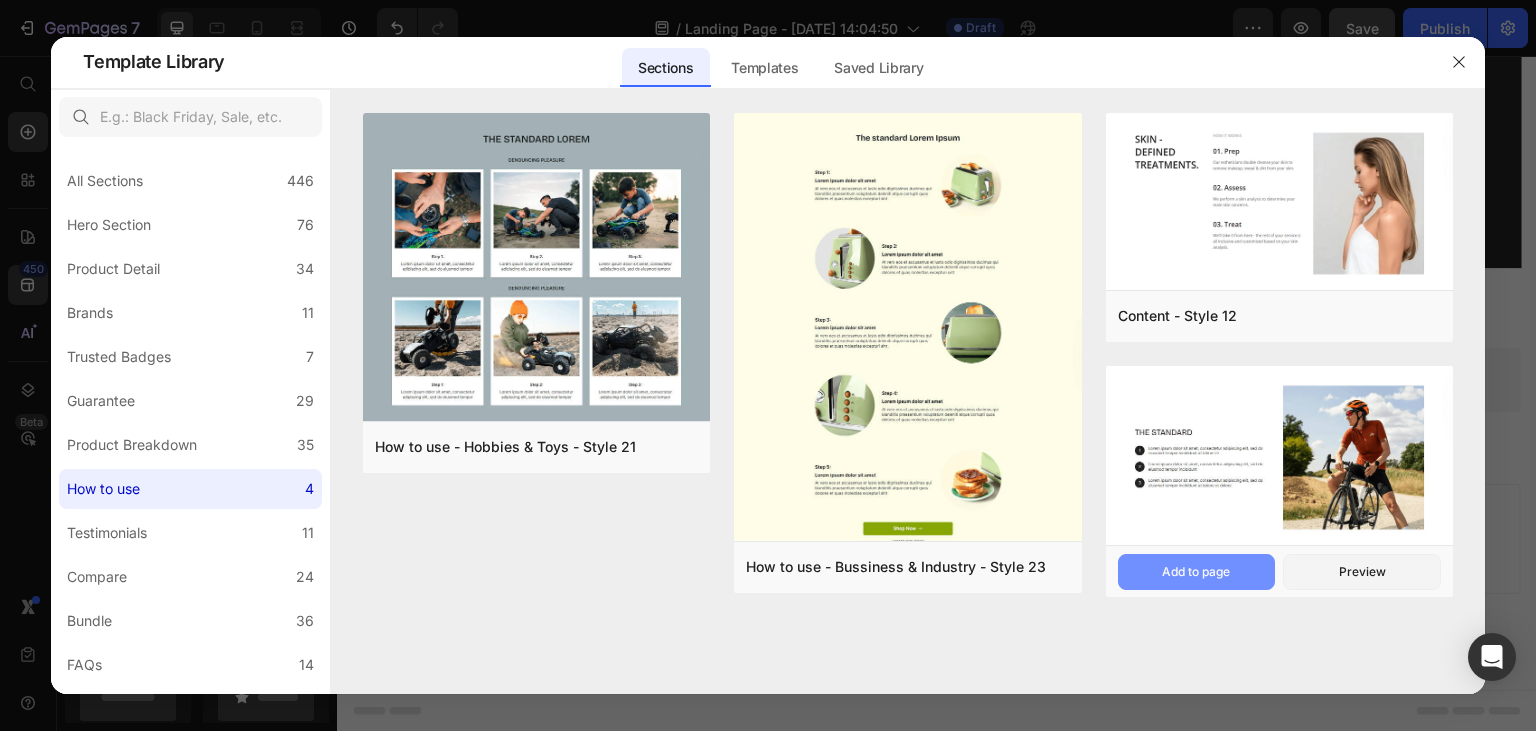 click on "Add to page" at bounding box center (1196, 572) 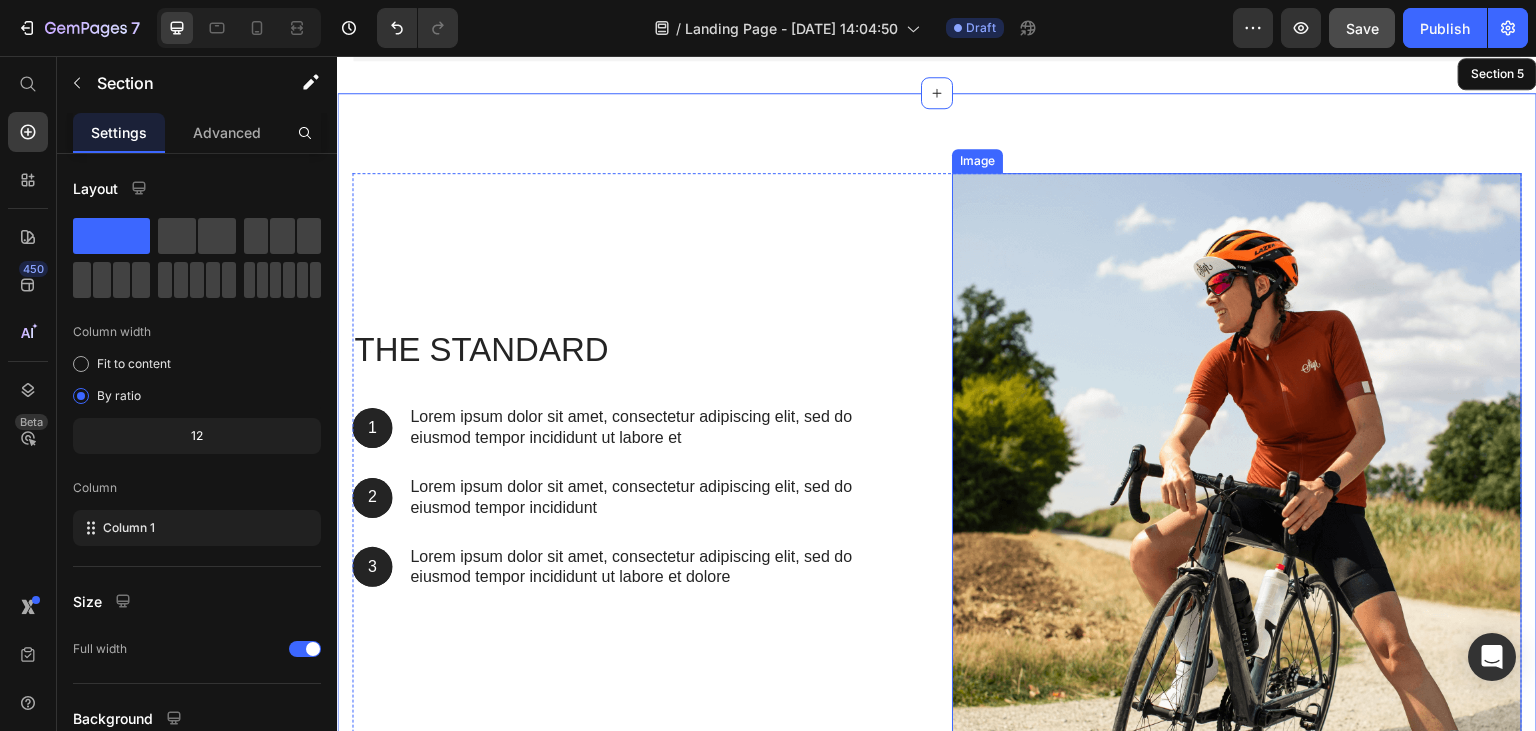 scroll, scrollTop: 1449, scrollLeft: 0, axis: vertical 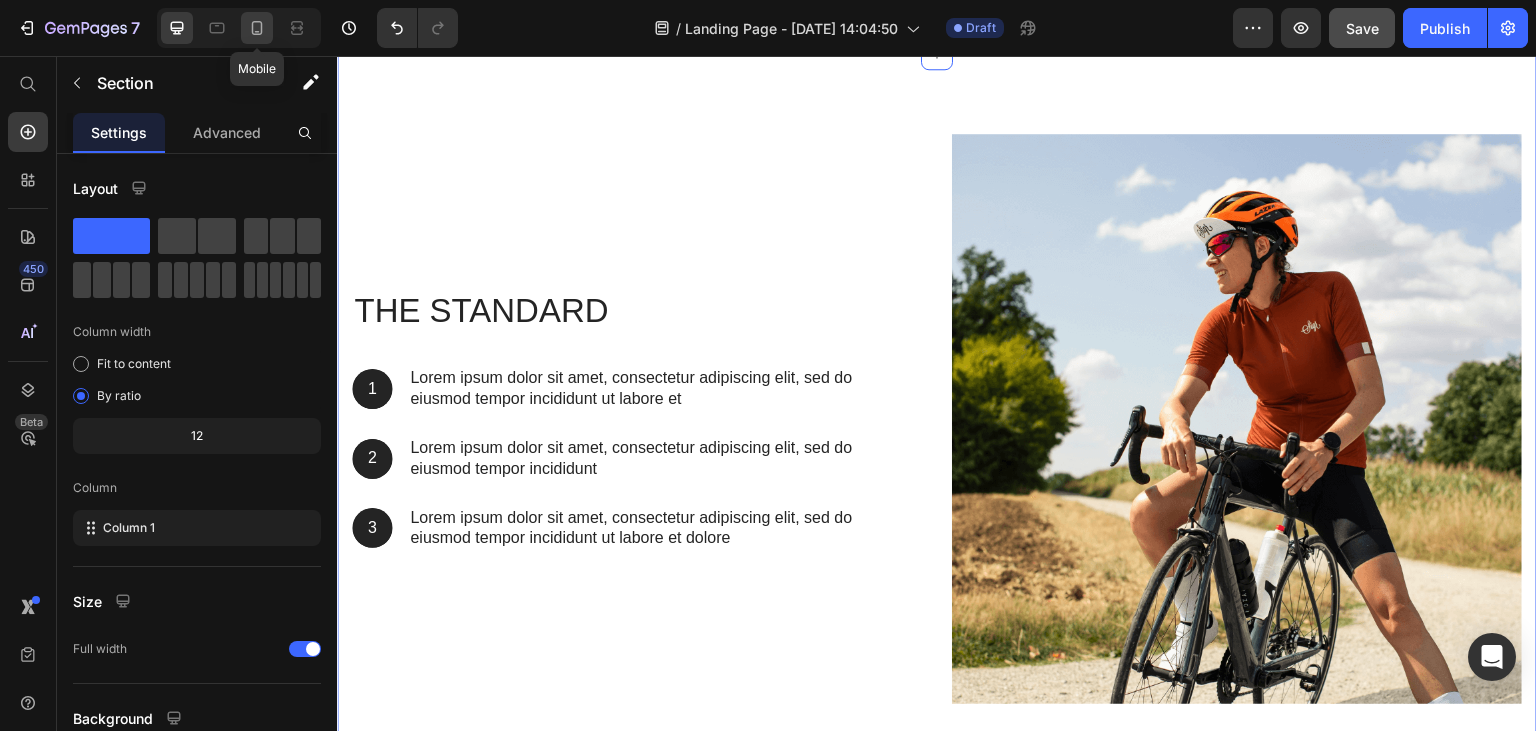 click 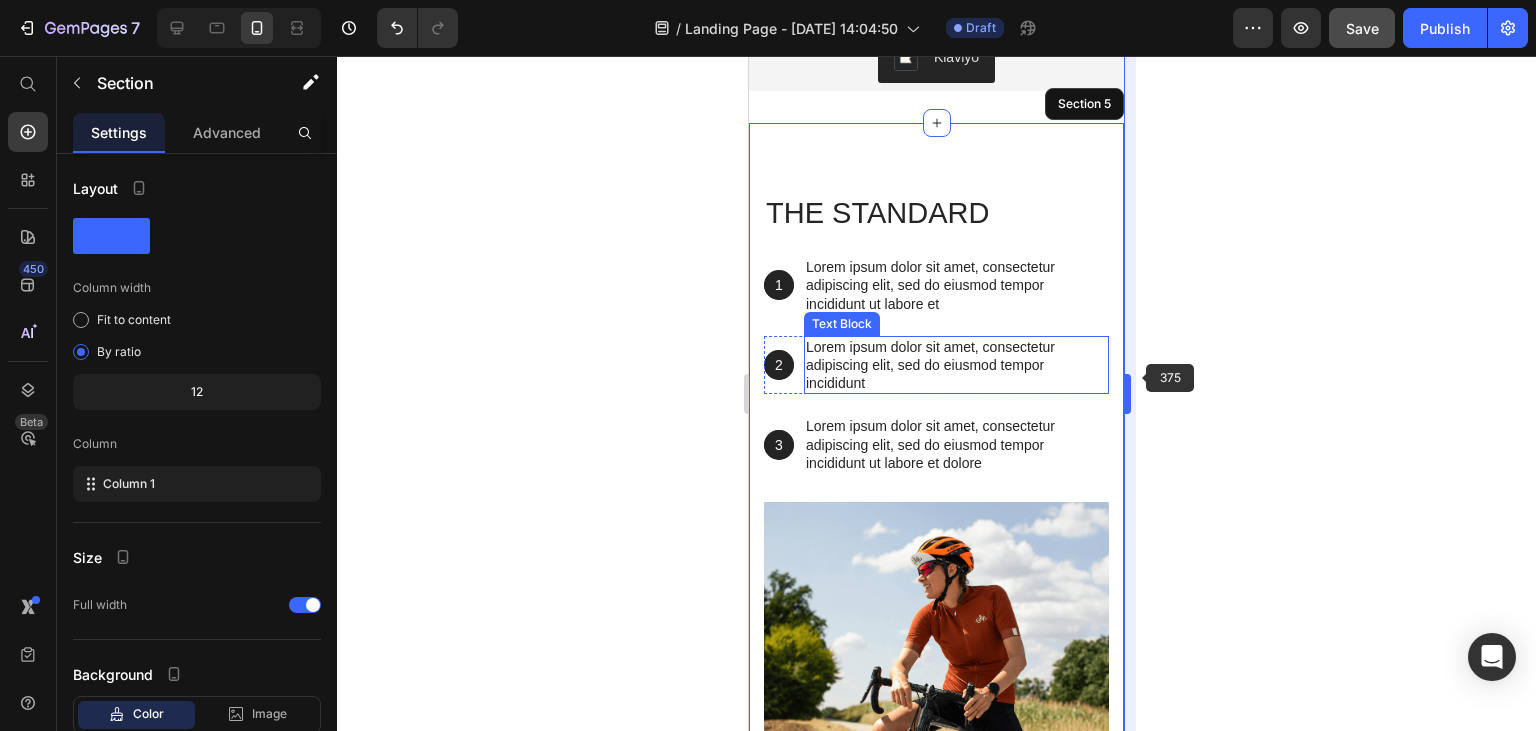 scroll, scrollTop: 1818, scrollLeft: 0, axis: vertical 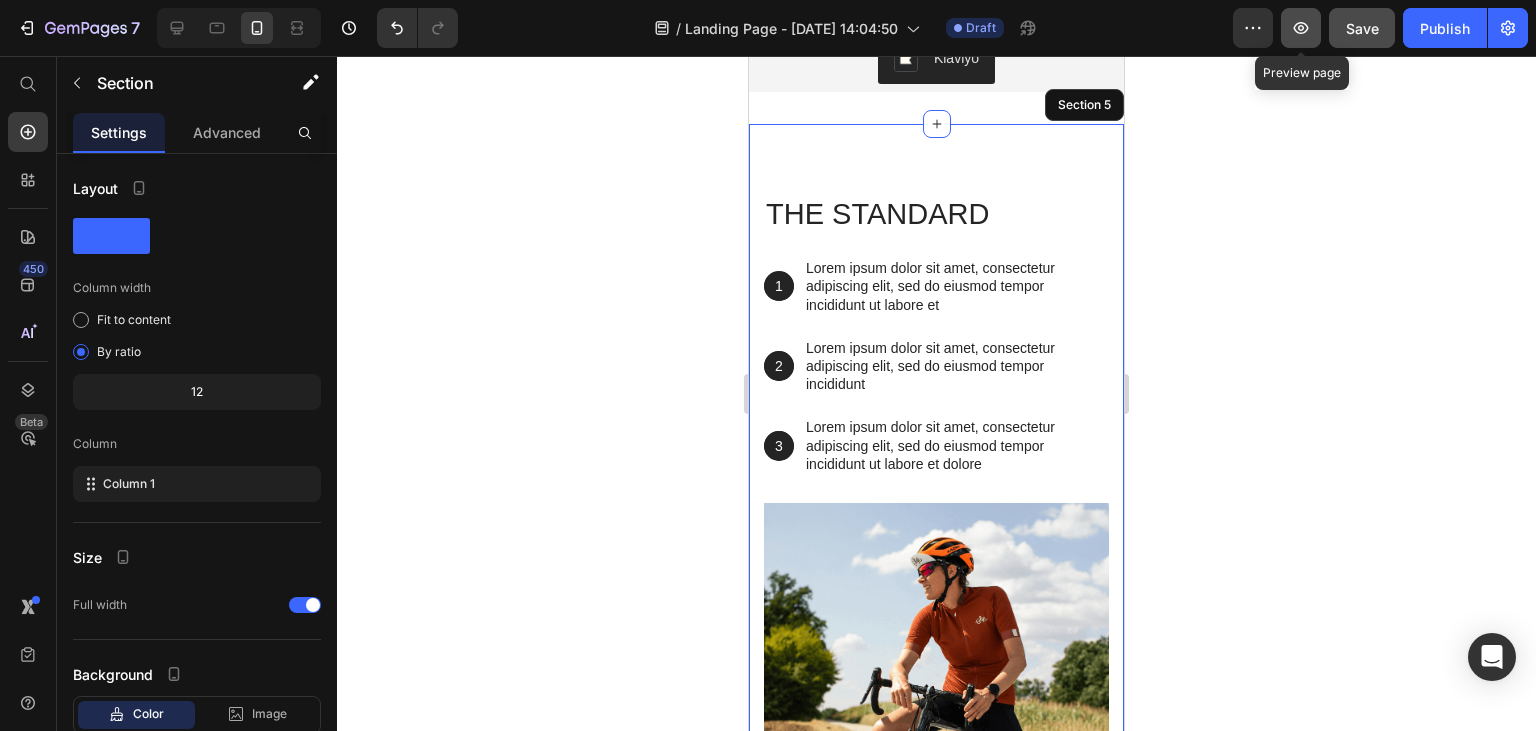 click 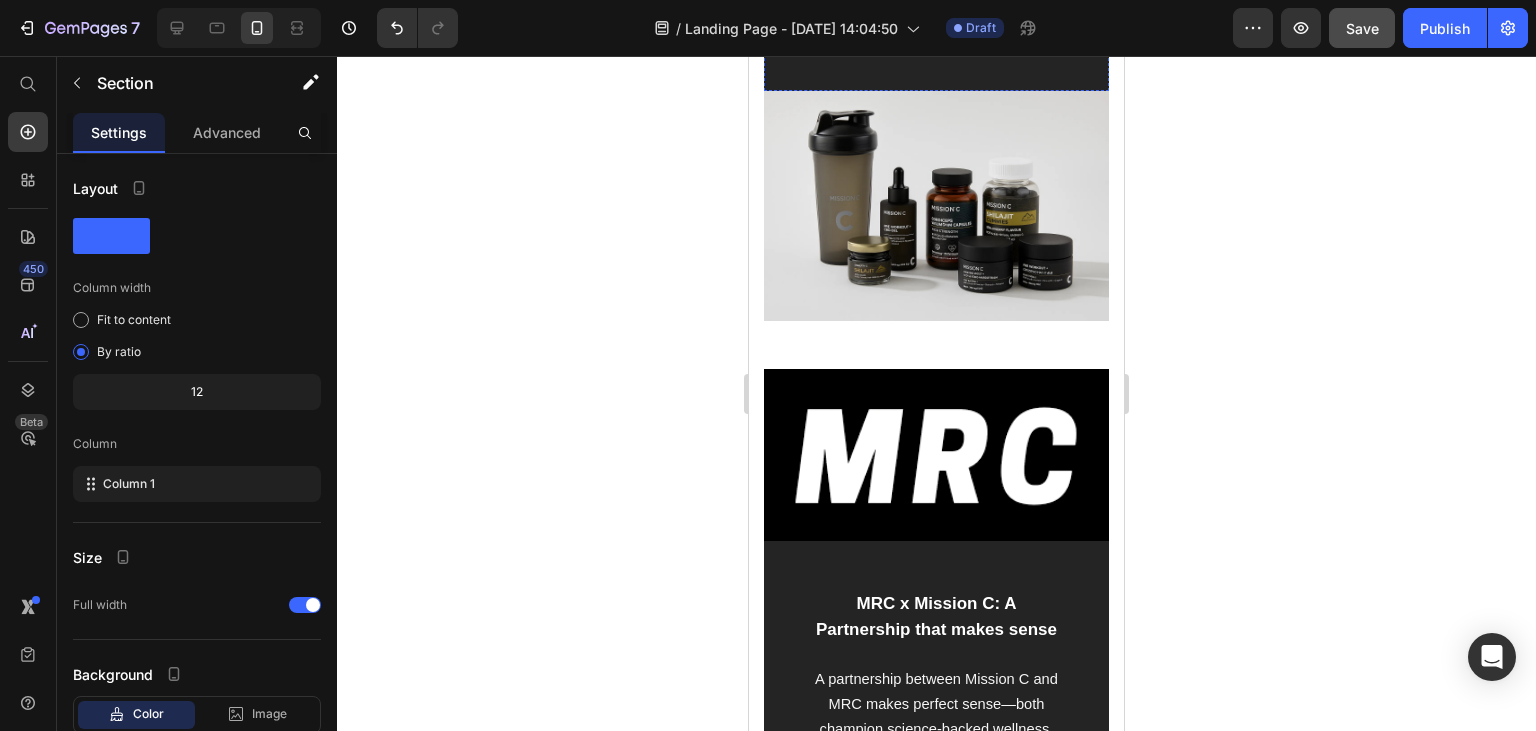 scroll, scrollTop: 454, scrollLeft: 0, axis: vertical 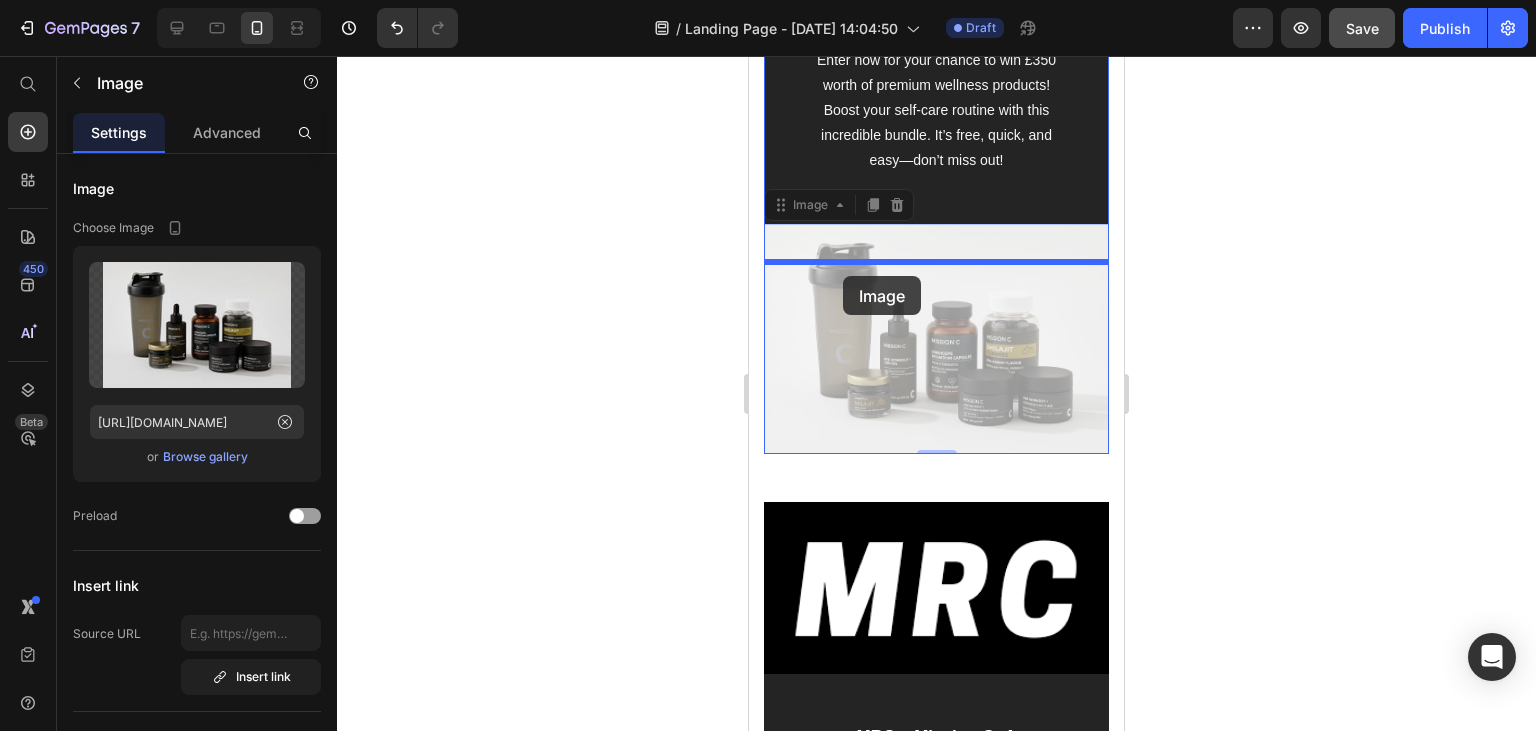drag, startPoint x: 792, startPoint y: 497, endPoint x: 843, endPoint y: 276, distance: 226.80829 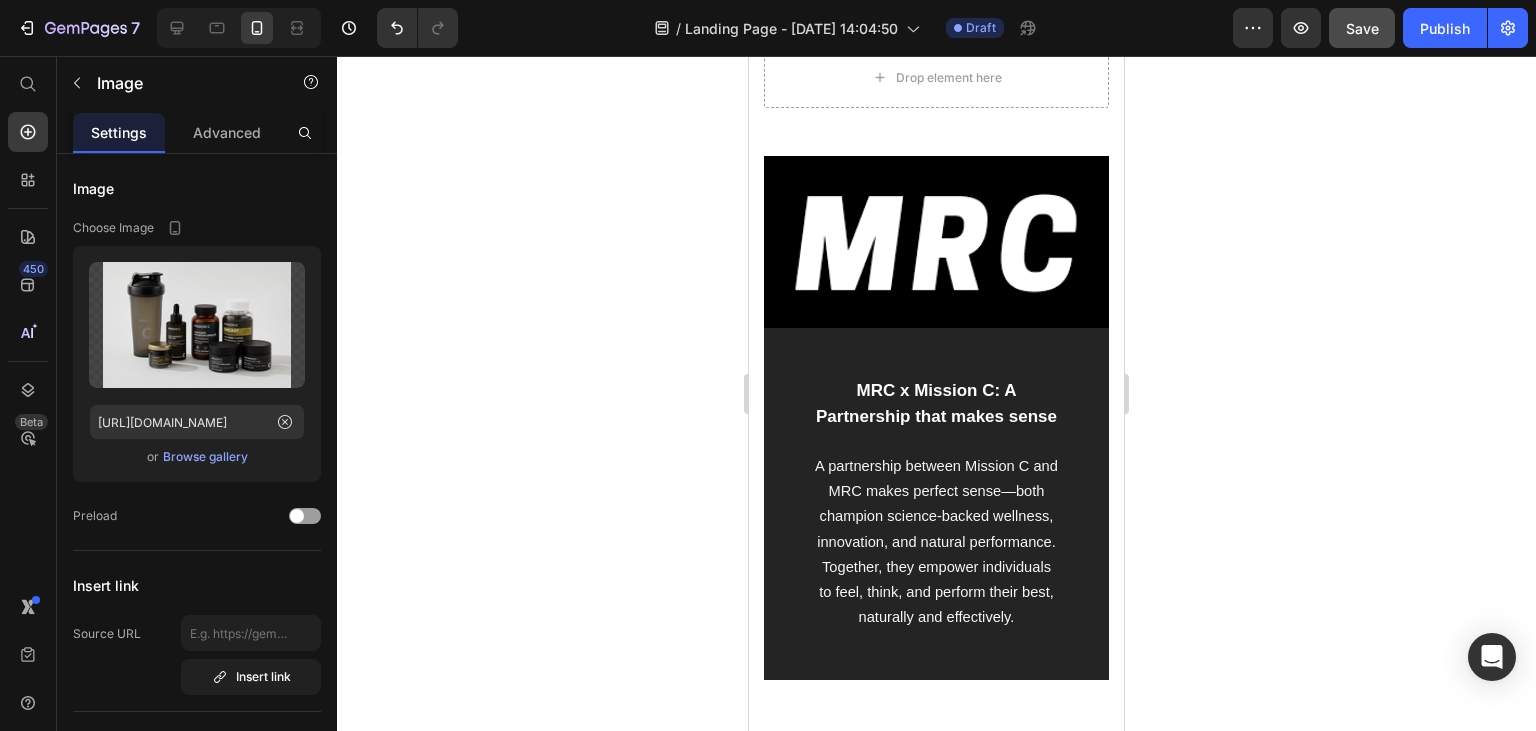 scroll, scrollTop: 818, scrollLeft: 0, axis: vertical 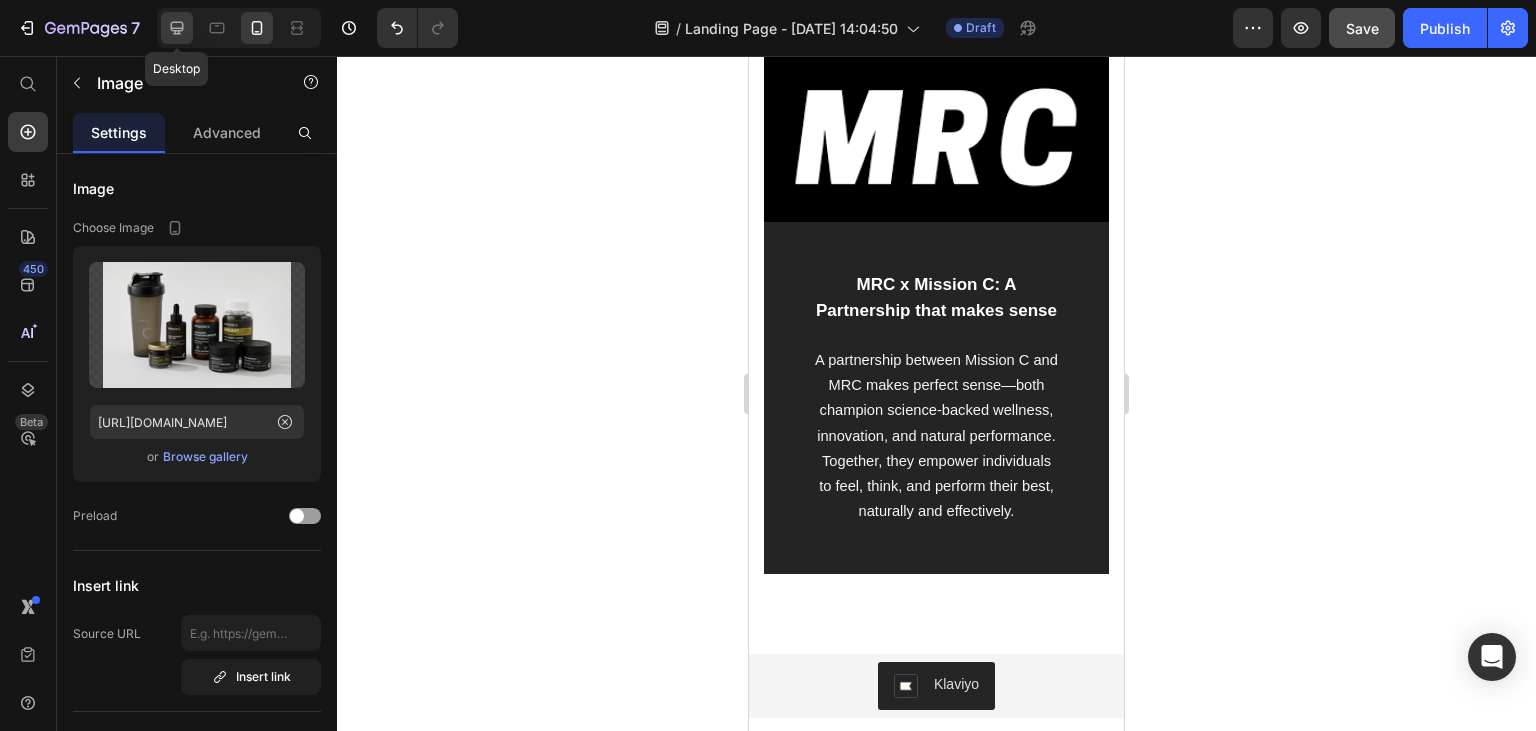 click 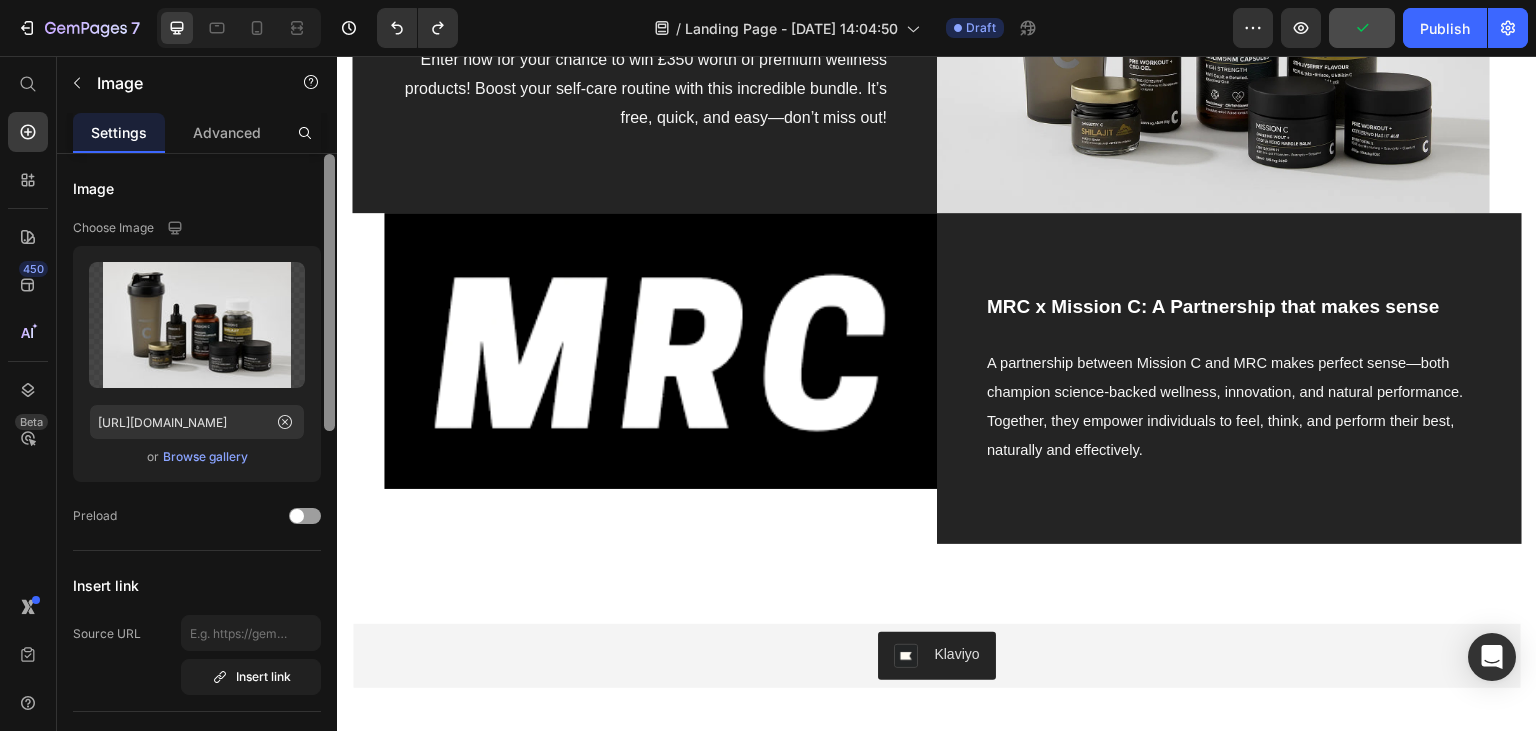 scroll, scrollTop: 845, scrollLeft: 0, axis: vertical 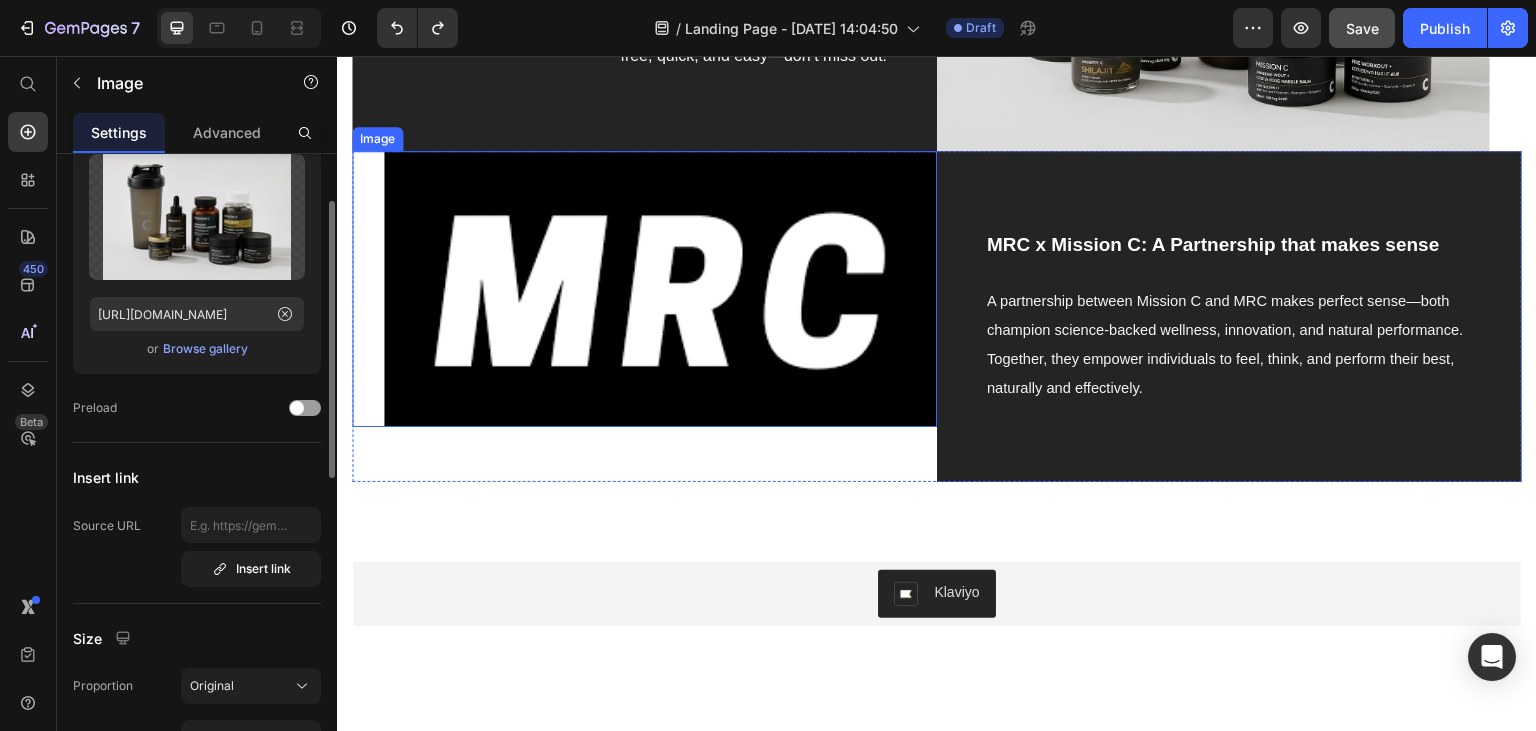 click at bounding box center [644, 289] 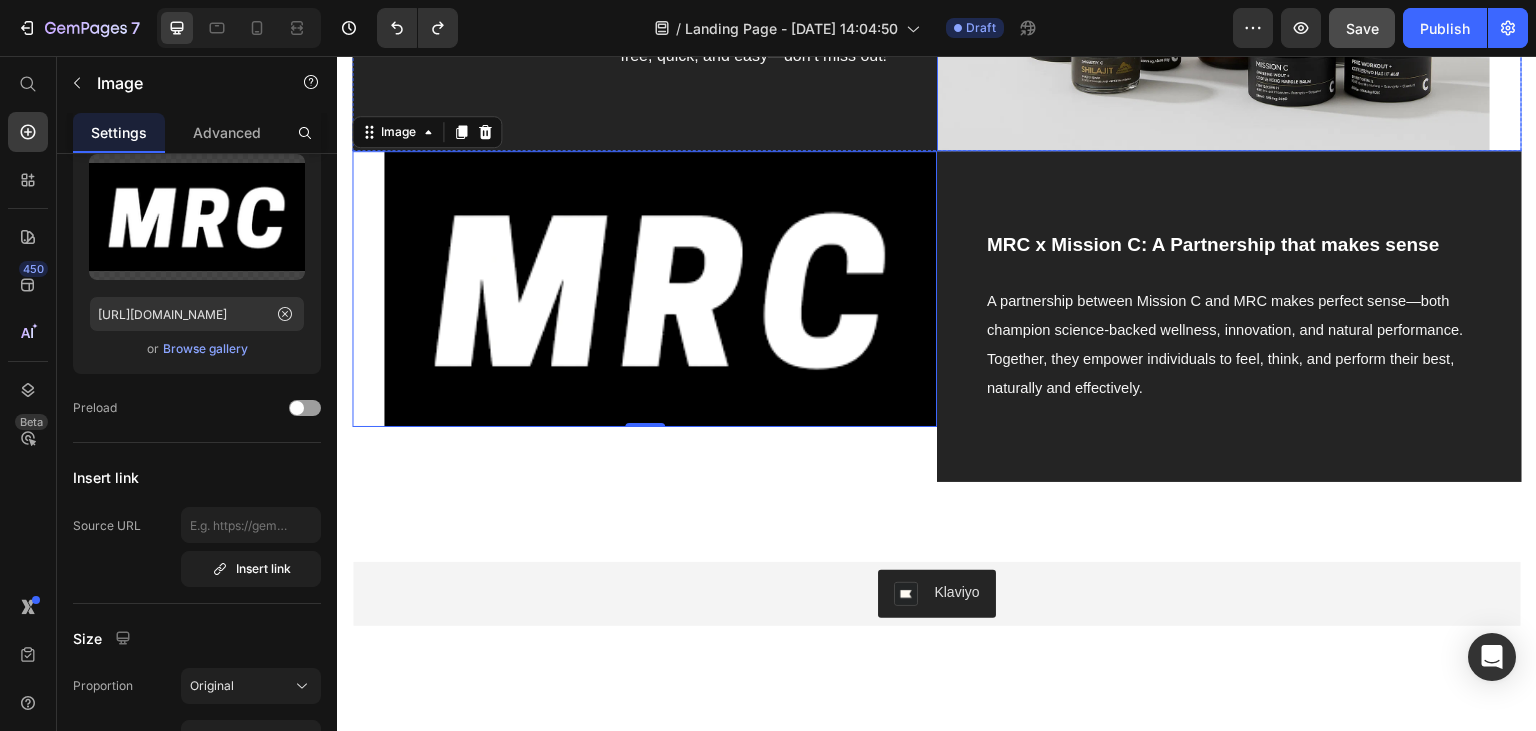 click at bounding box center (1229, -34) 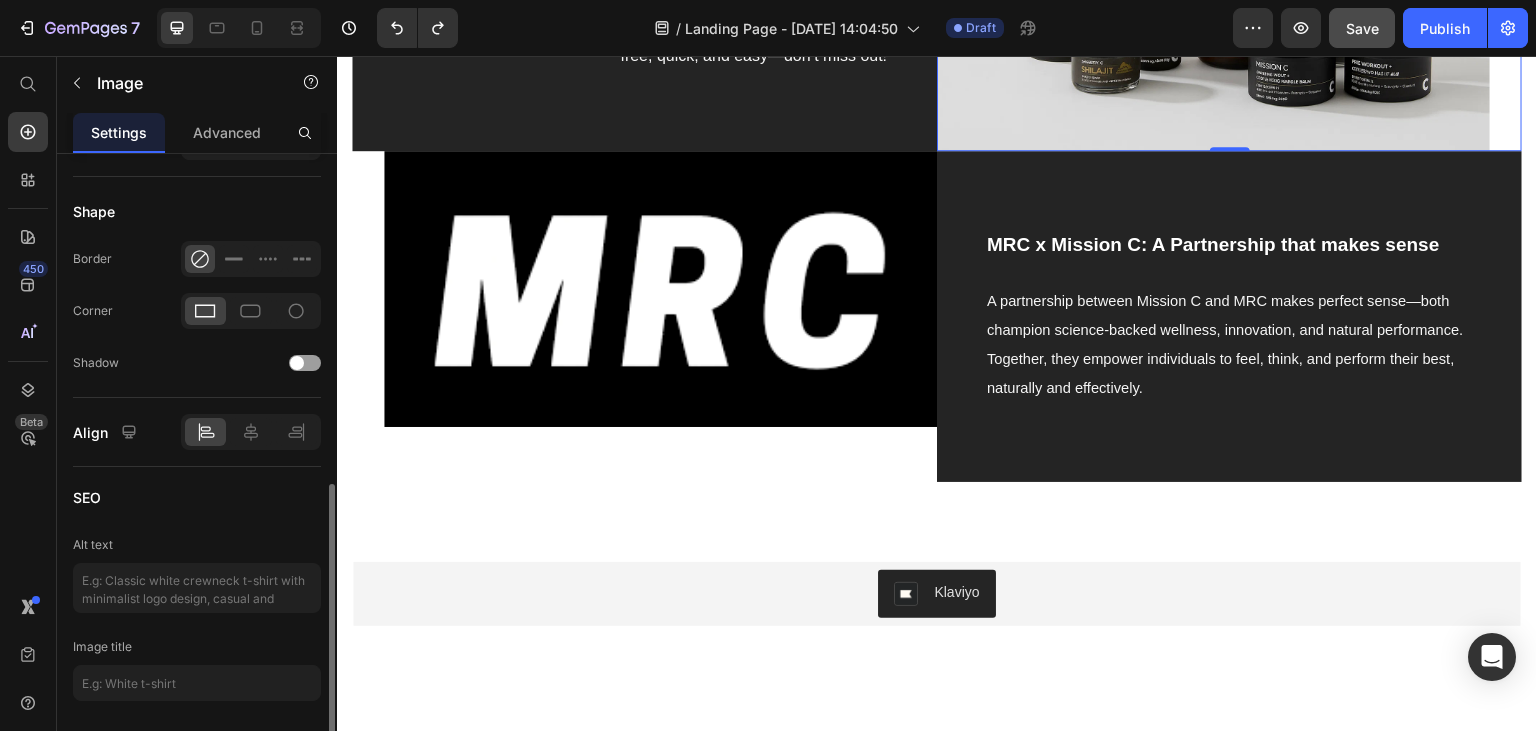 scroll, scrollTop: 815, scrollLeft: 0, axis: vertical 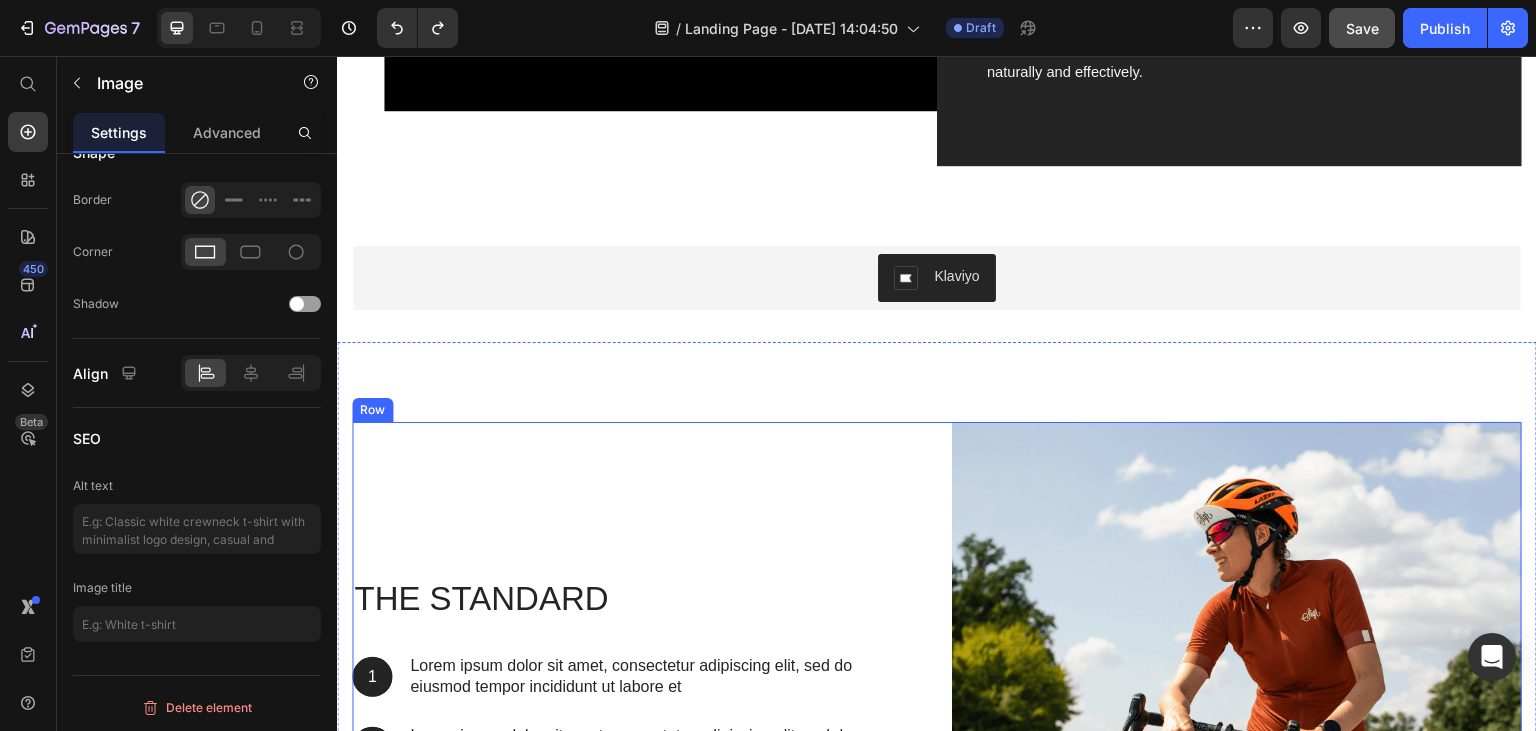 click on "The standard Heading 1 Text Block Hero Banner Lorem ipsum dolor sit amet, consectetur adipiscing elit, sed do eiusmod tempor incididunt ut labore et  Text Block Row 2 Text Block Hero Banner Lorem ipsum dolor sit amet, consectetur adipiscing elit, sed do eiusmod tempor incididunt Text Block Row 3 Text Block Hero Banner Lorem ipsum dolor sit amet, consectetur adipiscing elit, sed do eiusmod tempor incididunt ut labore et dolore  Text Block Row Row" at bounding box center (637, 707) 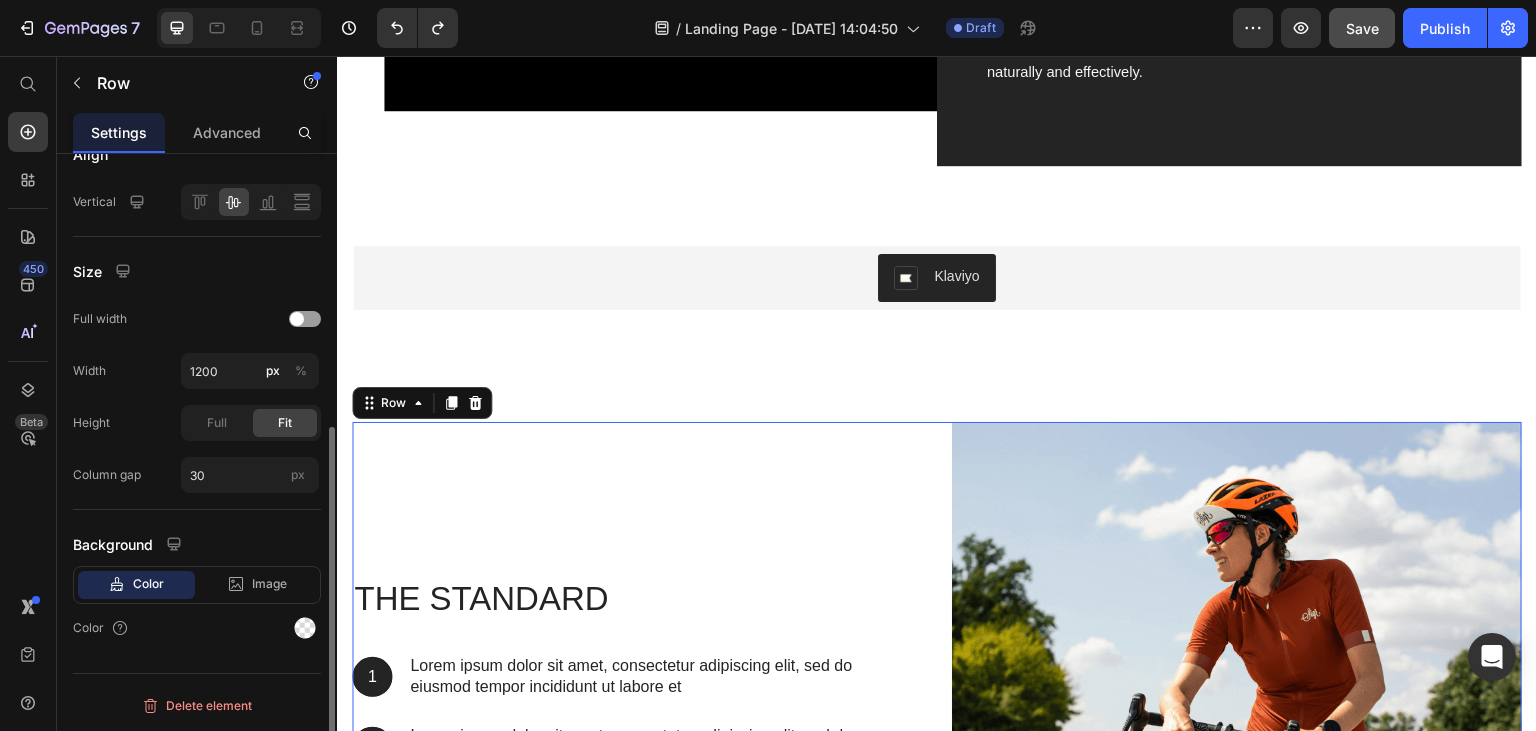scroll, scrollTop: 0, scrollLeft: 0, axis: both 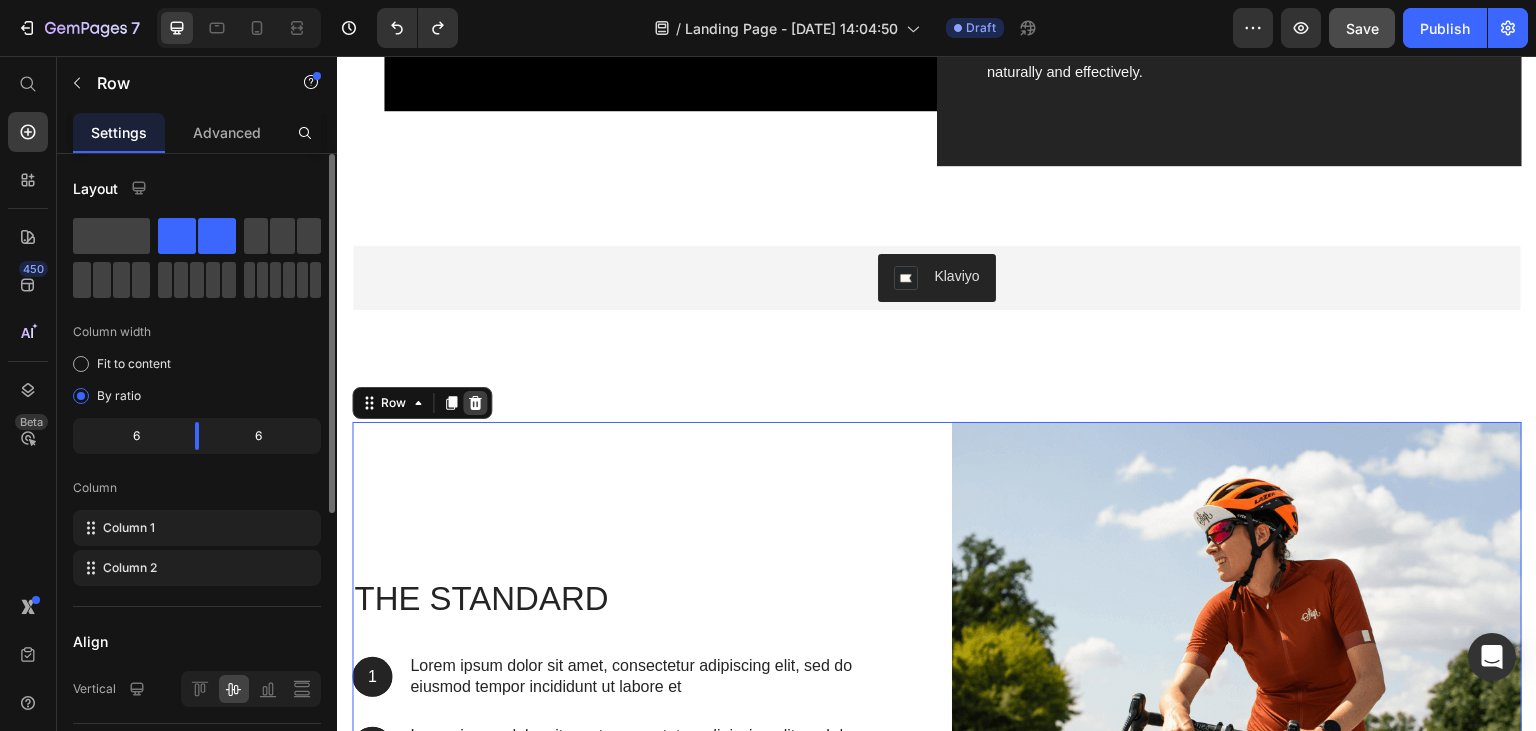 click 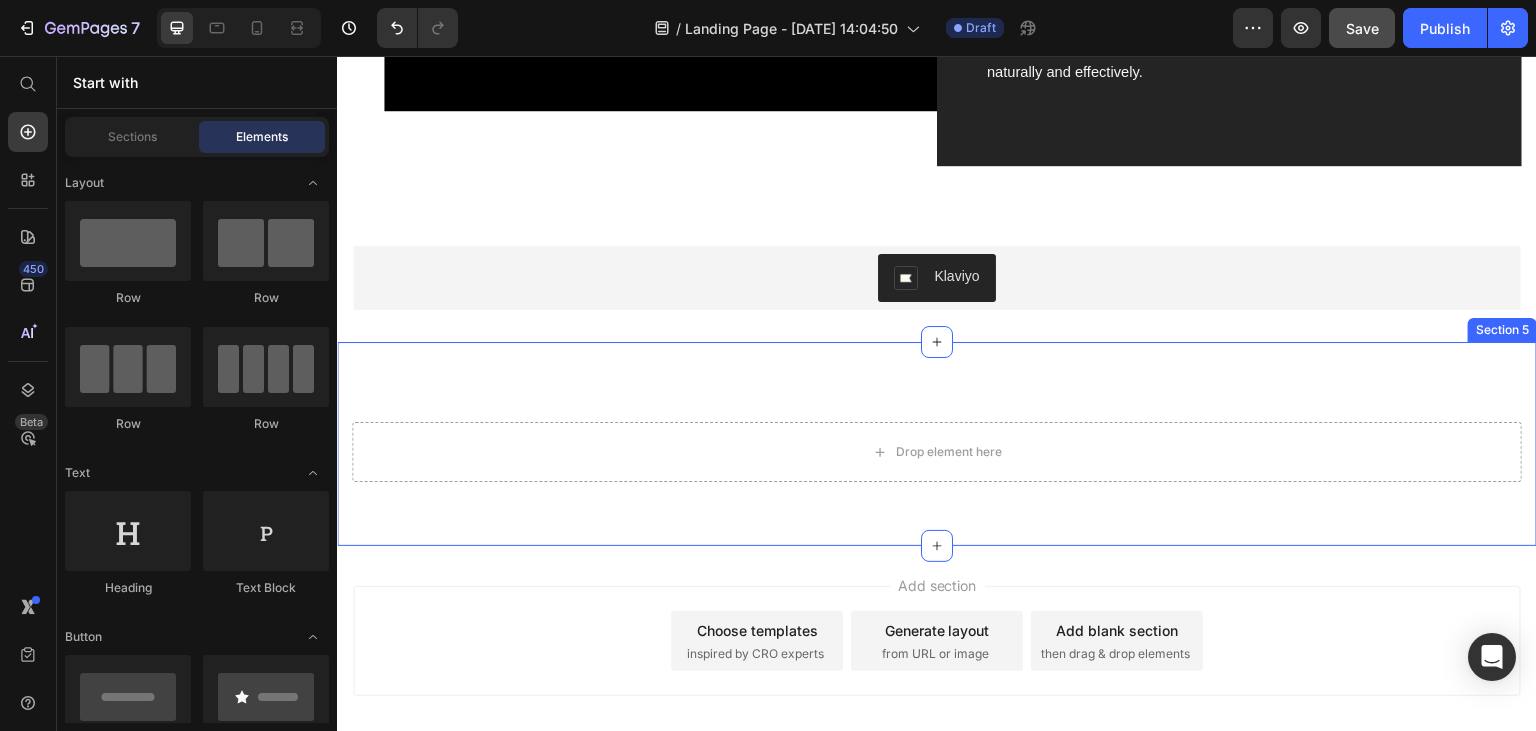 click on "Drop element here Section 5" at bounding box center (937, 444) 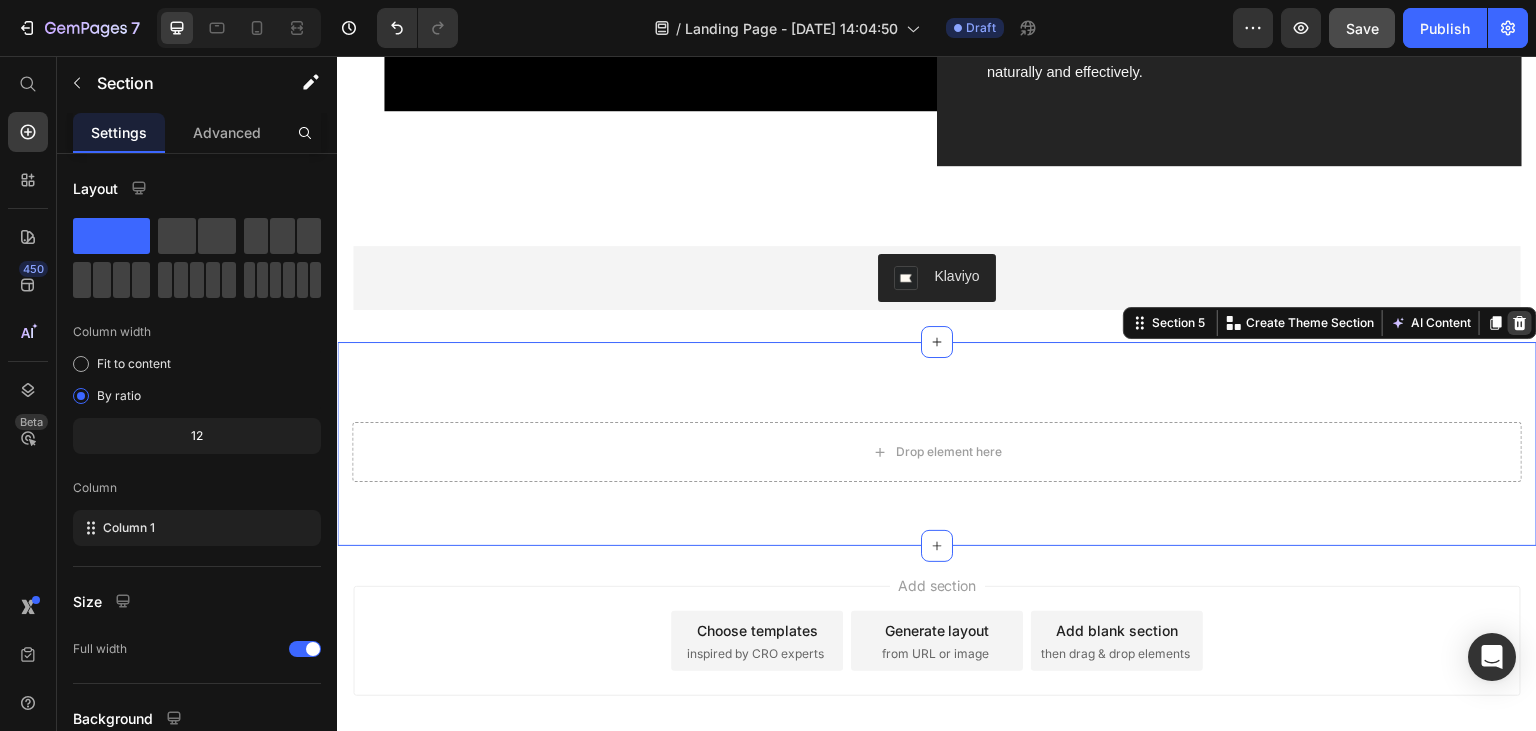 click 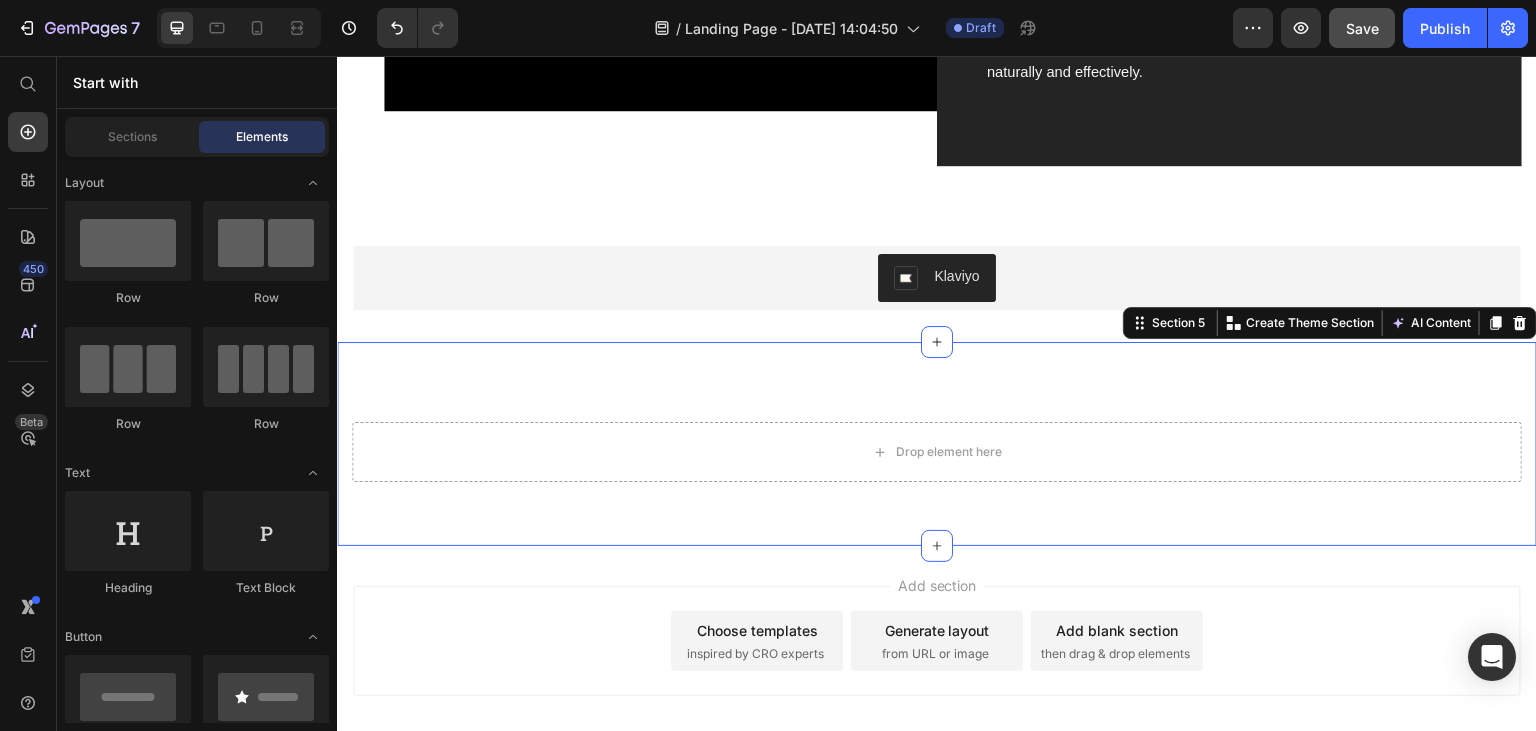 scroll, scrollTop: 1060, scrollLeft: 0, axis: vertical 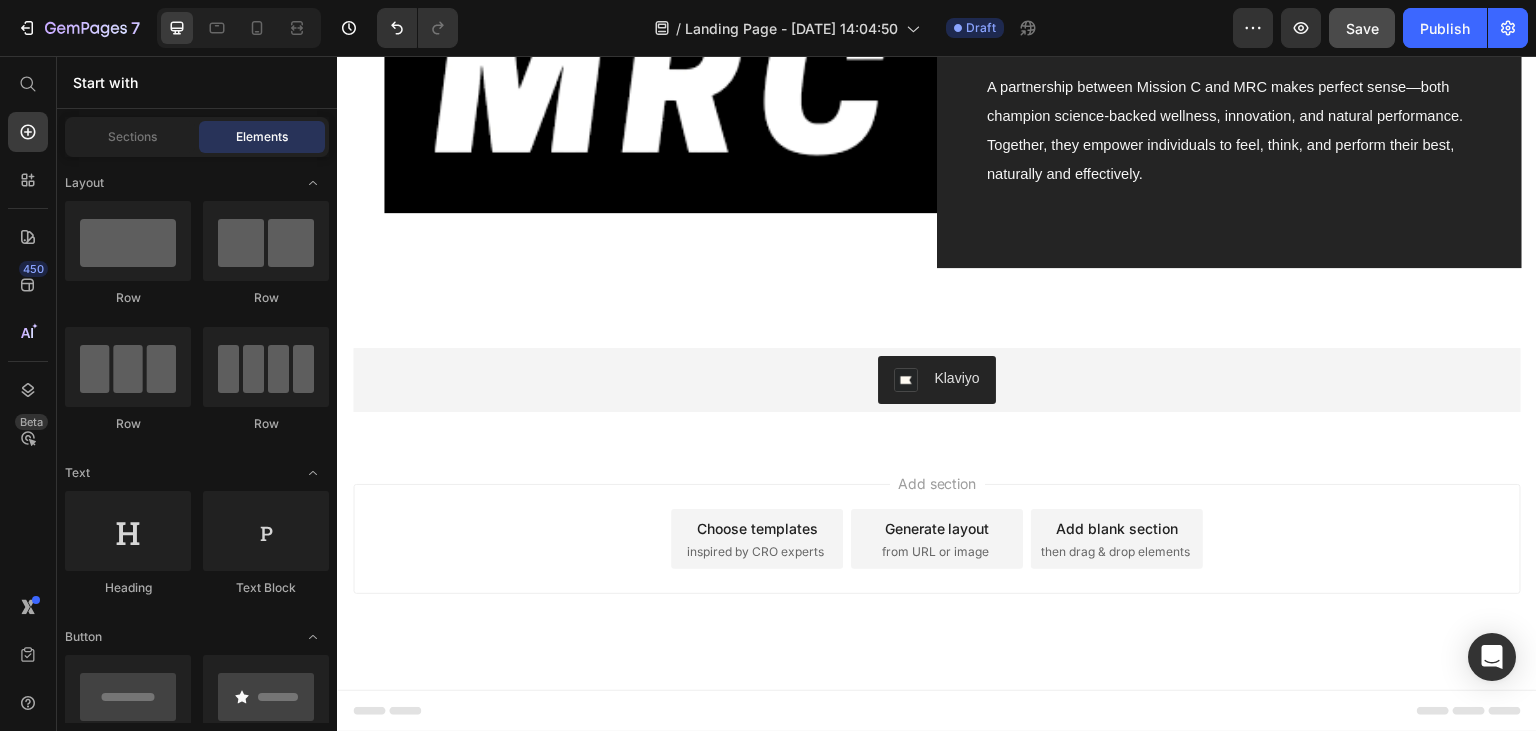 click on "Choose templates inspired by CRO experts" at bounding box center (757, 539) 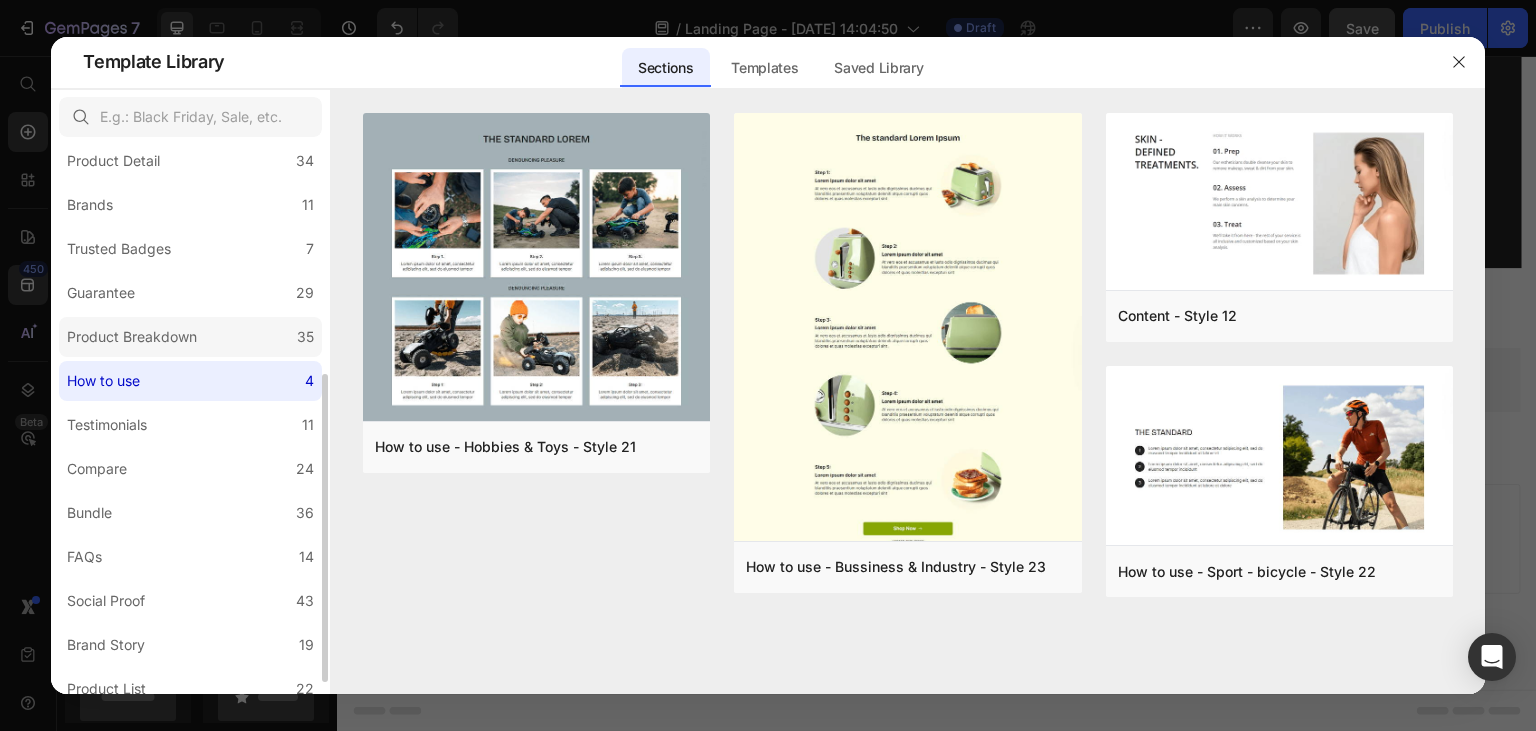 scroll, scrollTop: 216, scrollLeft: 0, axis: vertical 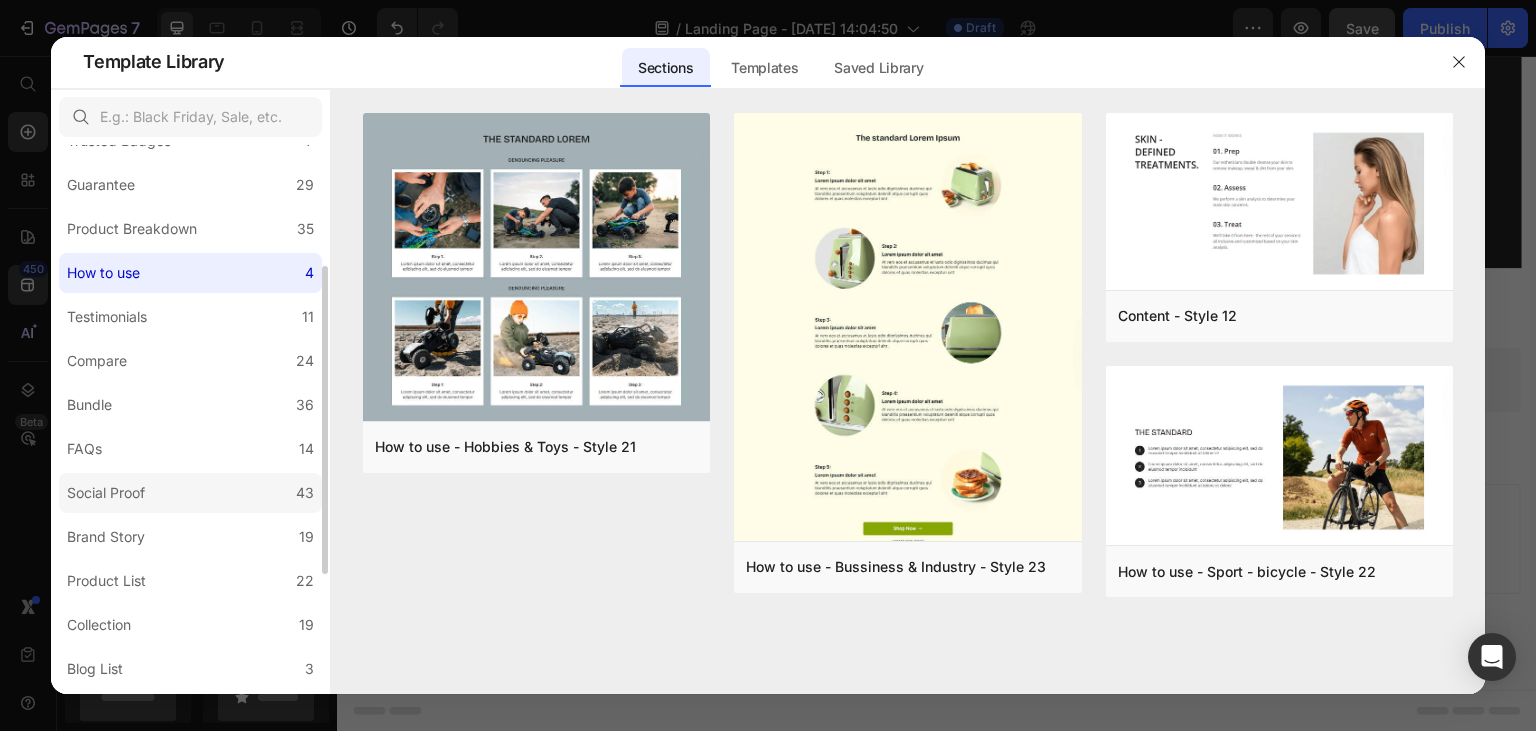 click on "Social Proof" at bounding box center [106, 493] 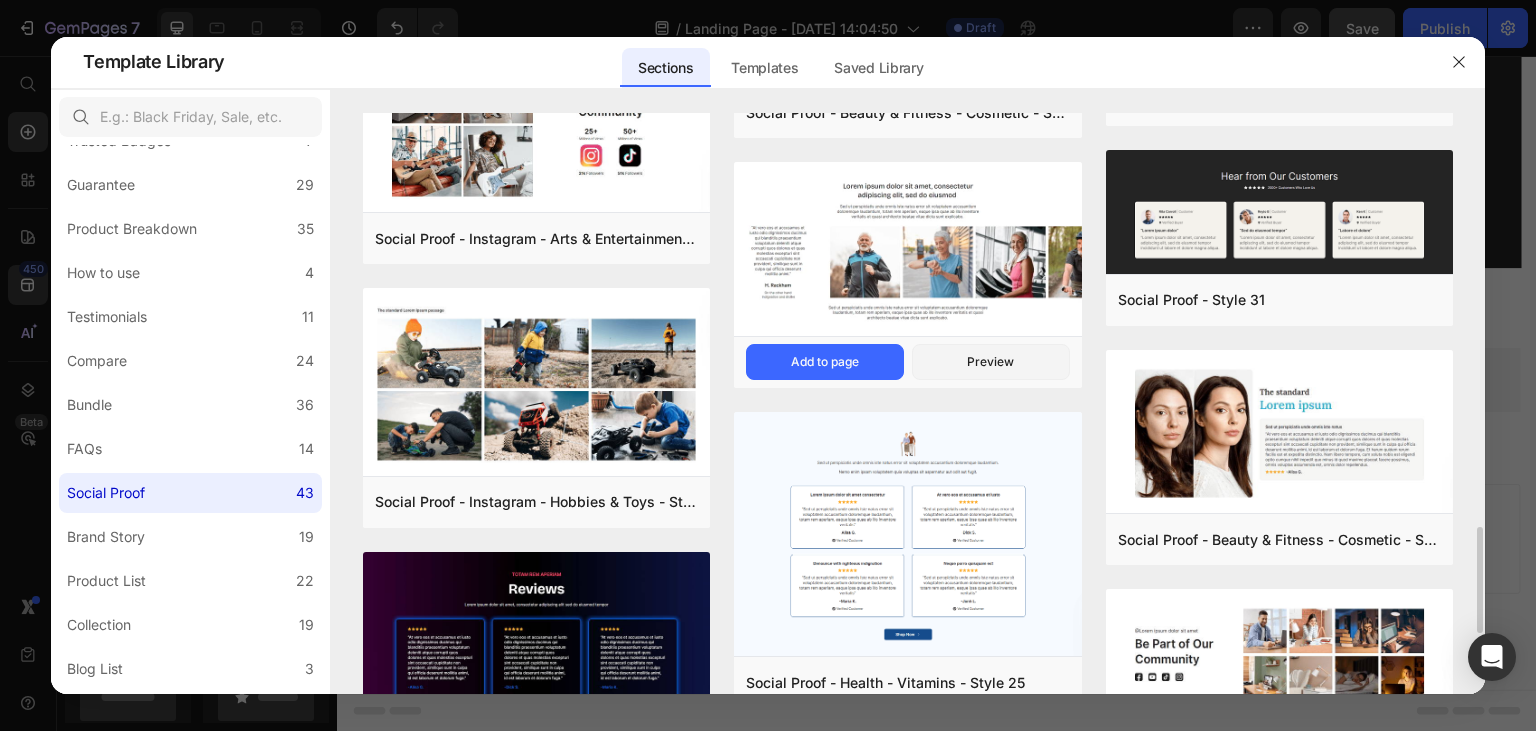 scroll, scrollTop: 2476, scrollLeft: 0, axis: vertical 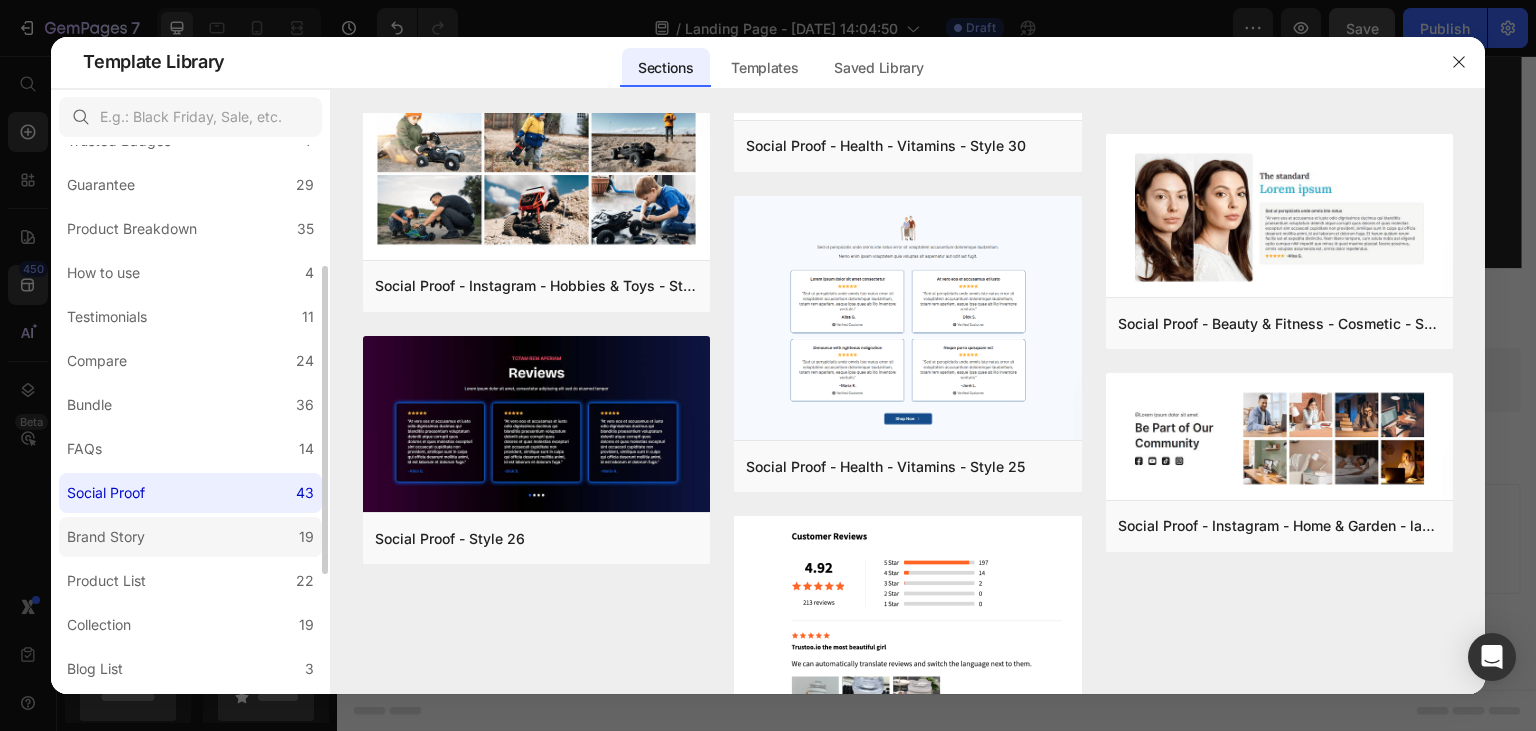 click on "Brand Story 19" 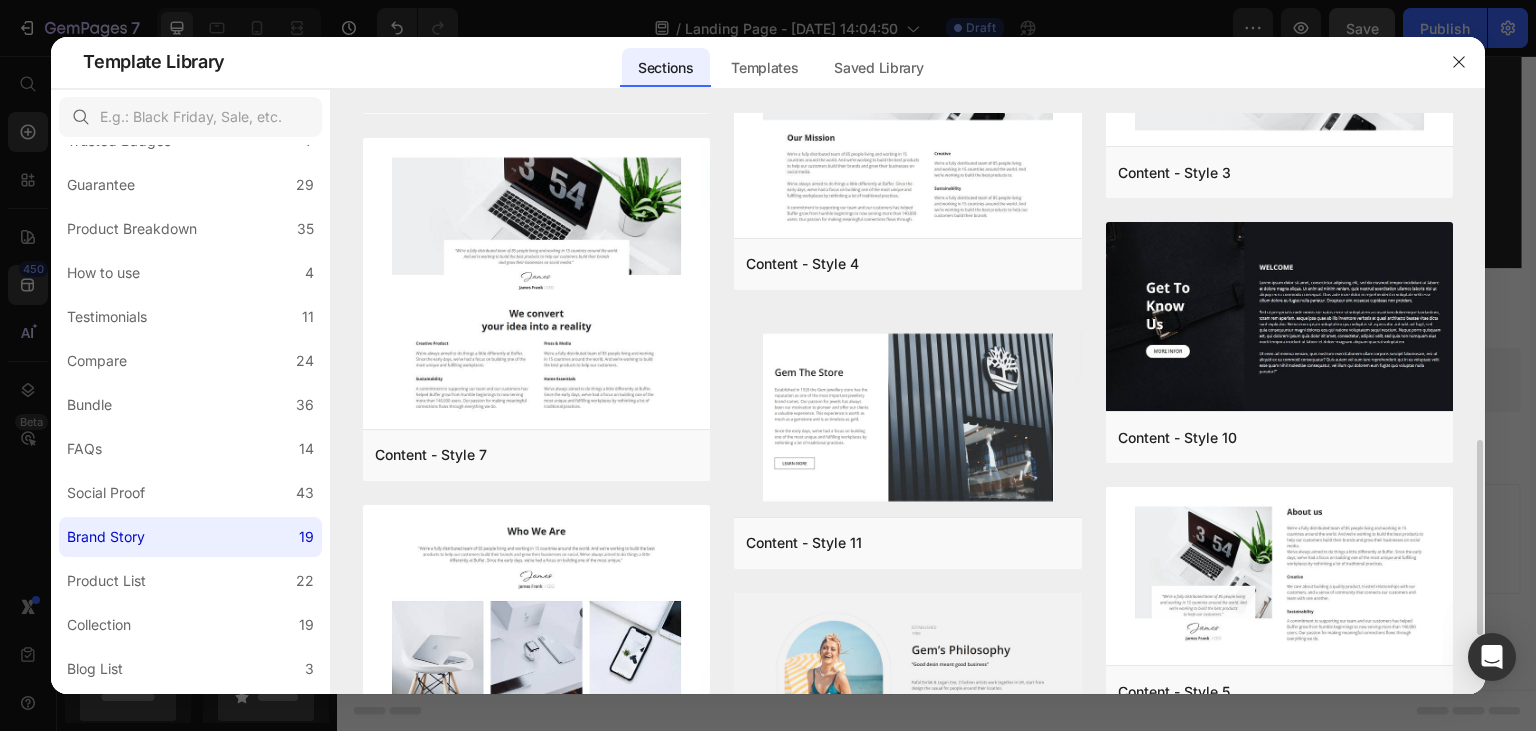 scroll, scrollTop: 1148, scrollLeft: 0, axis: vertical 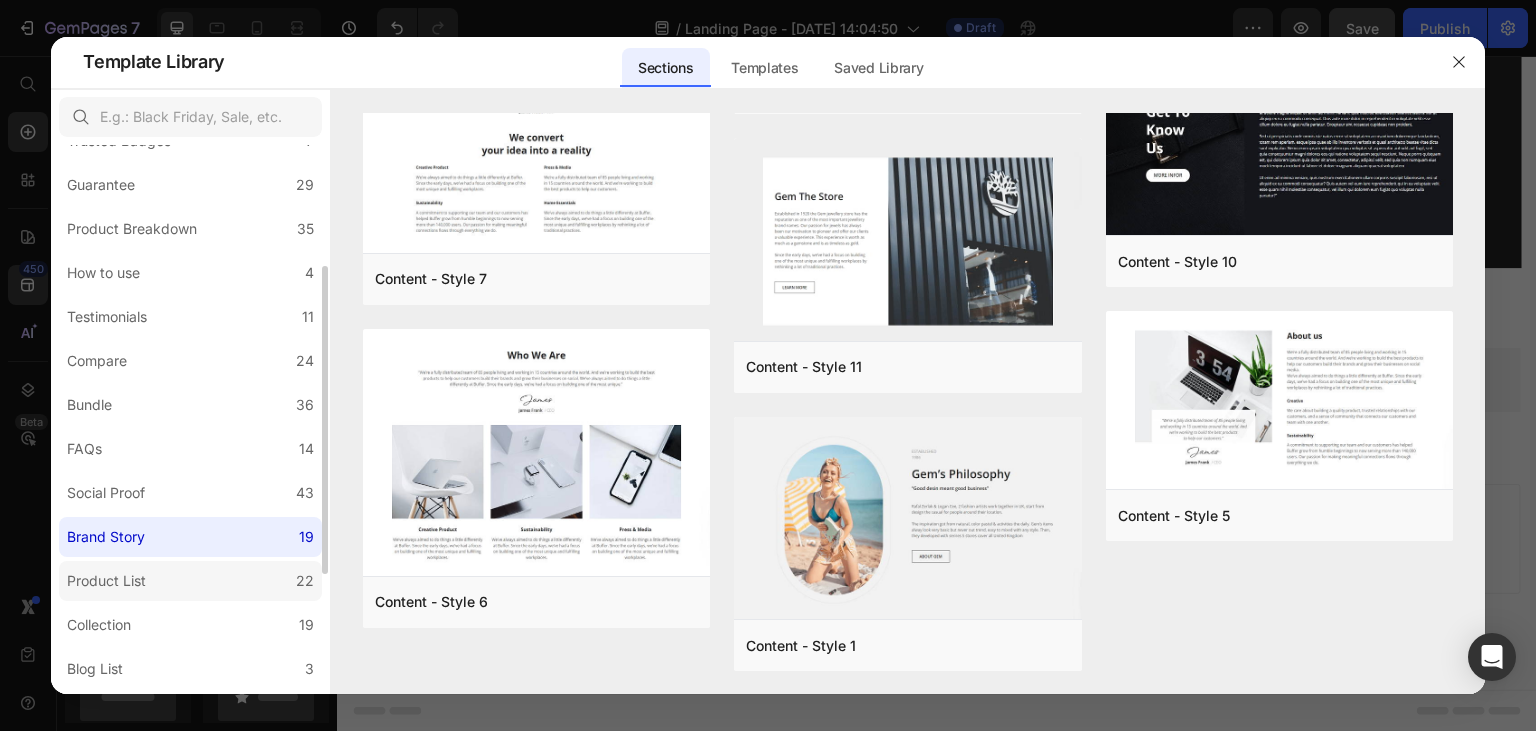 click on "Product List" at bounding box center (106, 581) 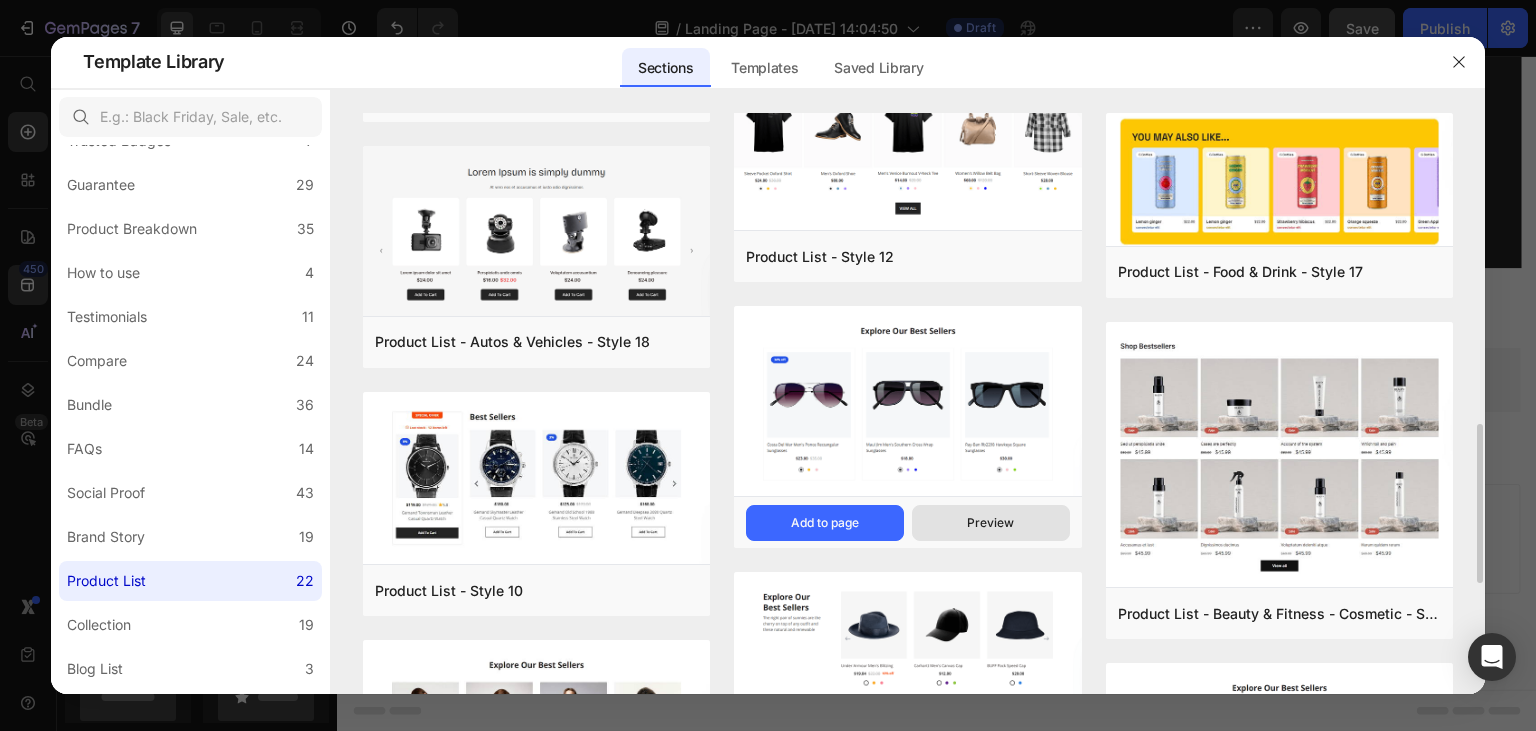 scroll, scrollTop: 1030, scrollLeft: 0, axis: vertical 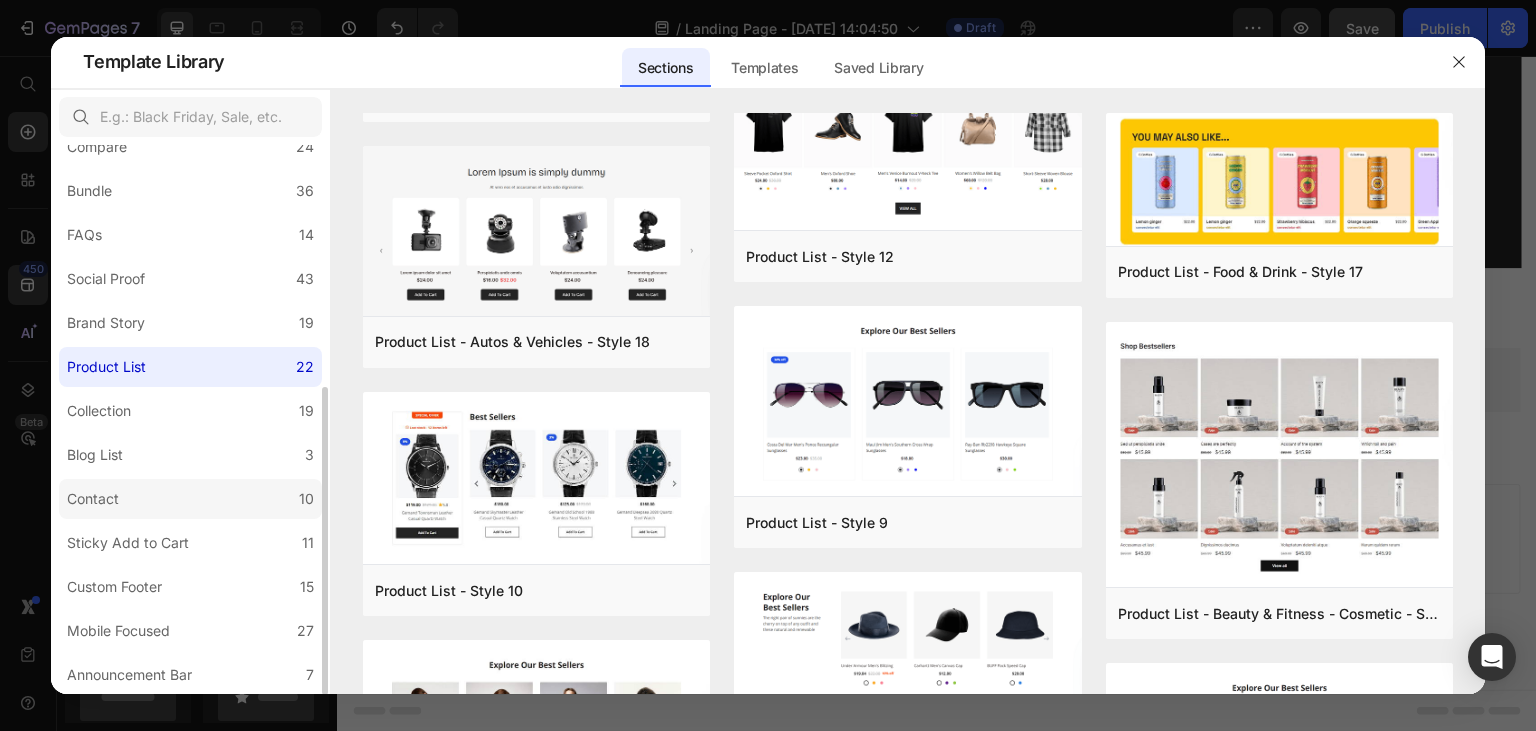click on "Contact 10" 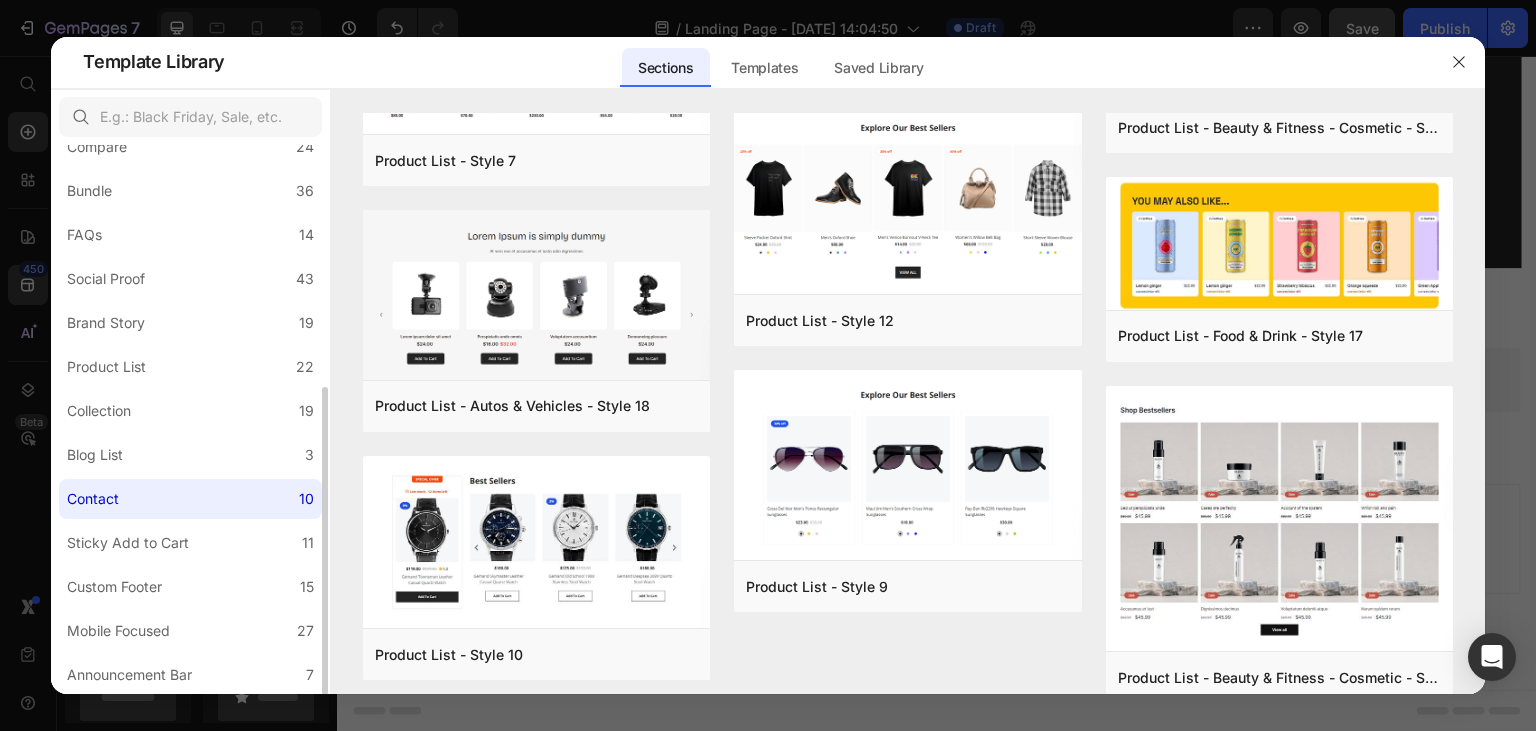 scroll, scrollTop: 0, scrollLeft: 0, axis: both 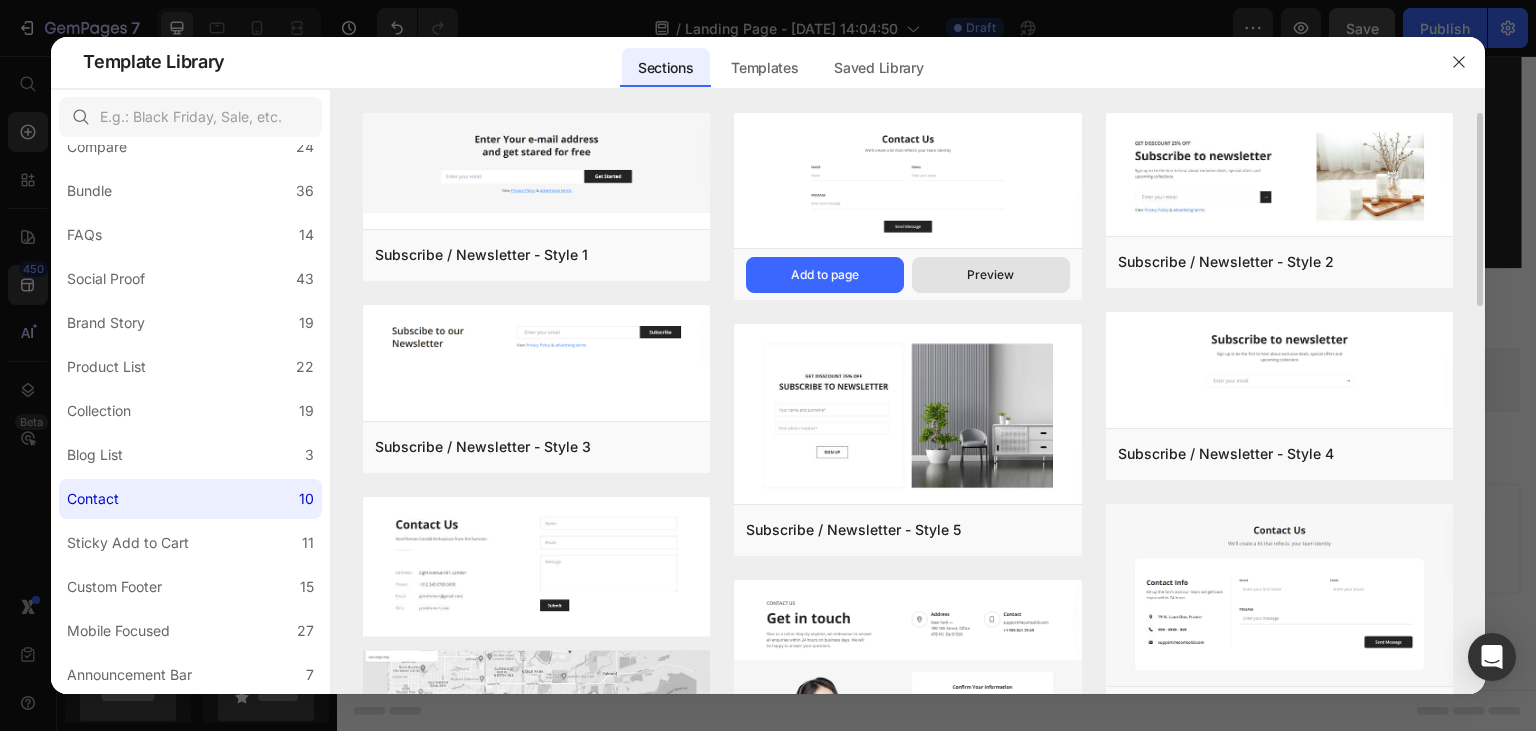 click on "Preview" at bounding box center (990, 275) 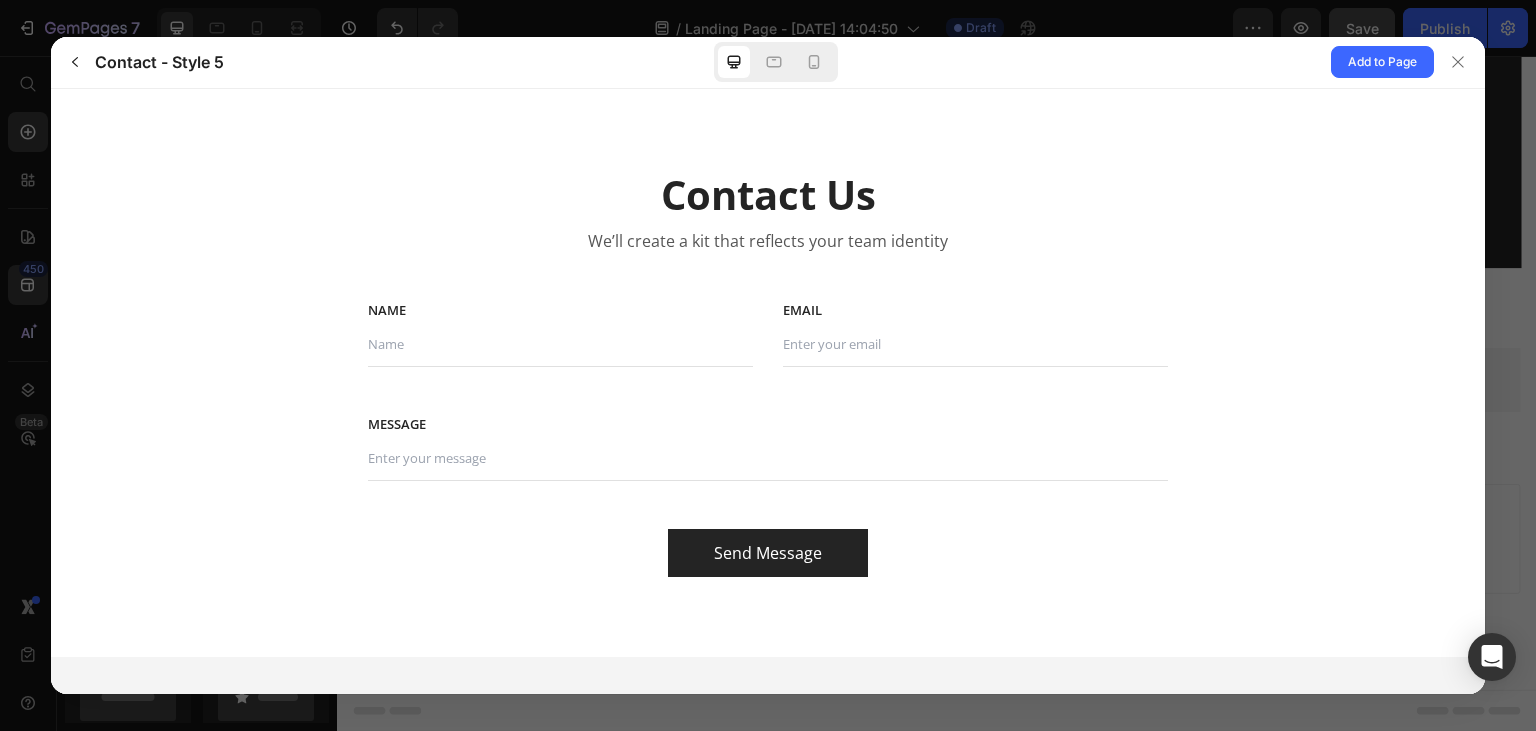 scroll, scrollTop: 0, scrollLeft: 0, axis: both 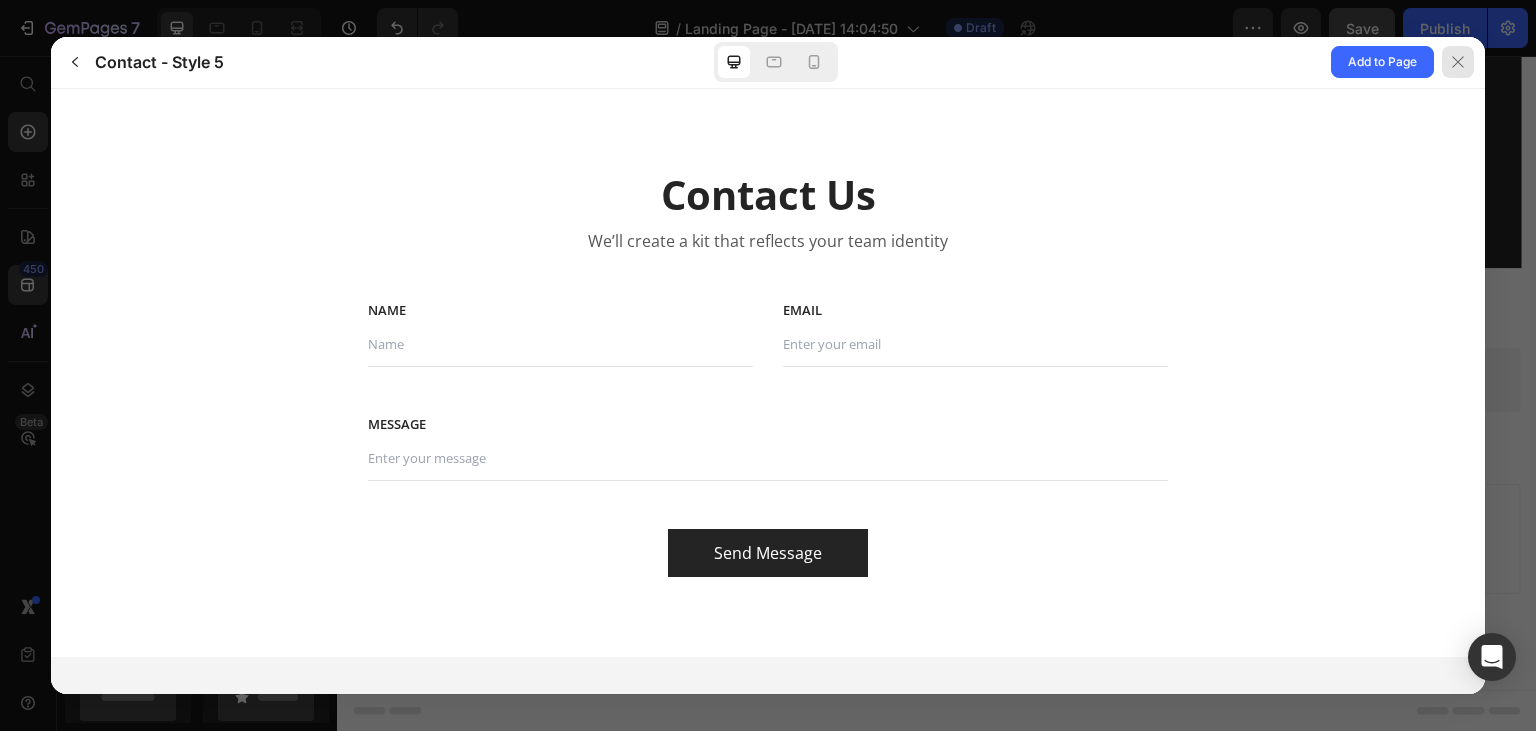 click at bounding box center (1458, 62) 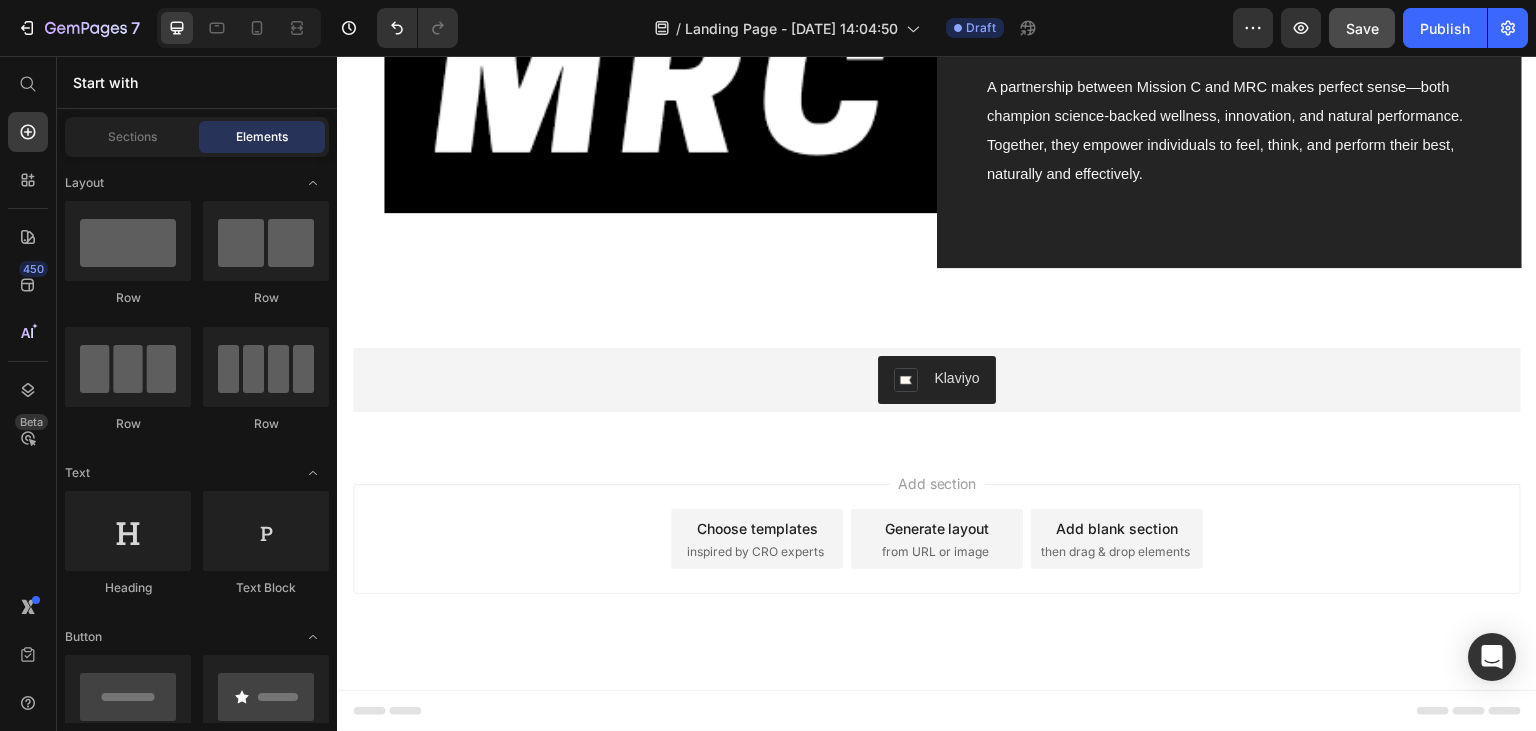 click on "inspired by CRO experts" at bounding box center [755, 552] 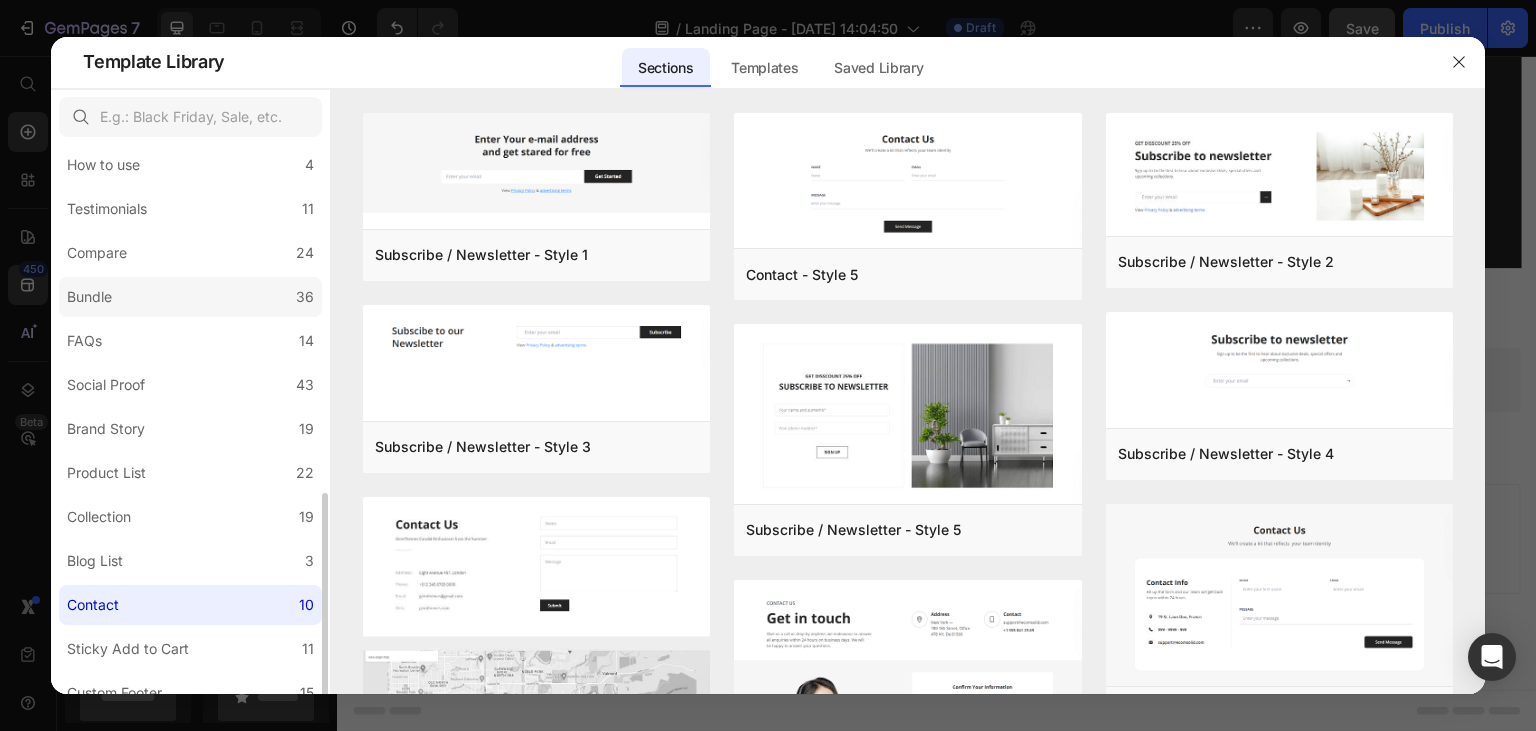 scroll, scrollTop: 430, scrollLeft: 0, axis: vertical 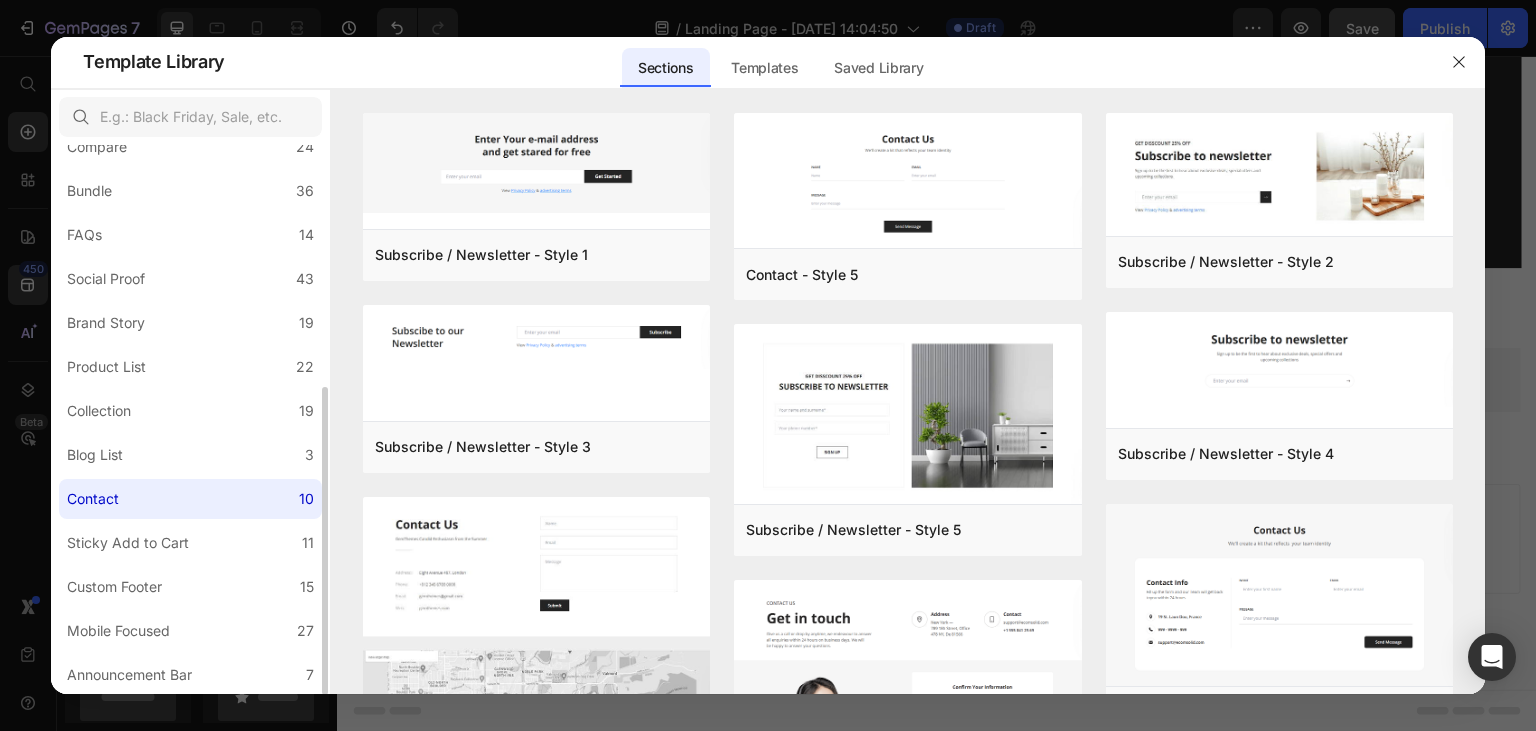 click on "Contact" at bounding box center (97, 499) 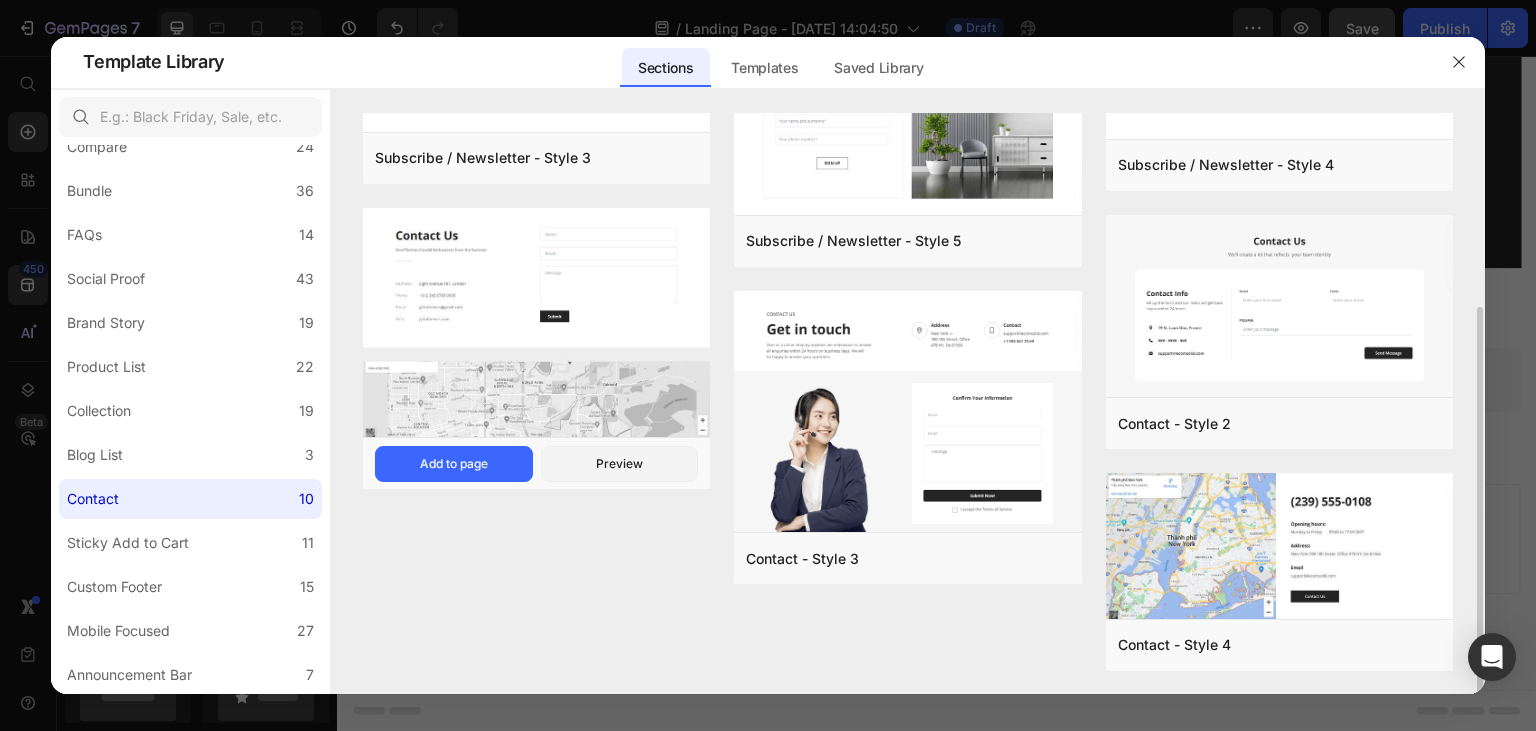 scroll, scrollTop: 0, scrollLeft: 0, axis: both 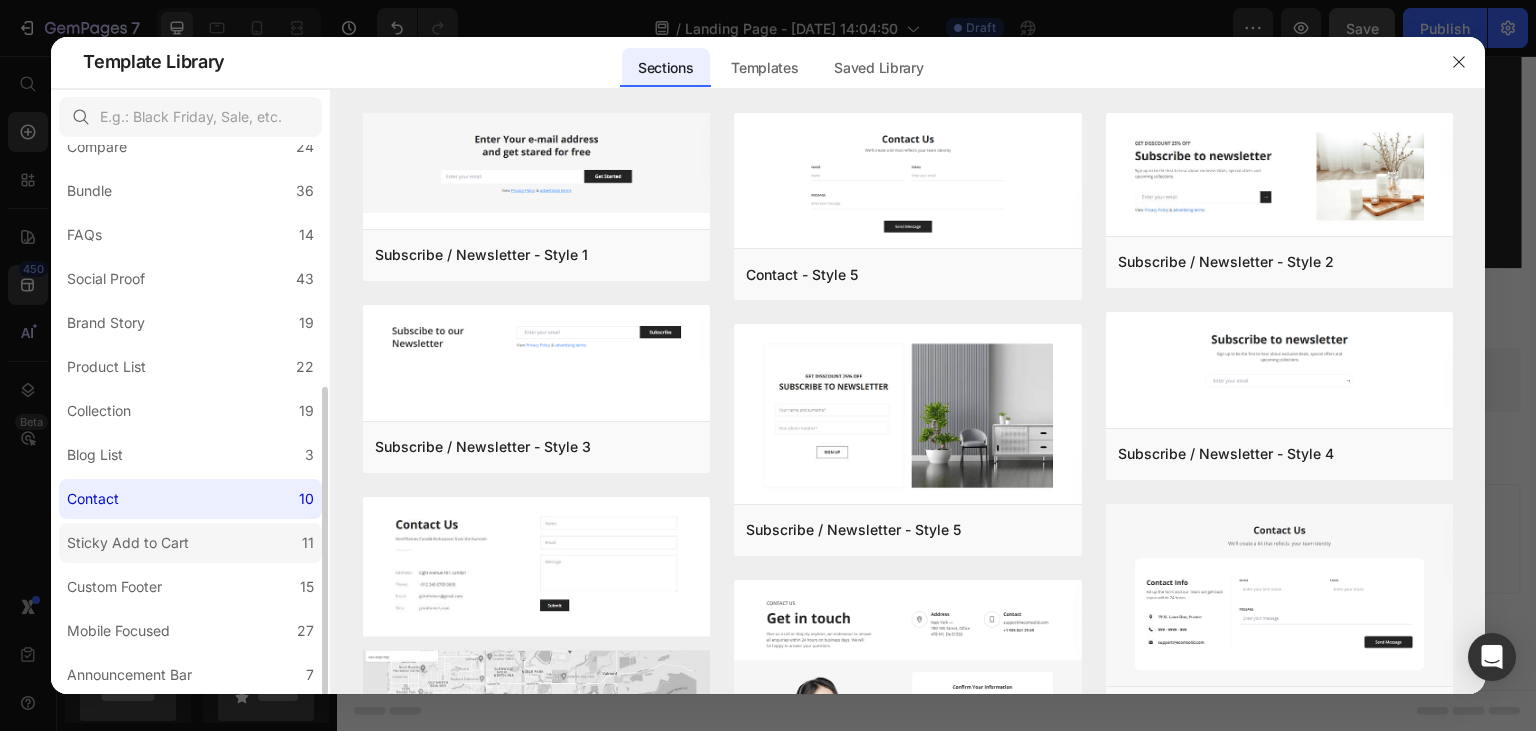 click on "Sticky Add to Cart" at bounding box center (128, 543) 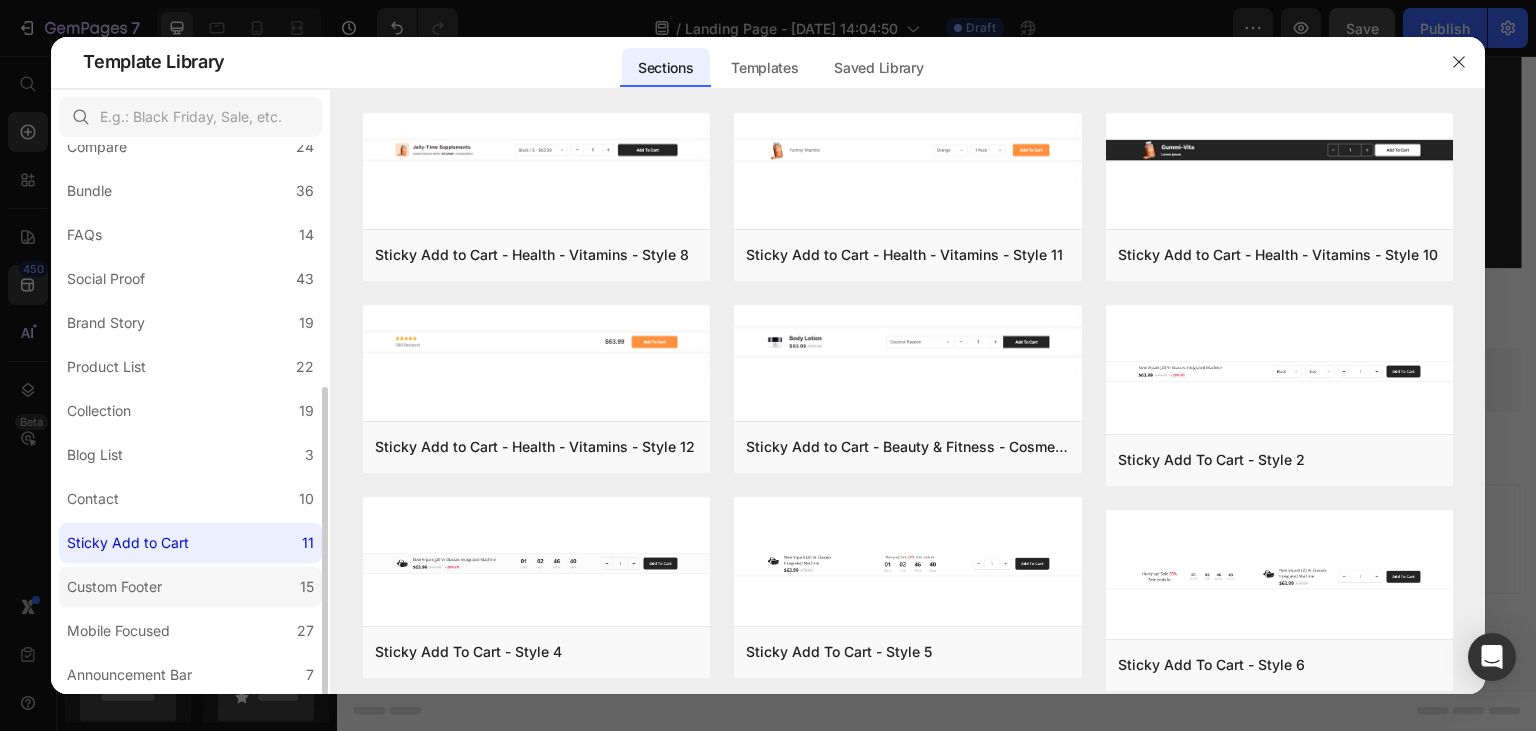 click on "Custom Footer" at bounding box center [114, 587] 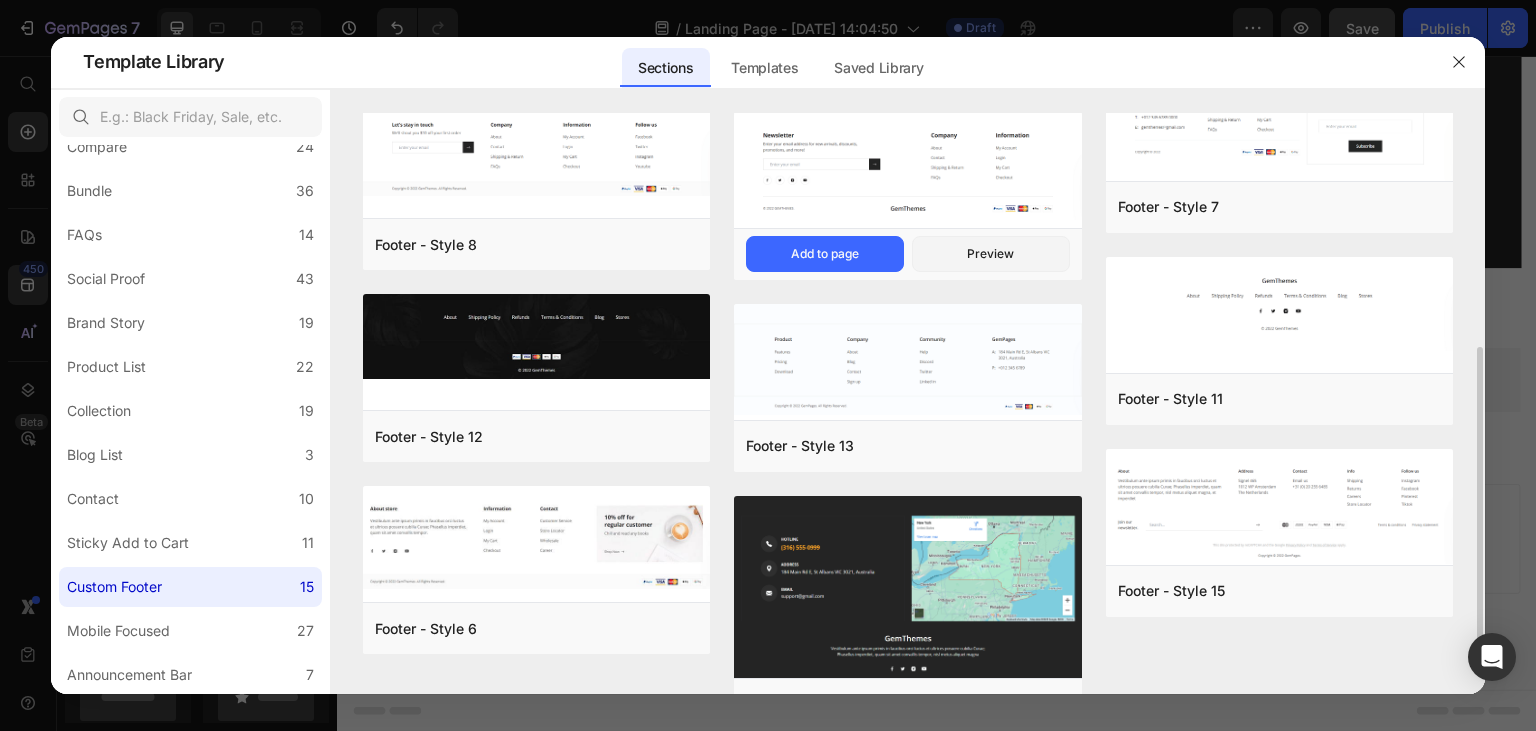 scroll, scrollTop: 491, scrollLeft: 0, axis: vertical 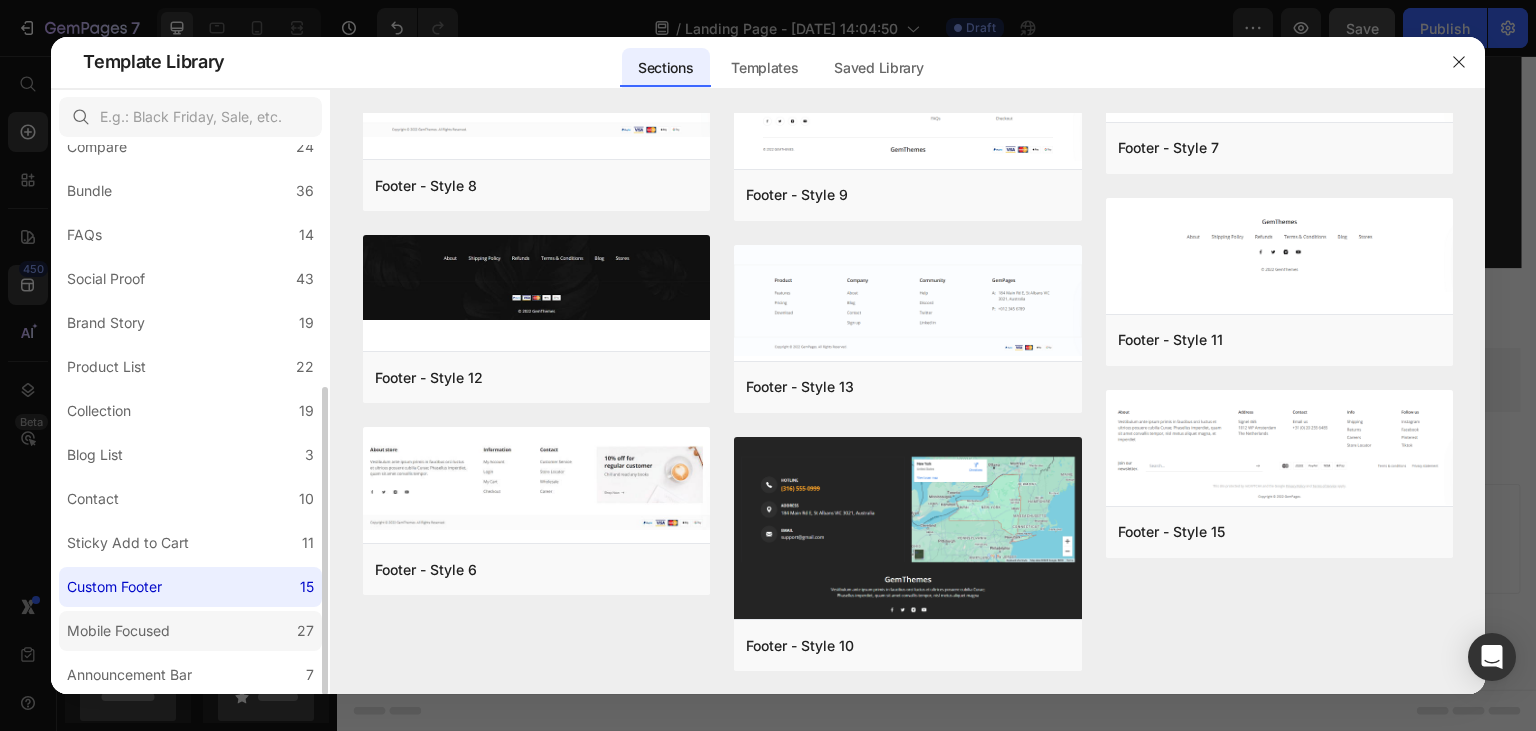click on "Mobile Focused" at bounding box center [118, 631] 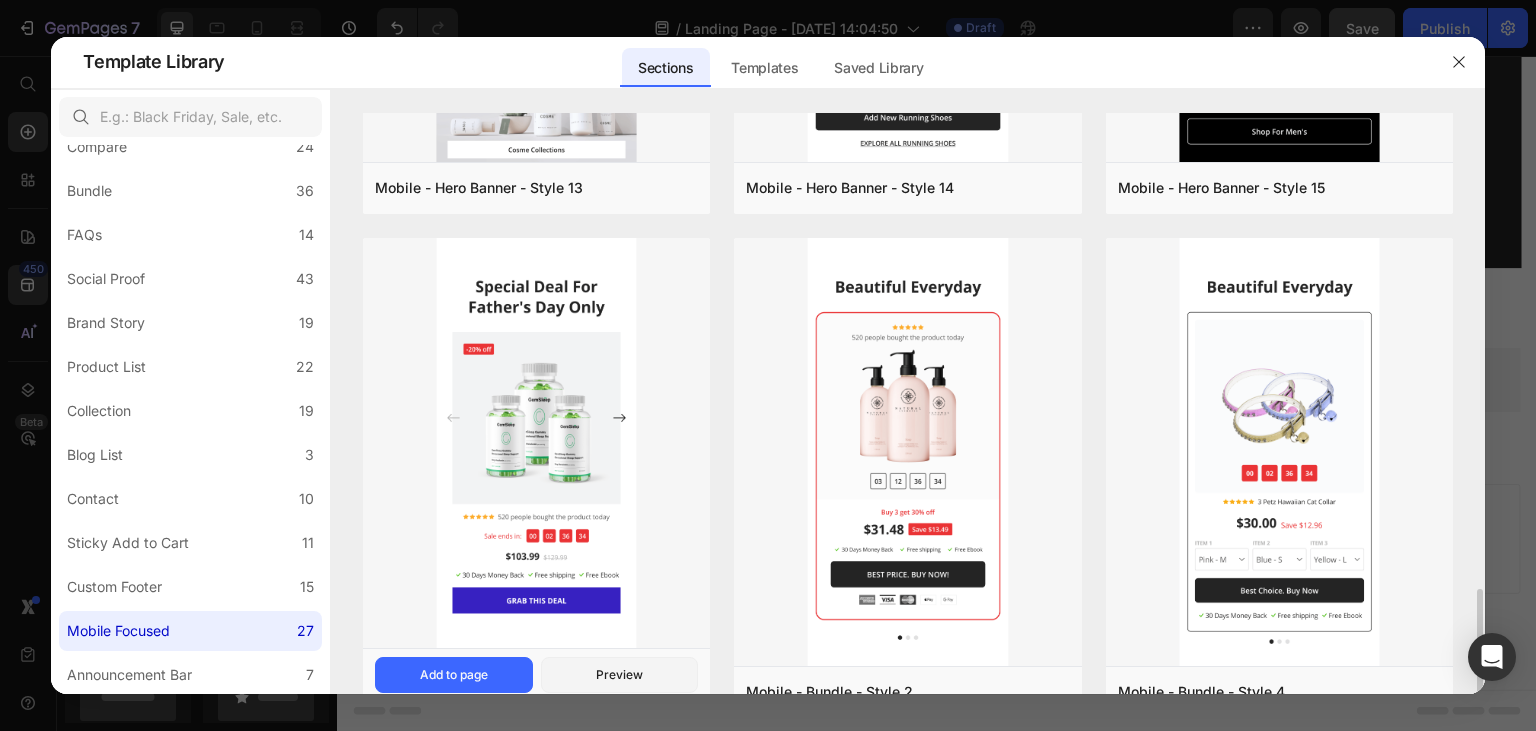 scroll, scrollTop: 1944, scrollLeft: 0, axis: vertical 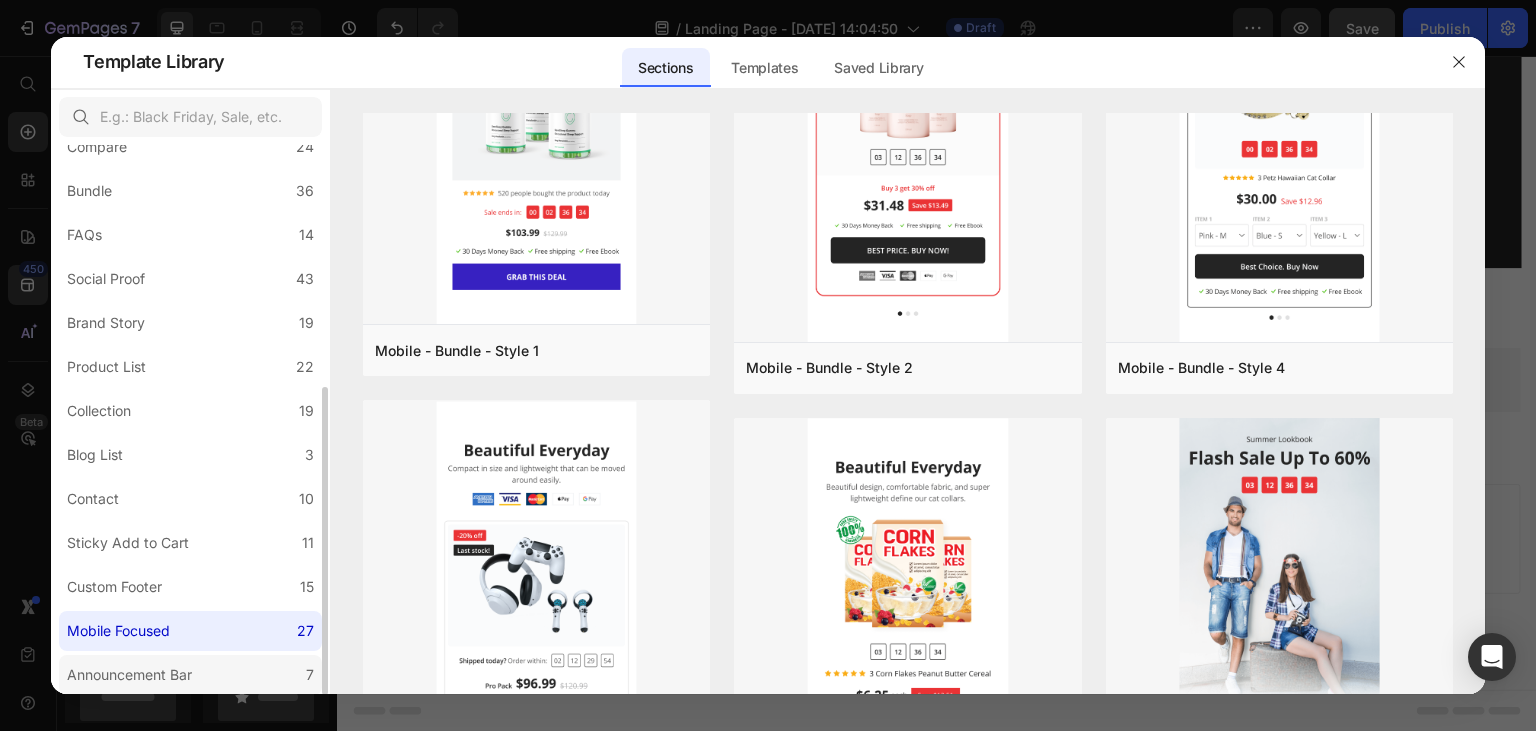 click on "Announcement Bar" at bounding box center (129, 675) 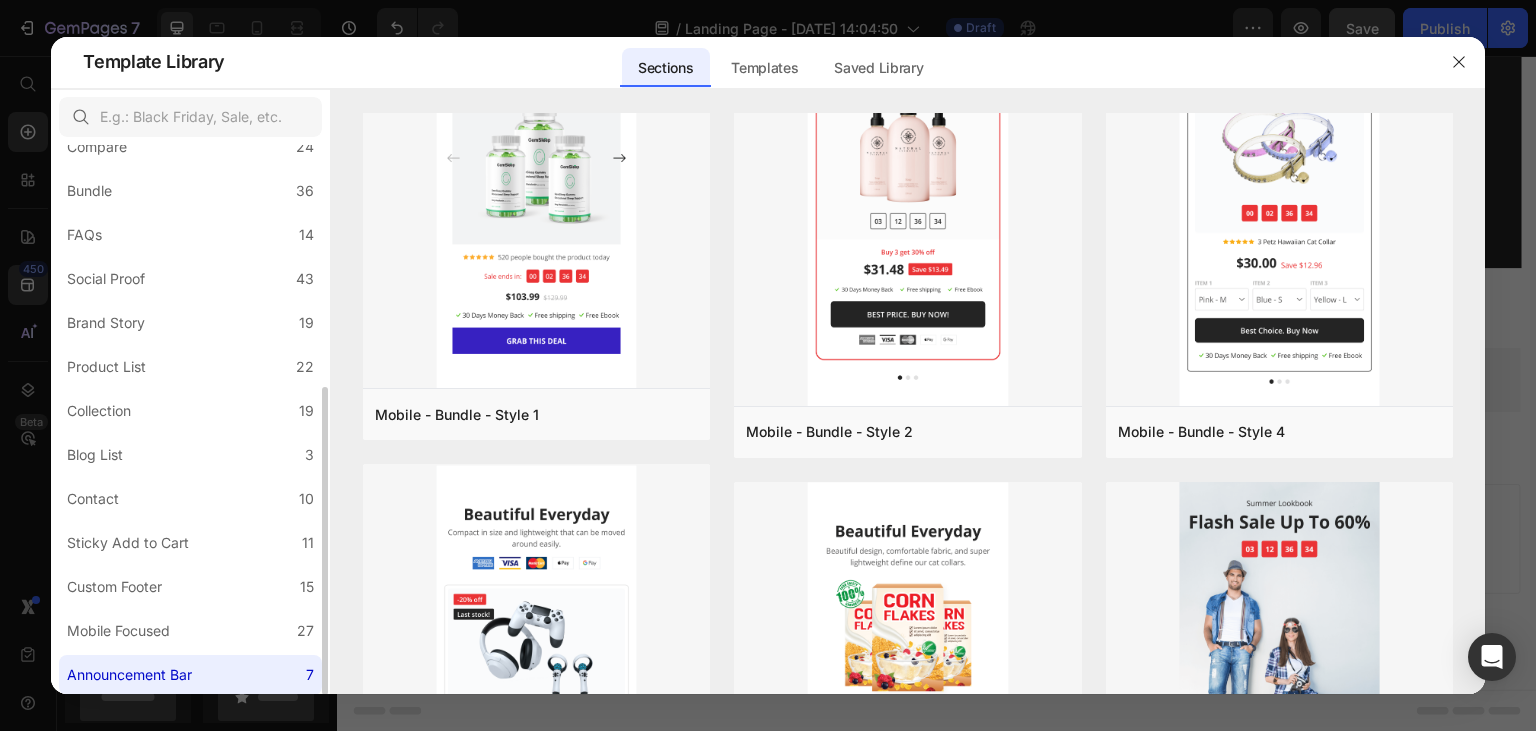scroll, scrollTop: 0, scrollLeft: 0, axis: both 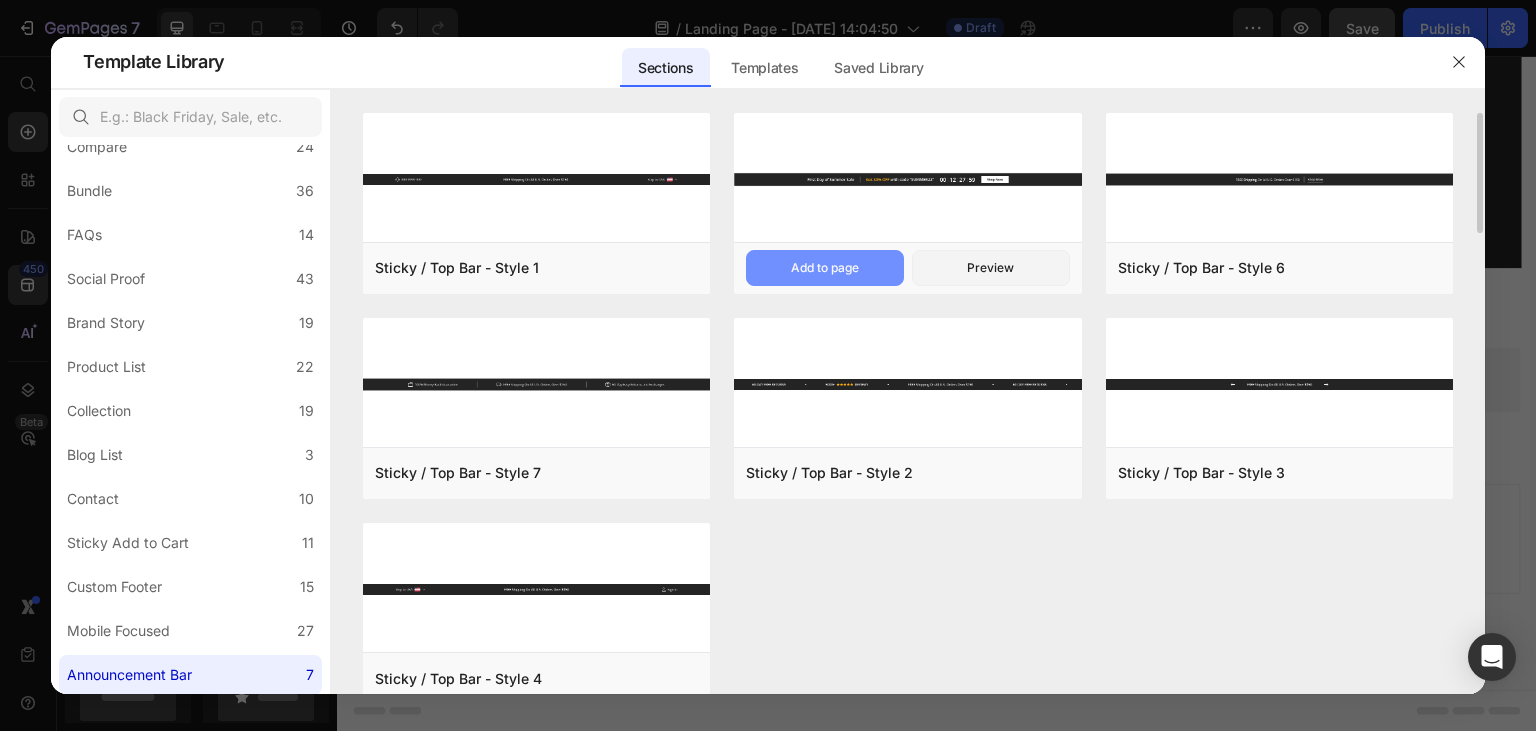 click on "Add to page" at bounding box center [825, 268] 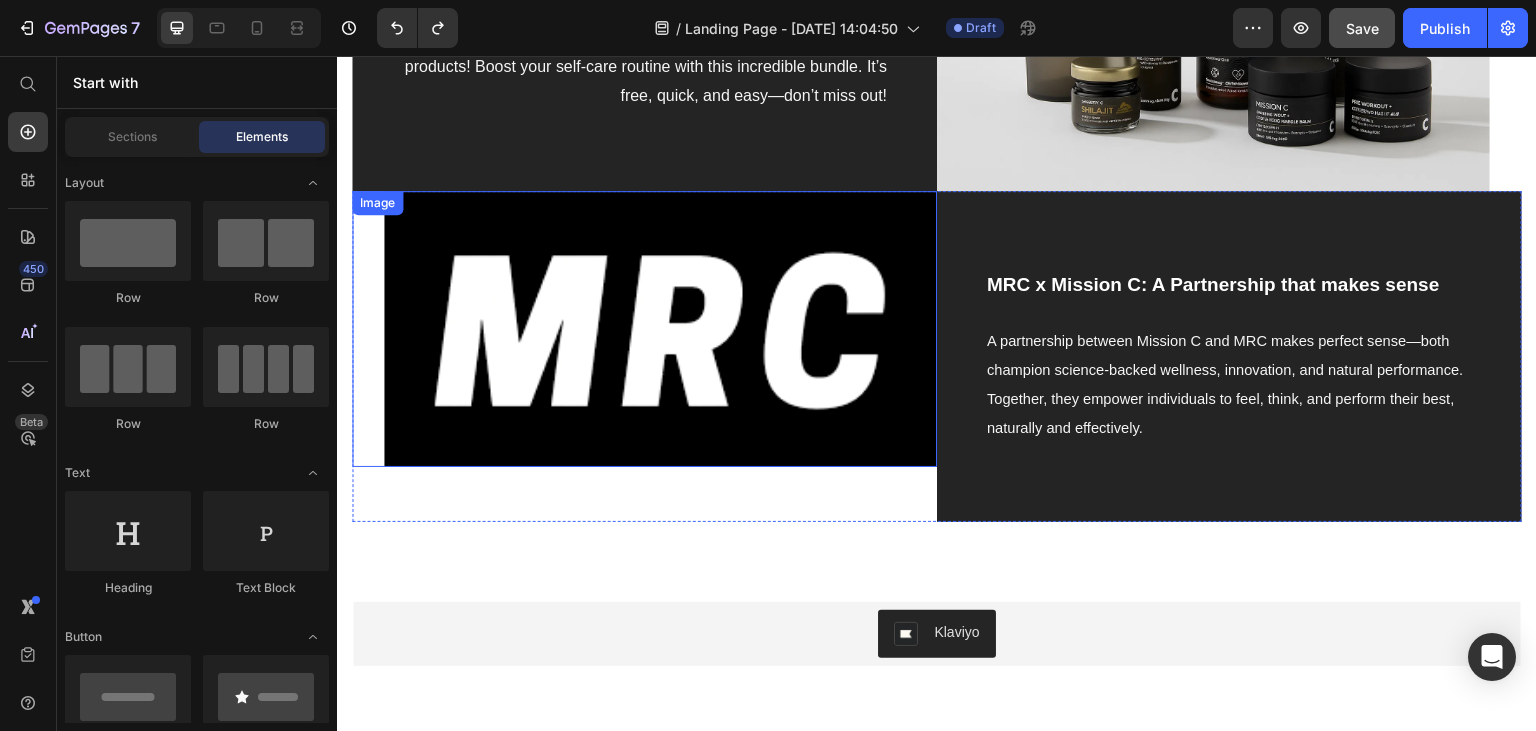 scroll, scrollTop: 950, scrollLeft: 0, axis: vertical 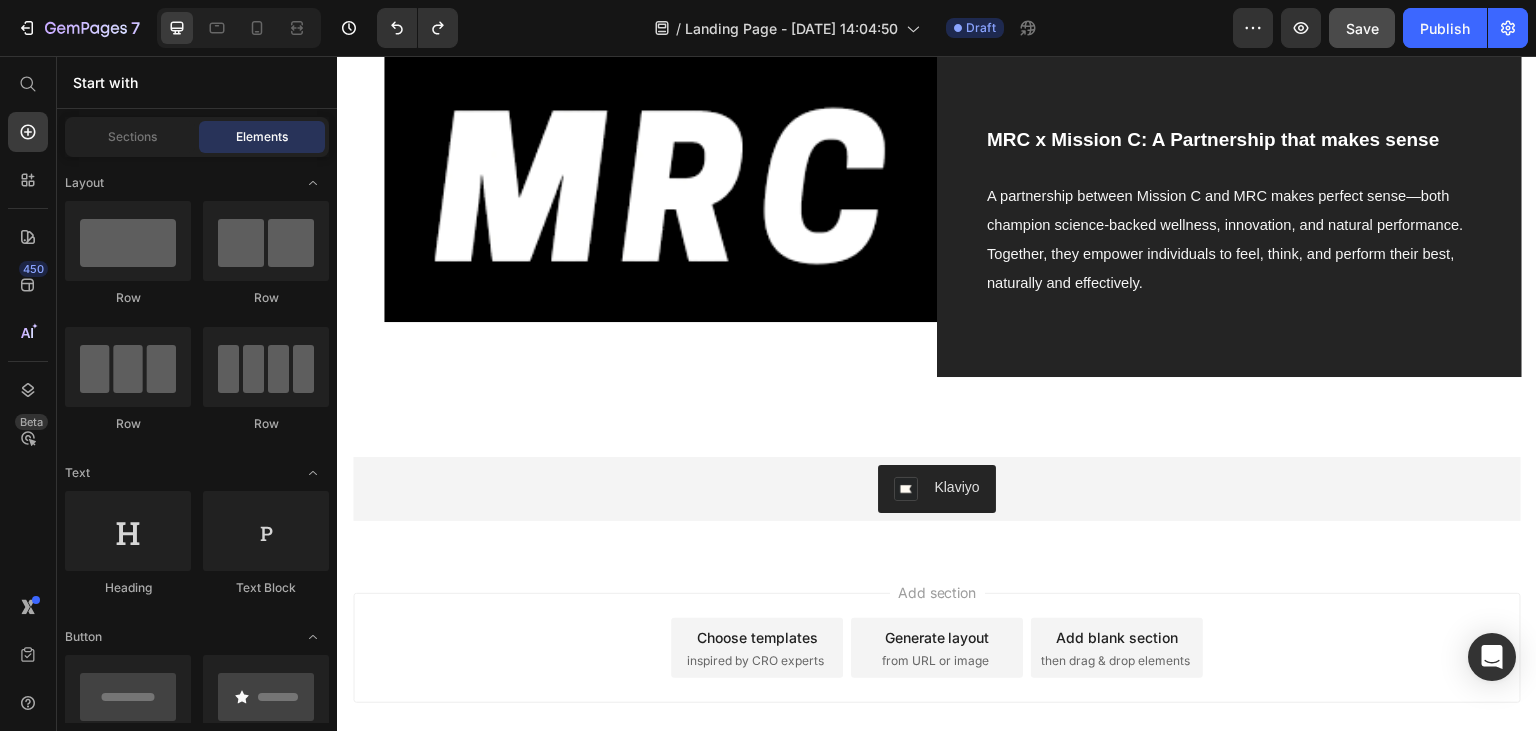 click on "inspired by CRO experts" at bounding box center [755, 661] 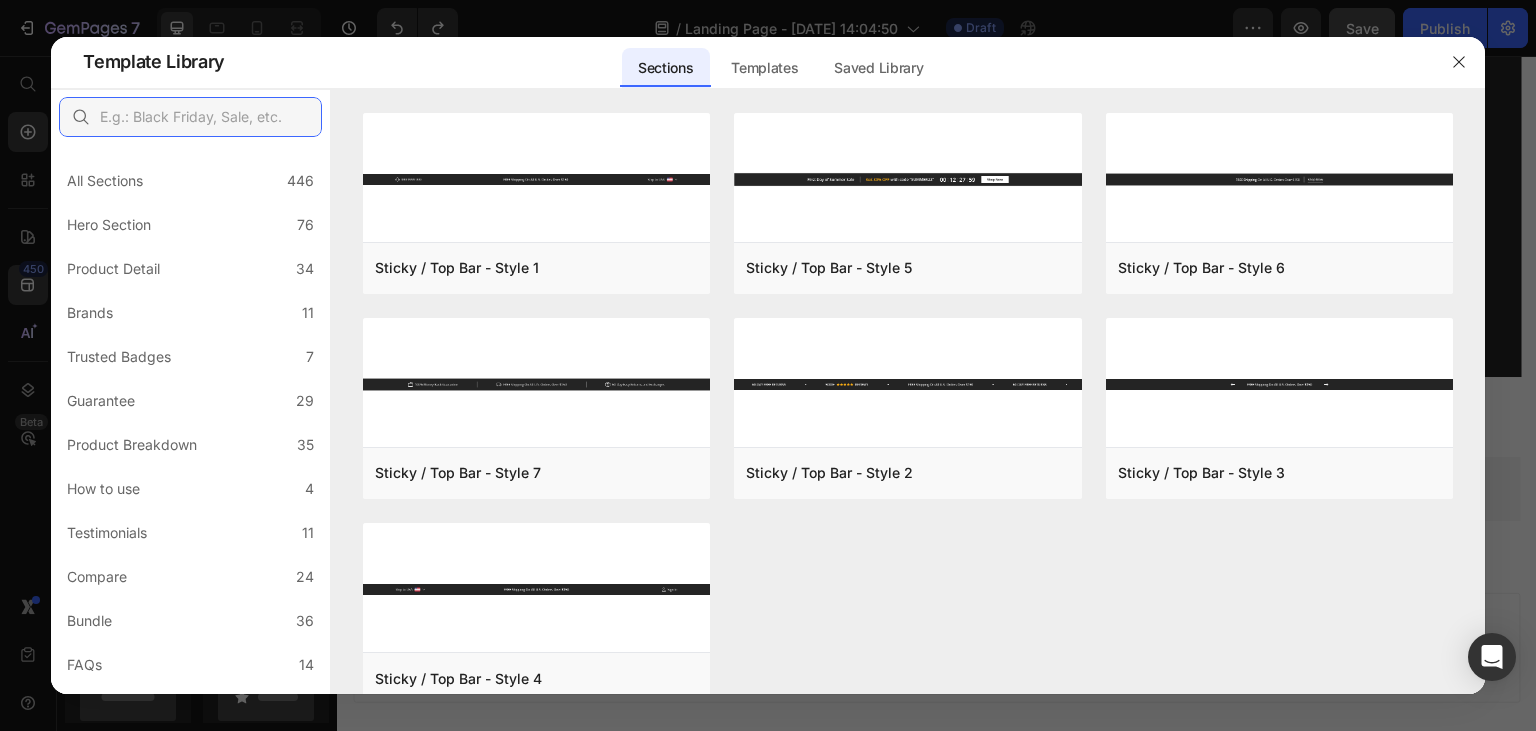 click at bounding box center (190, 117) 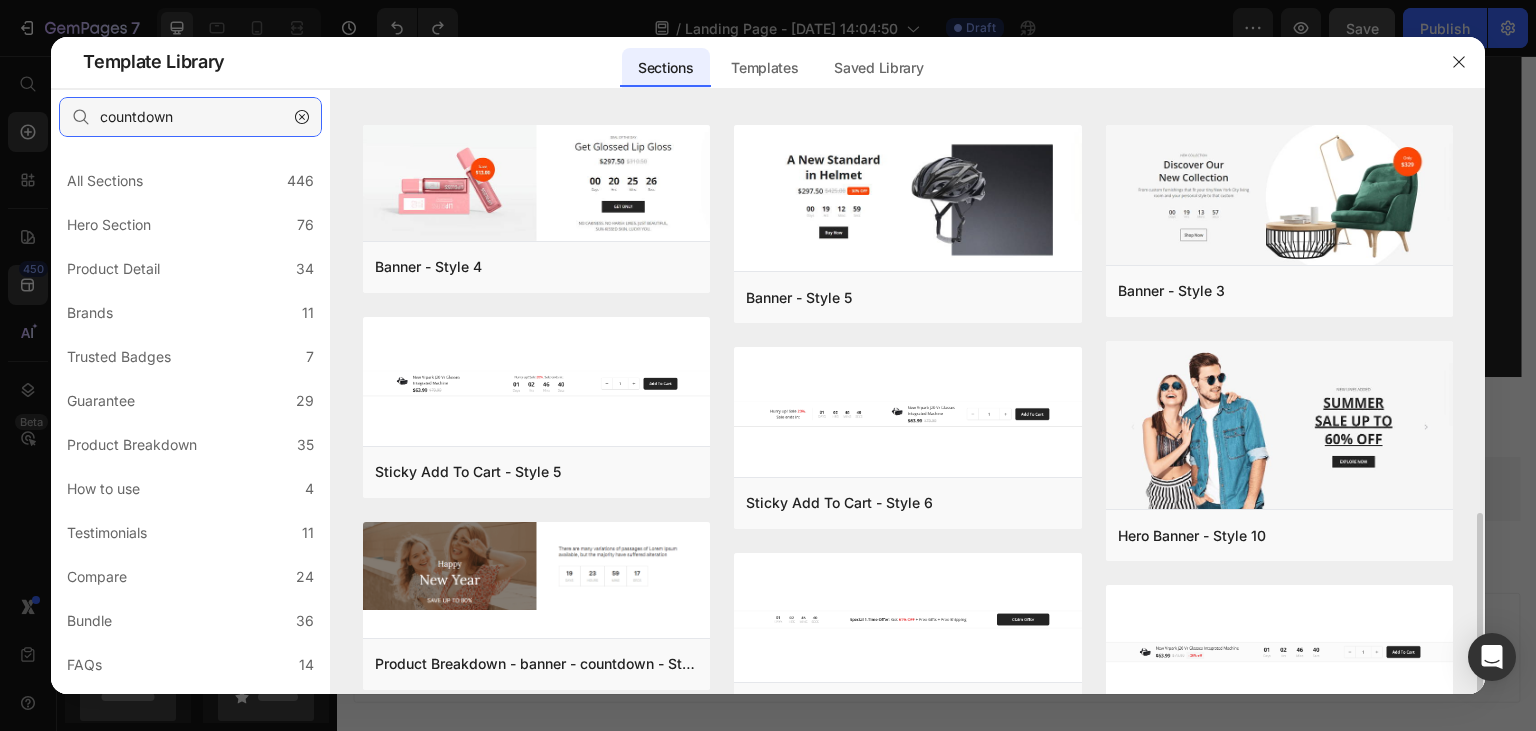 scroll, scrollTop: 636, scrollLeft: 0, axis: vertical 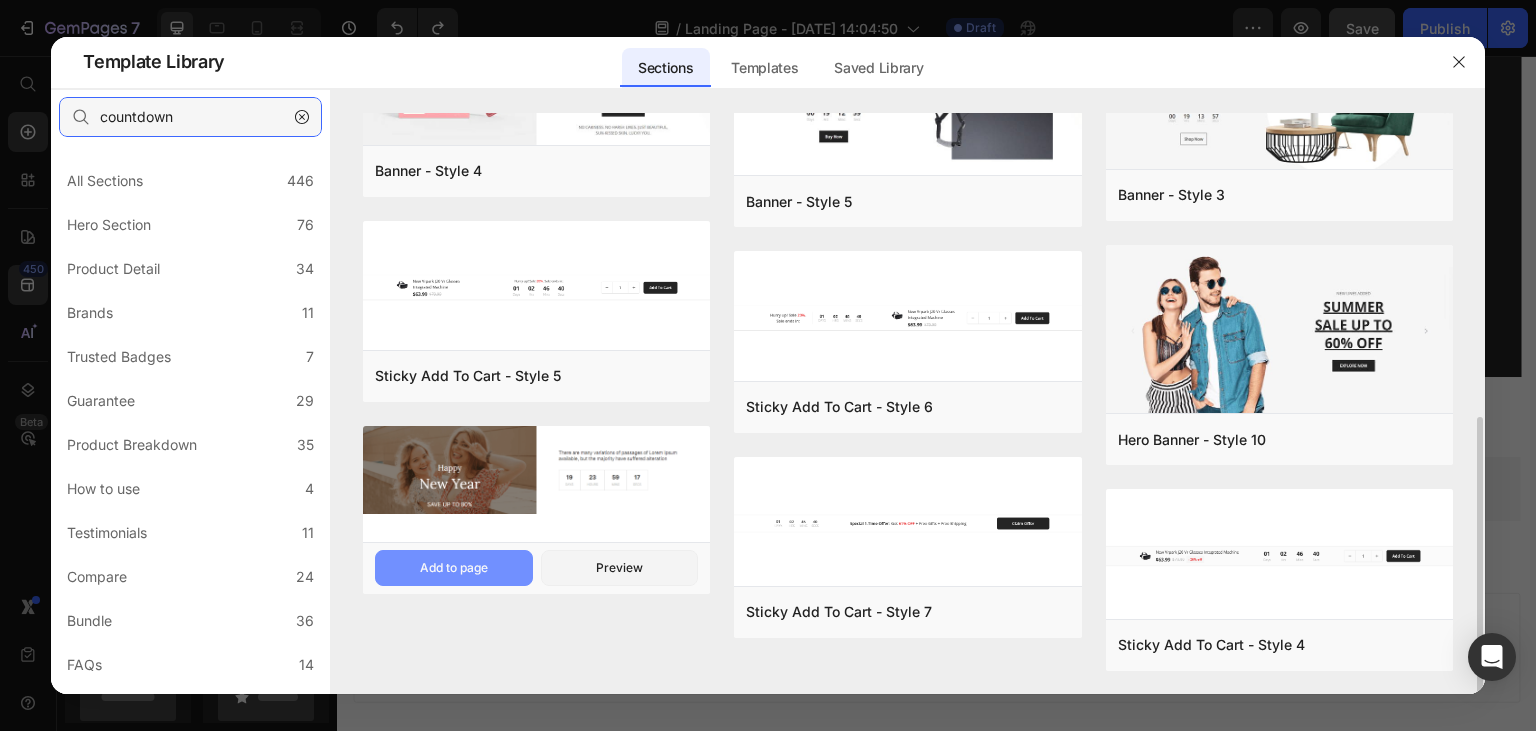 type on "countdown" 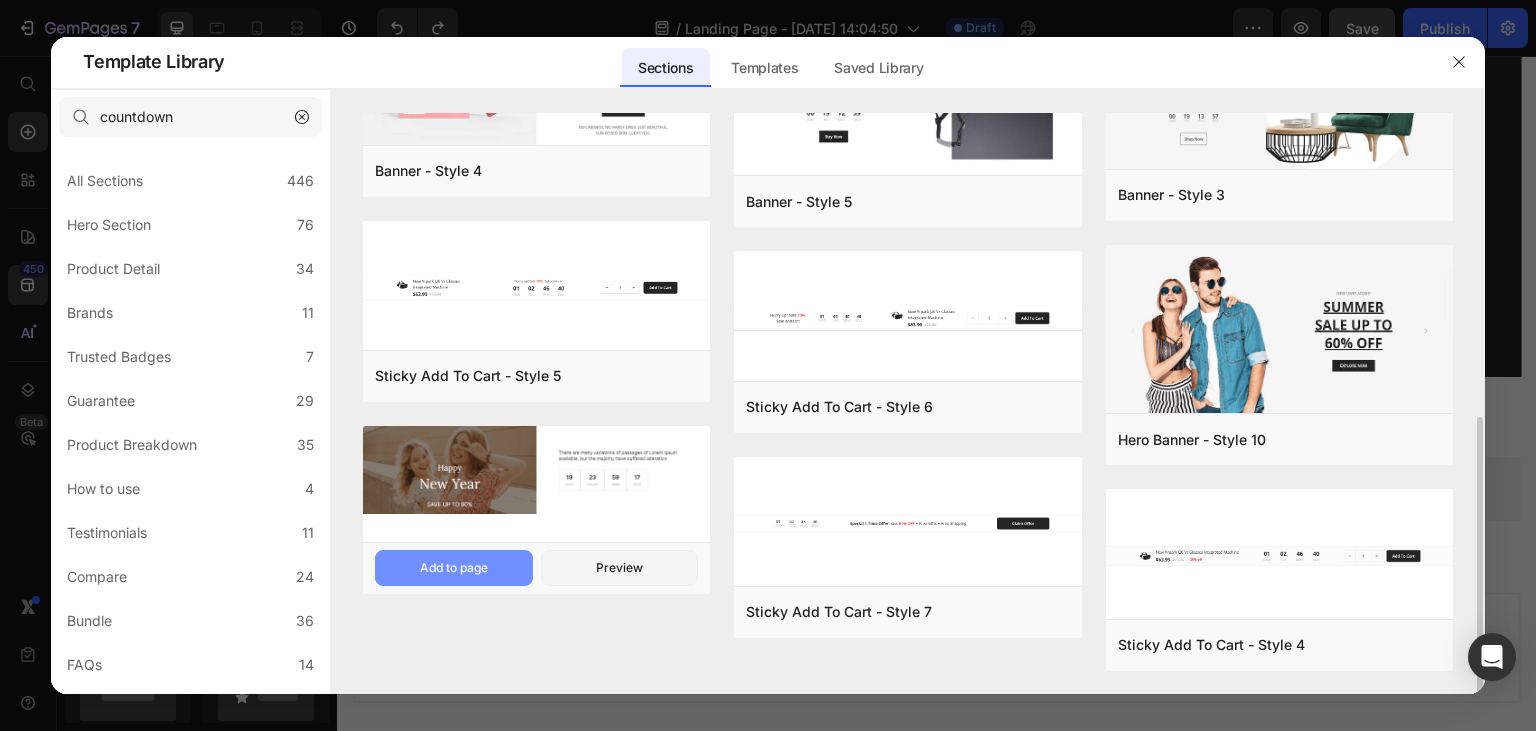 click on "Add to page" at bounding box center [0, 0] 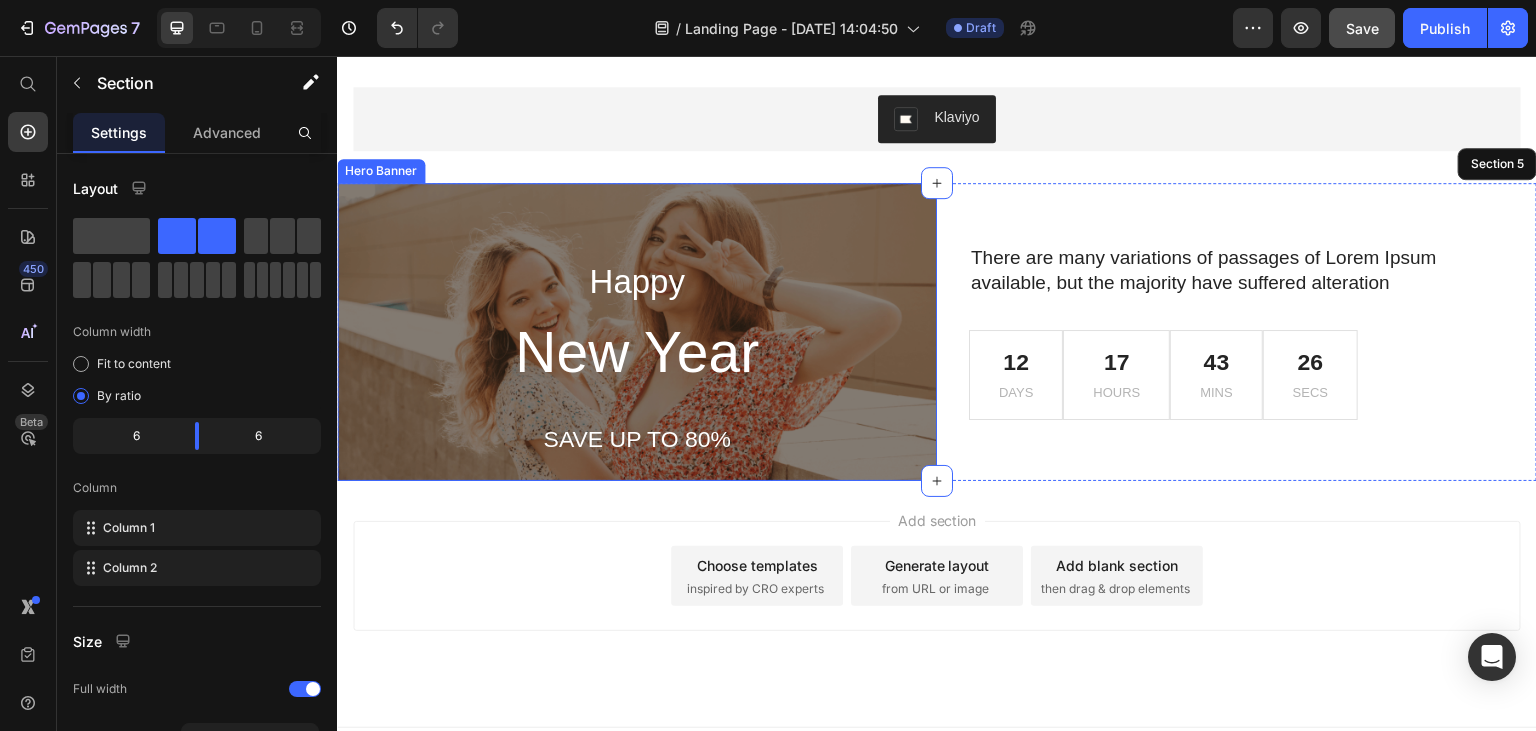 scroll, scrollTop: 1358, scrollLeft: 0, axis: vertical 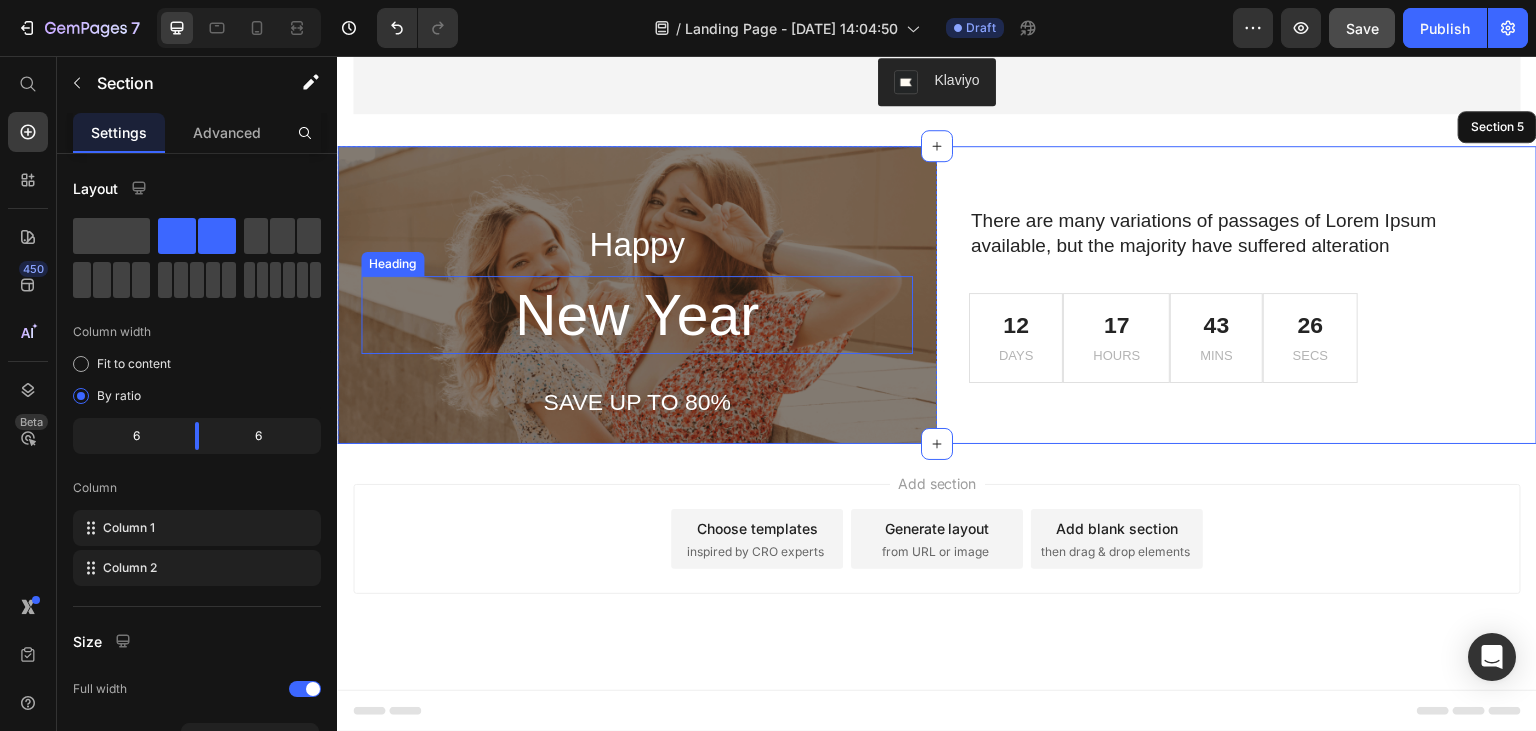 click on "New Year" at bounding box center (637, 315) 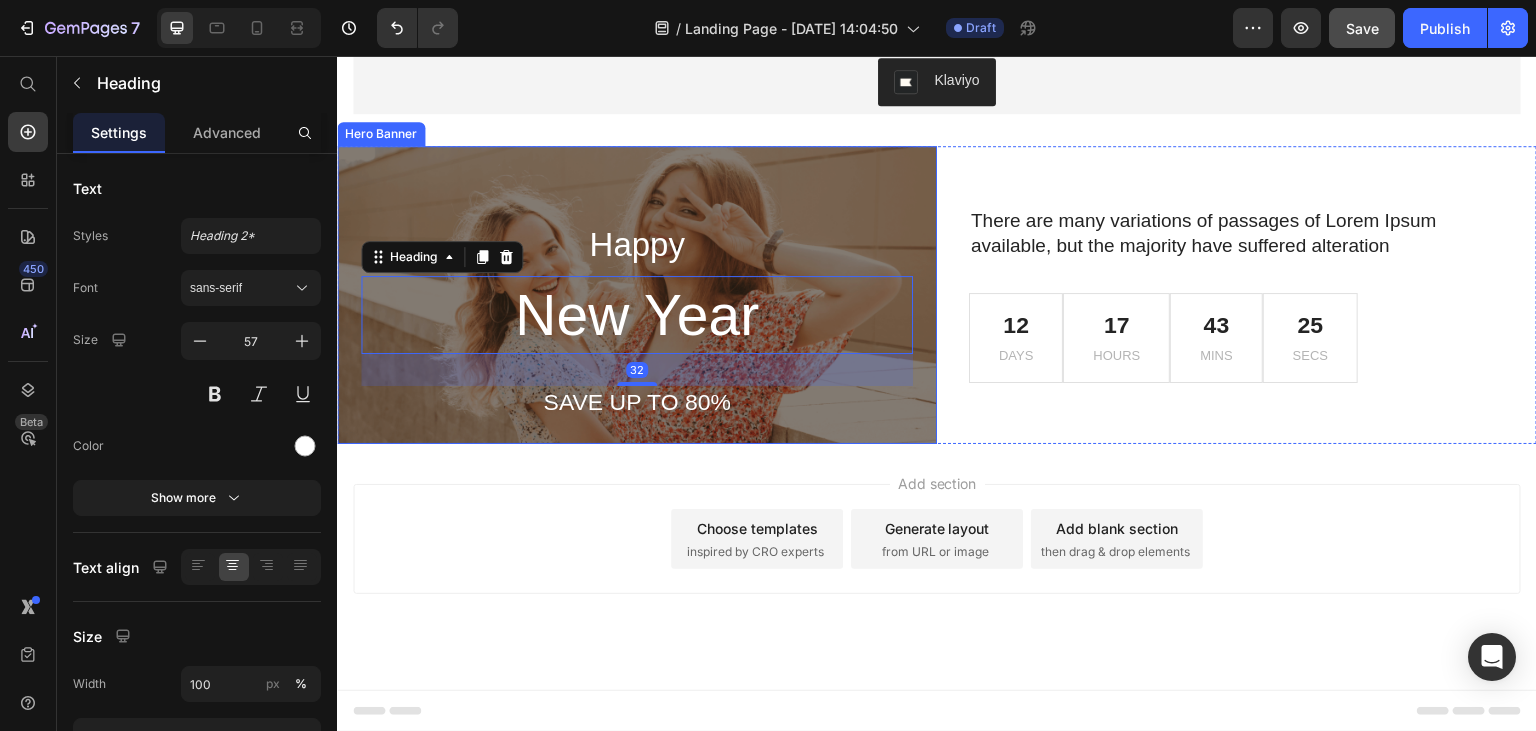 click at bounding box center (637, 295) 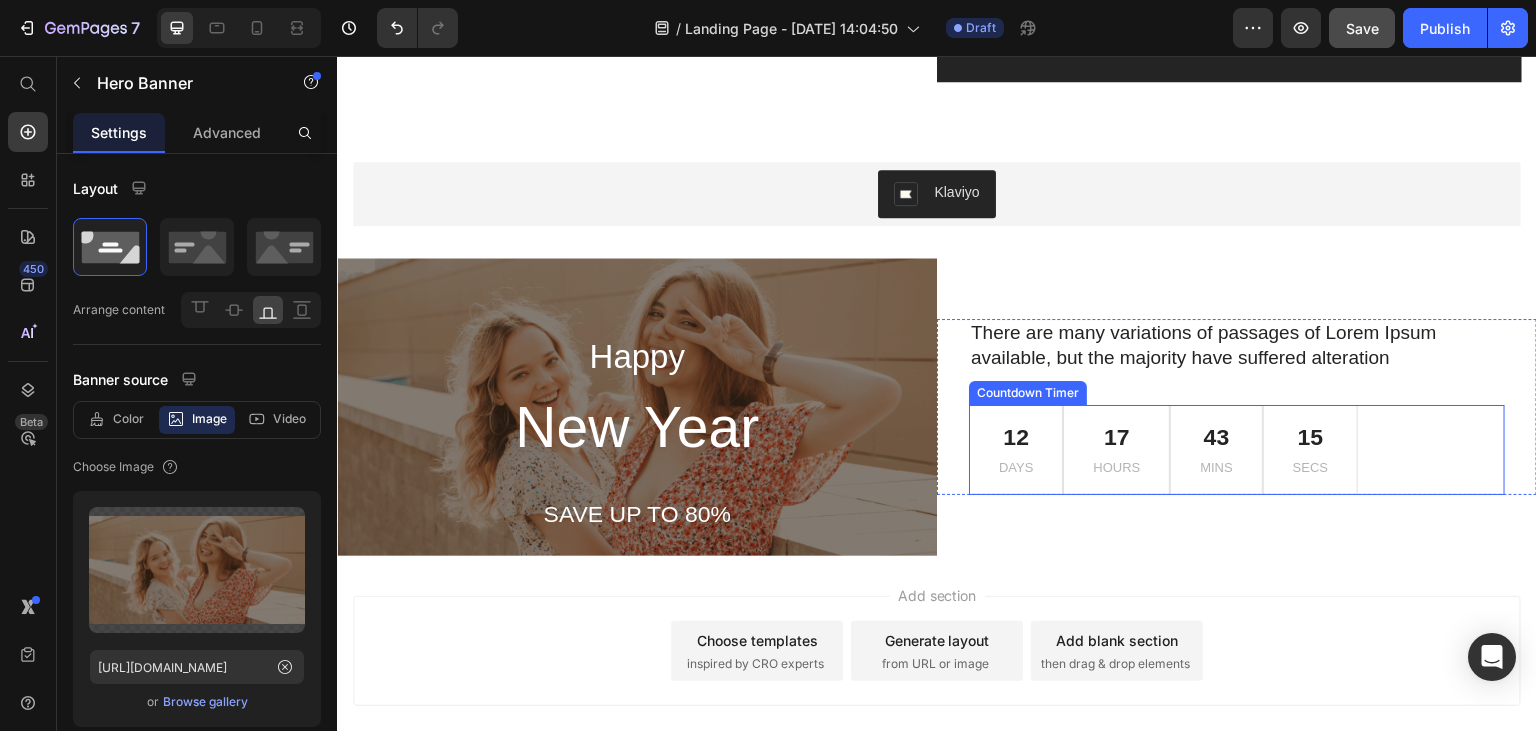 scroll, scrollTop: 1267, scrollLeft: 0, axis: vertical 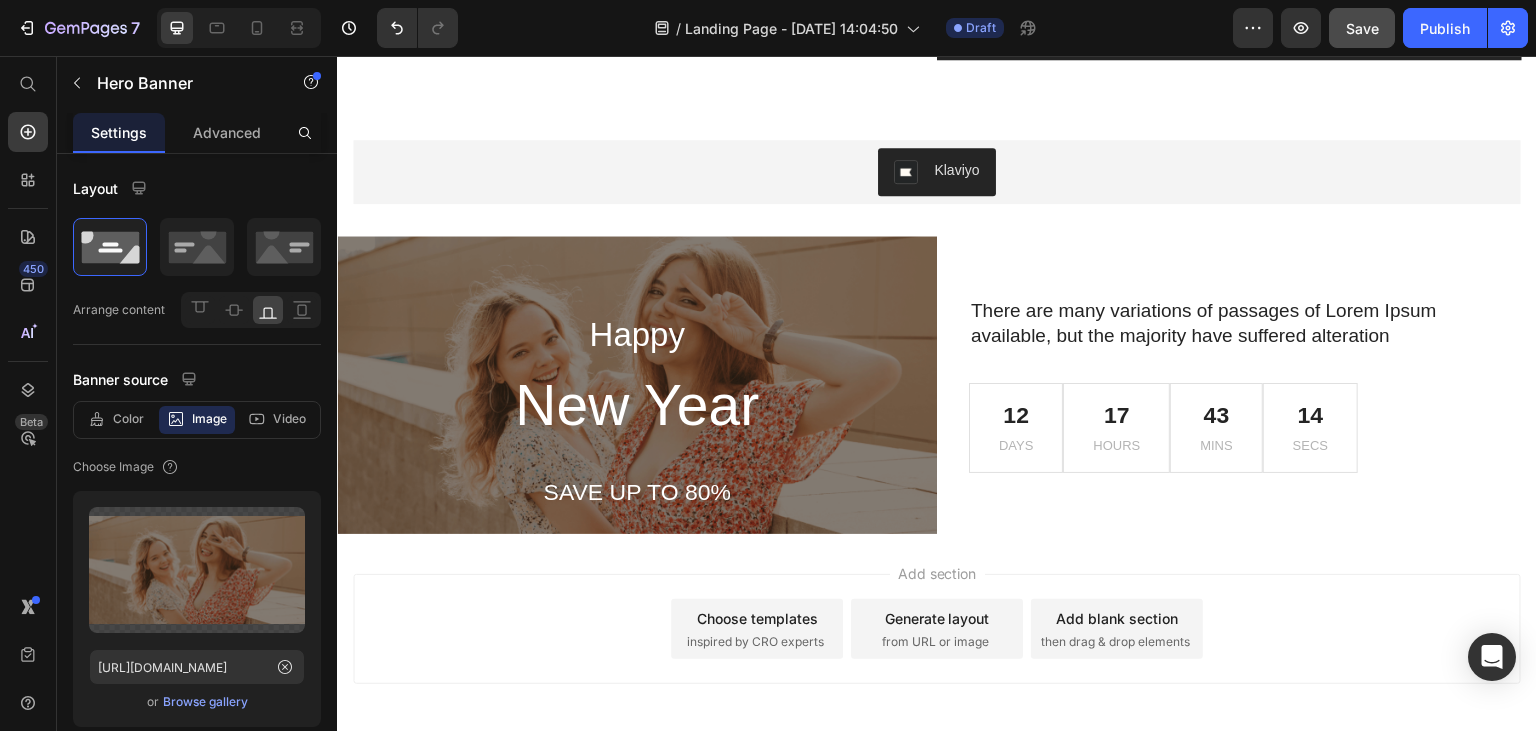 click on "Happy Text Block New Year Heading SAVE UP TO 80% Text Block" at bounding box center (637, 411) 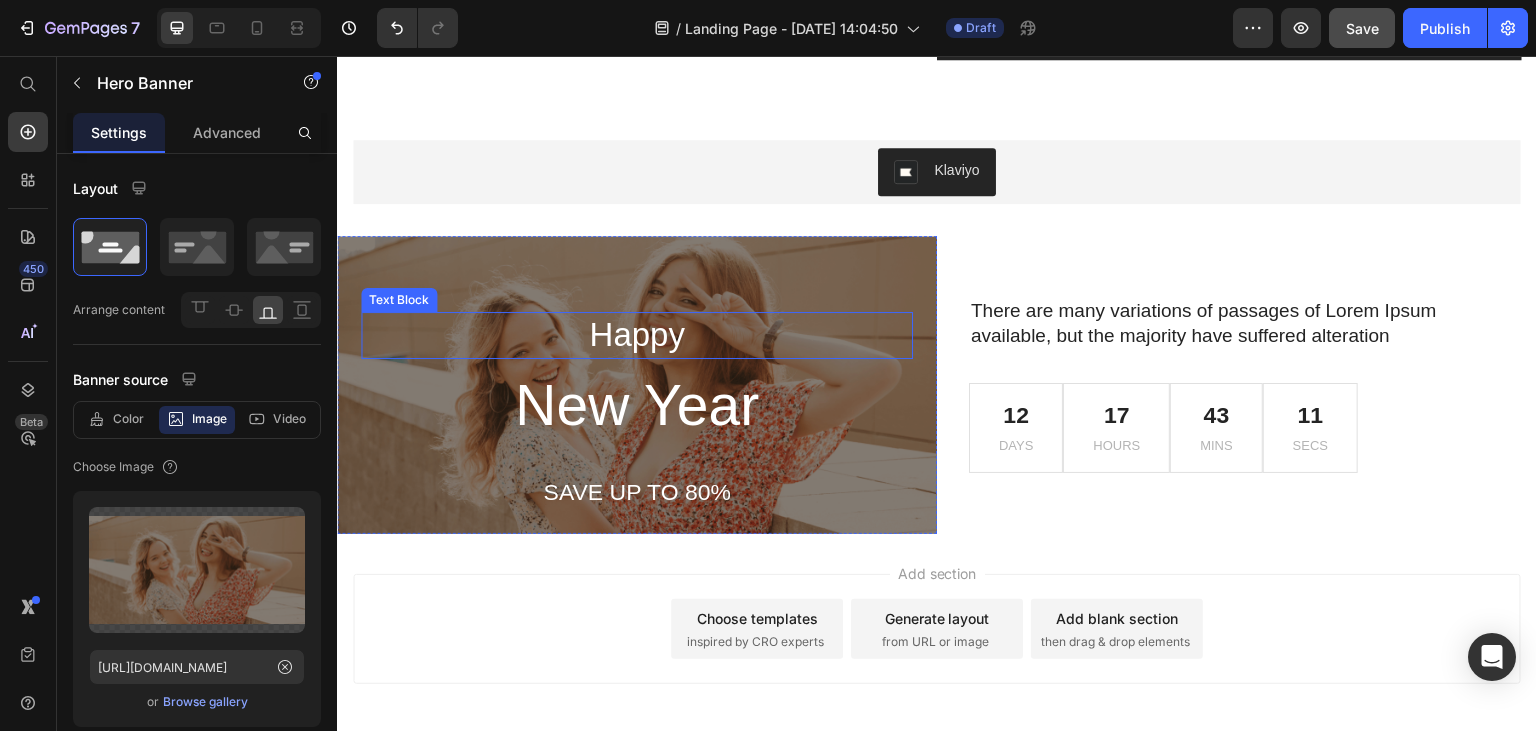 click on "Happy" at bounding box center [637, 335] 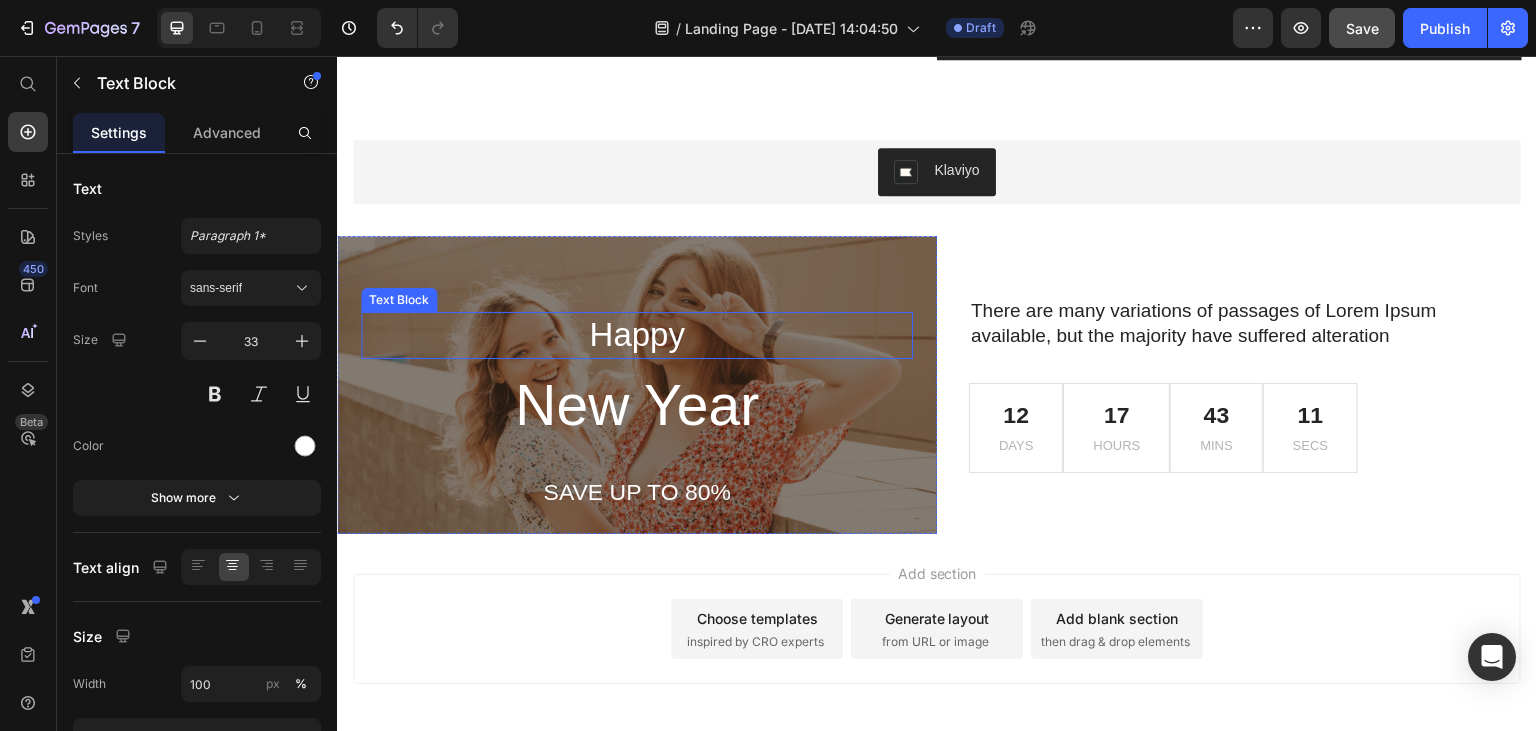 click on "Happy" at bounding box center (637, 335) 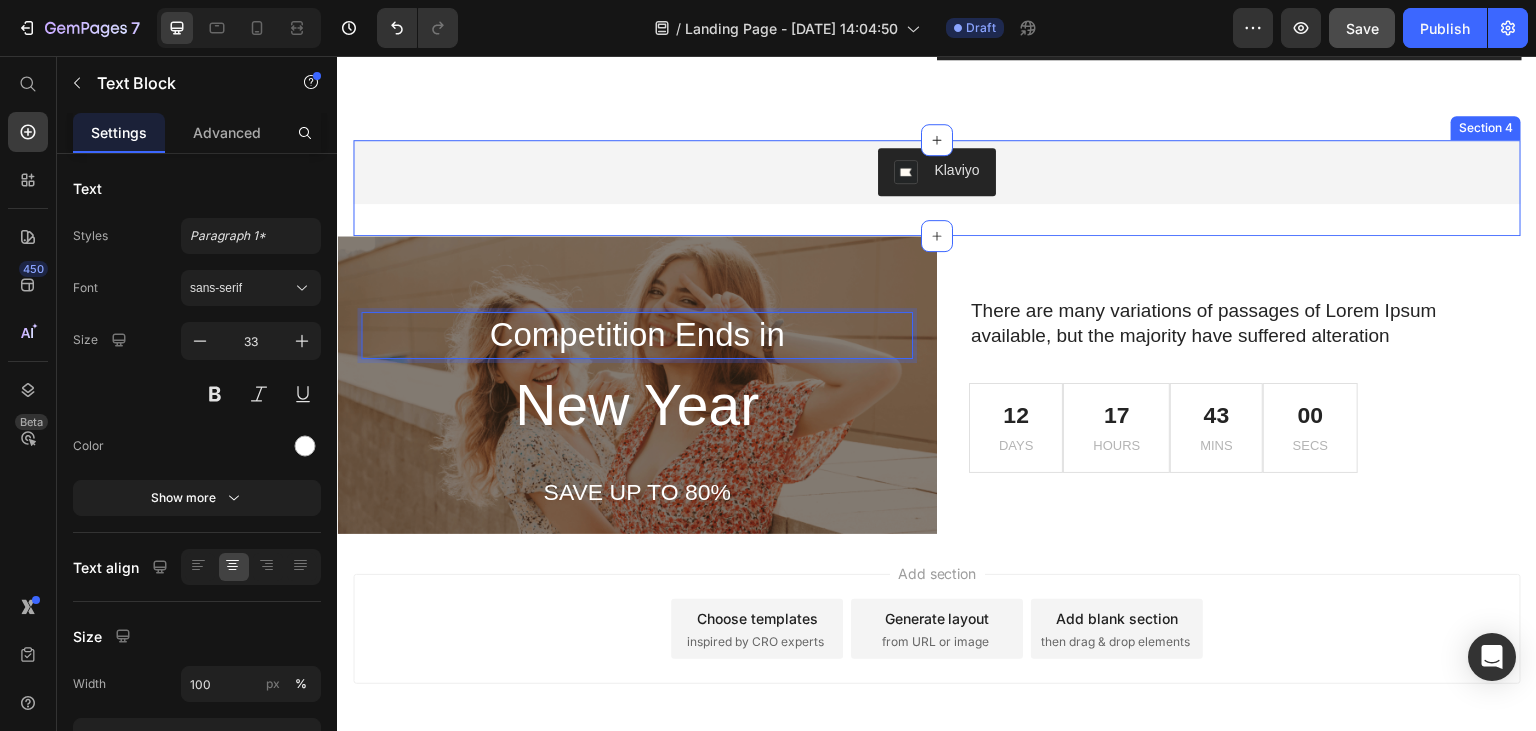 click on "Klaviyo Klaviyo Section 4" at bounding box center (937, 188) 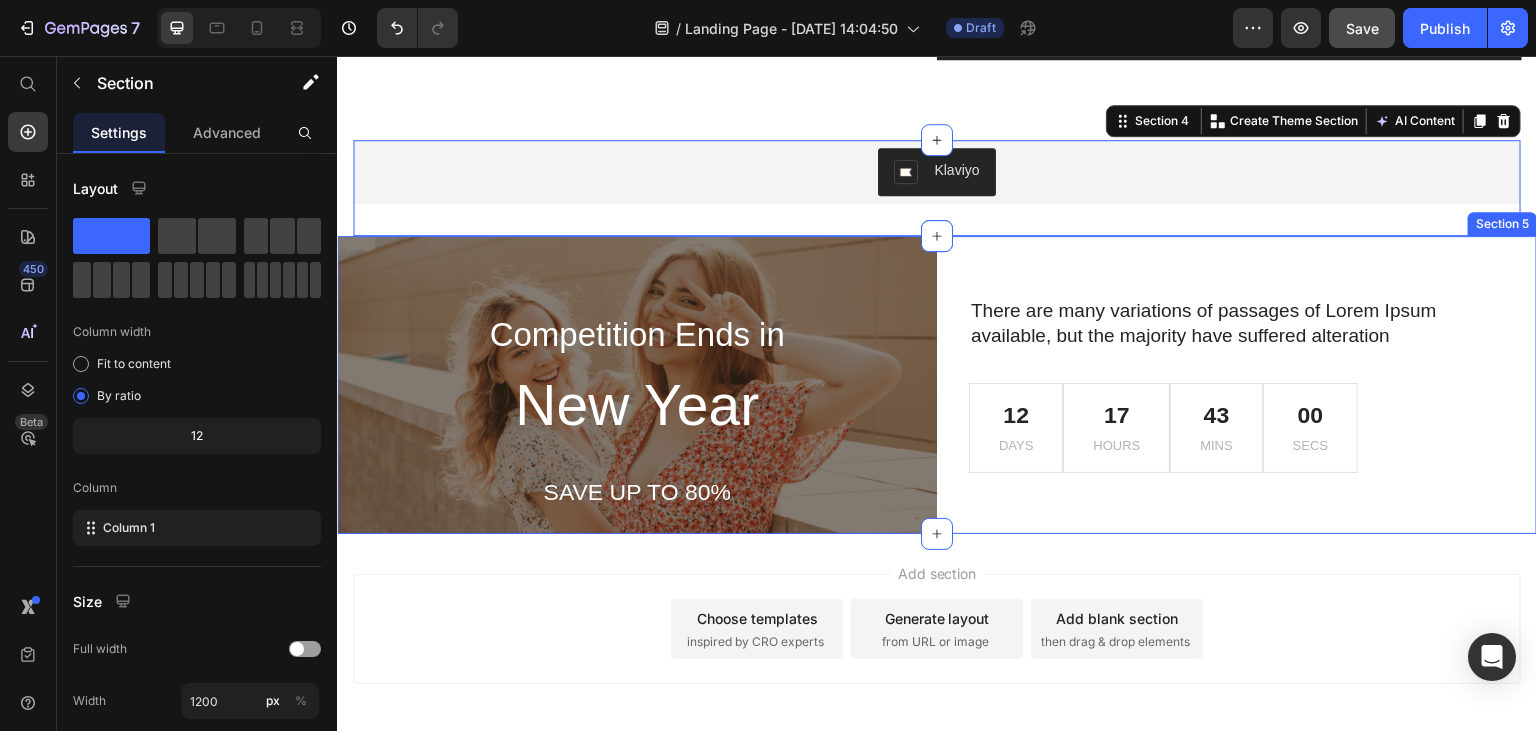 click on "There are many variations of passages of Lorem Ipsum available, but the majority have suffered alteration Text Block 12 Days 17 Hours 43 Mins 00 Secs Countdown Timer Row" at bounding box center [1237, 385] 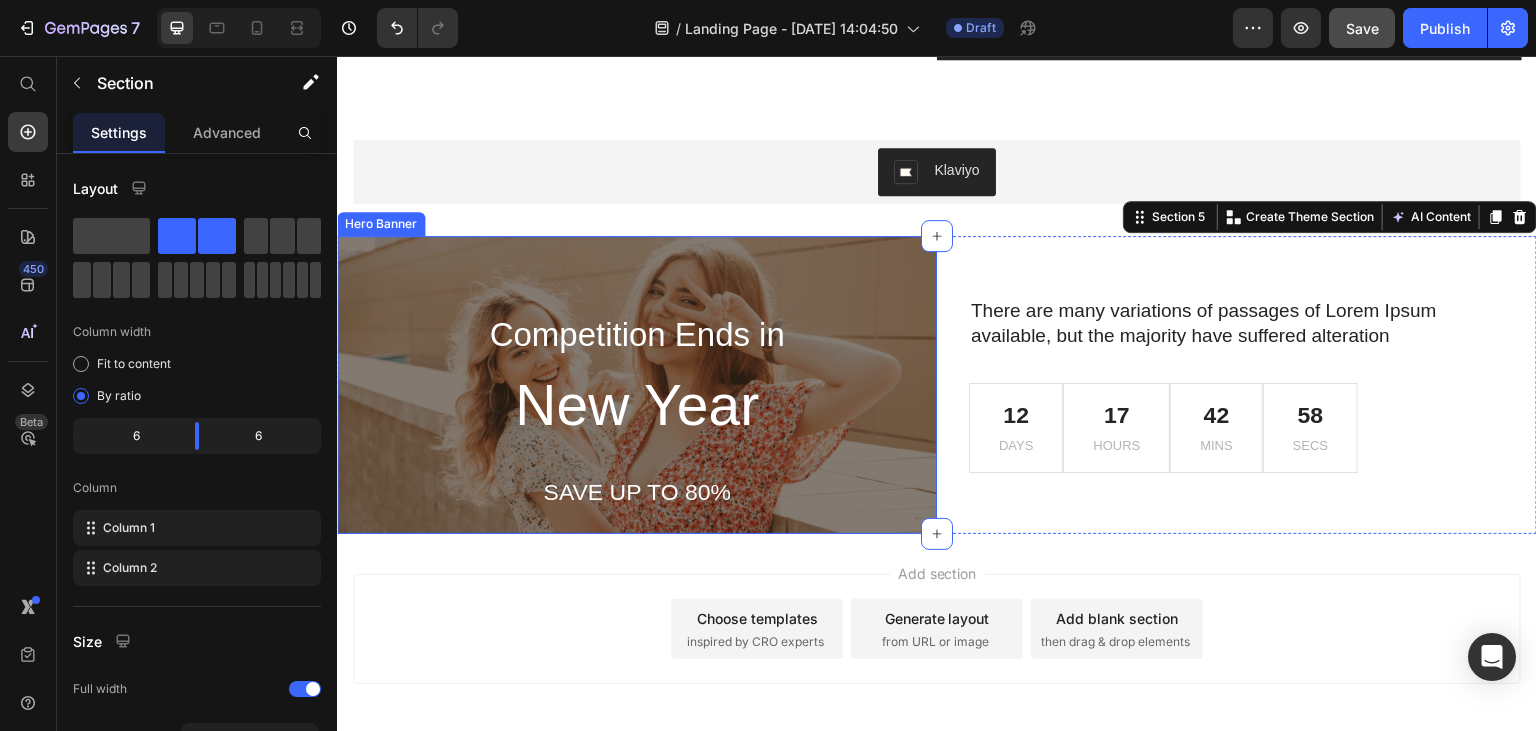 click at bounding box center (637, 385) 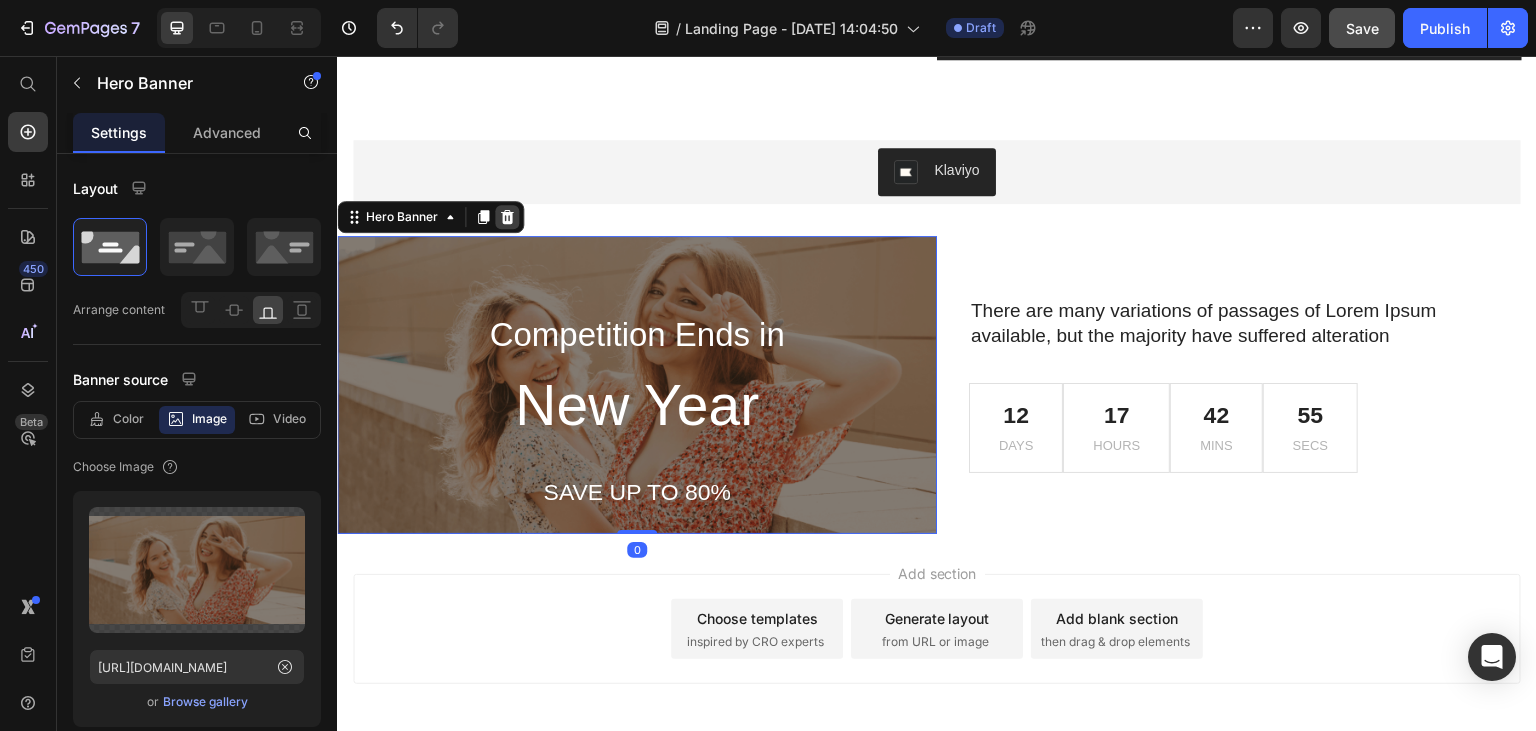 click 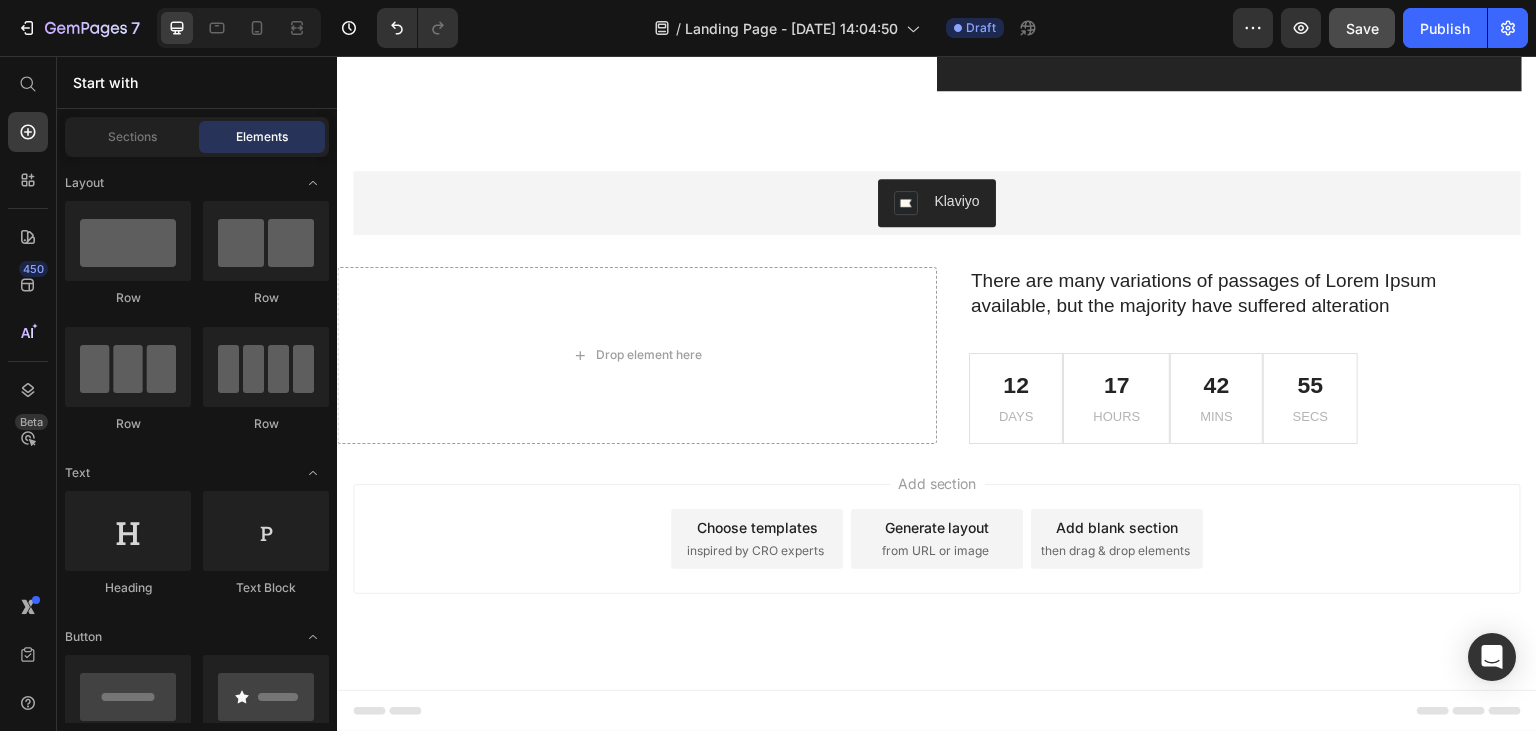 scroll, scrollTop: 1236, scrollLeft: 0, axis: vertical 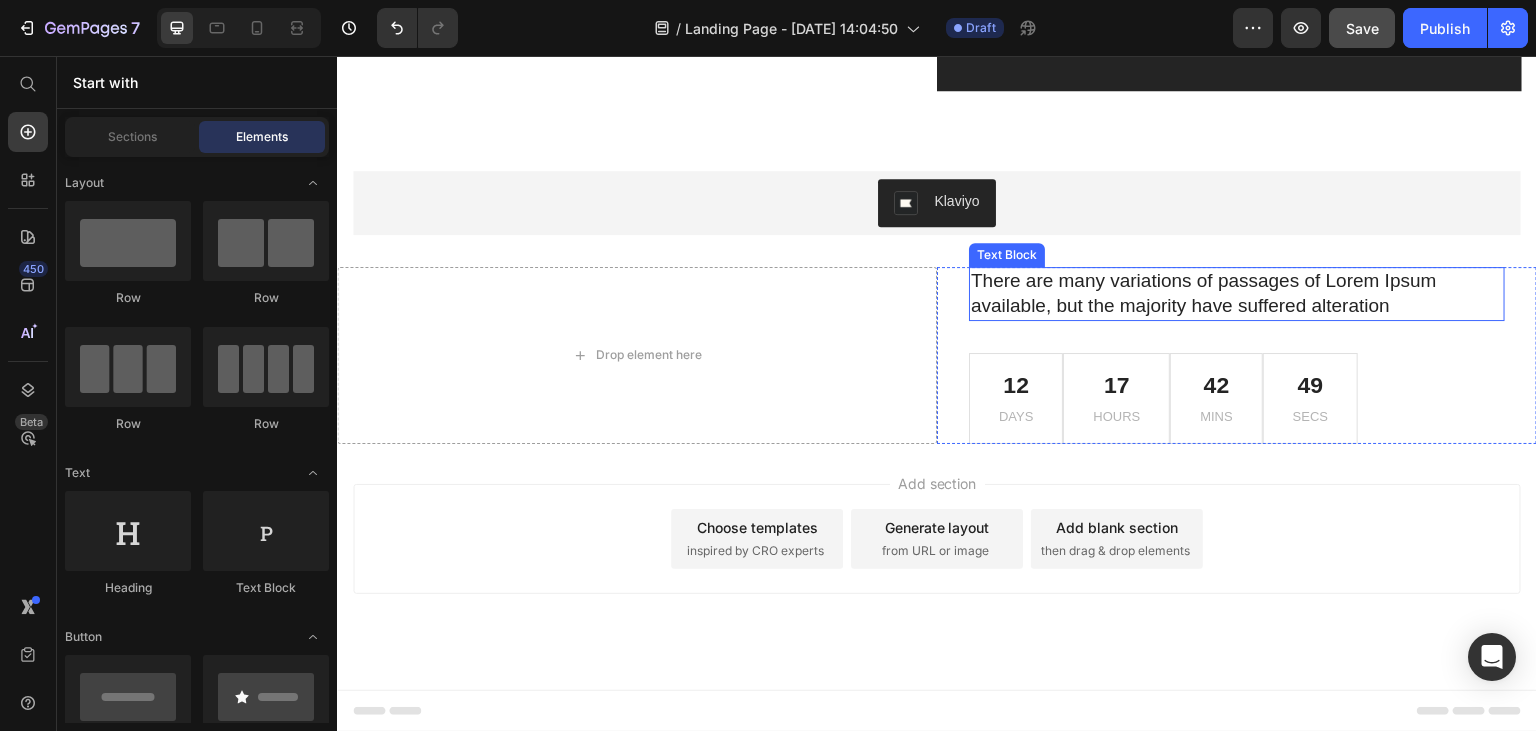 click on "There are many variations of passages of Lorem Ipsum available, but the majority have suffered alteration" at bounding box center (1237, 293) 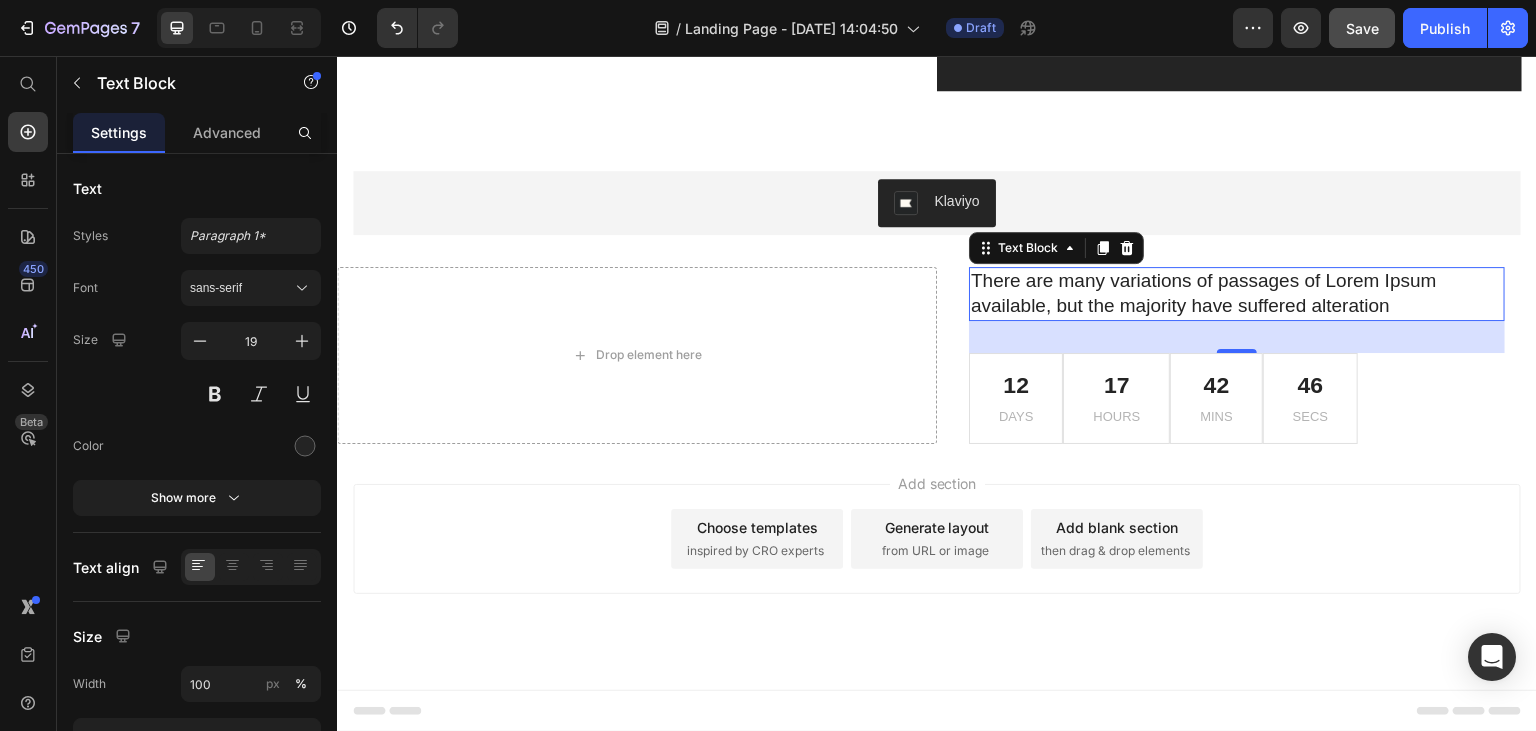 click on "There are many variations of passages of Lorem Ipsum available, but the majority have suffered alteration" at bounding box center (1237, 293) 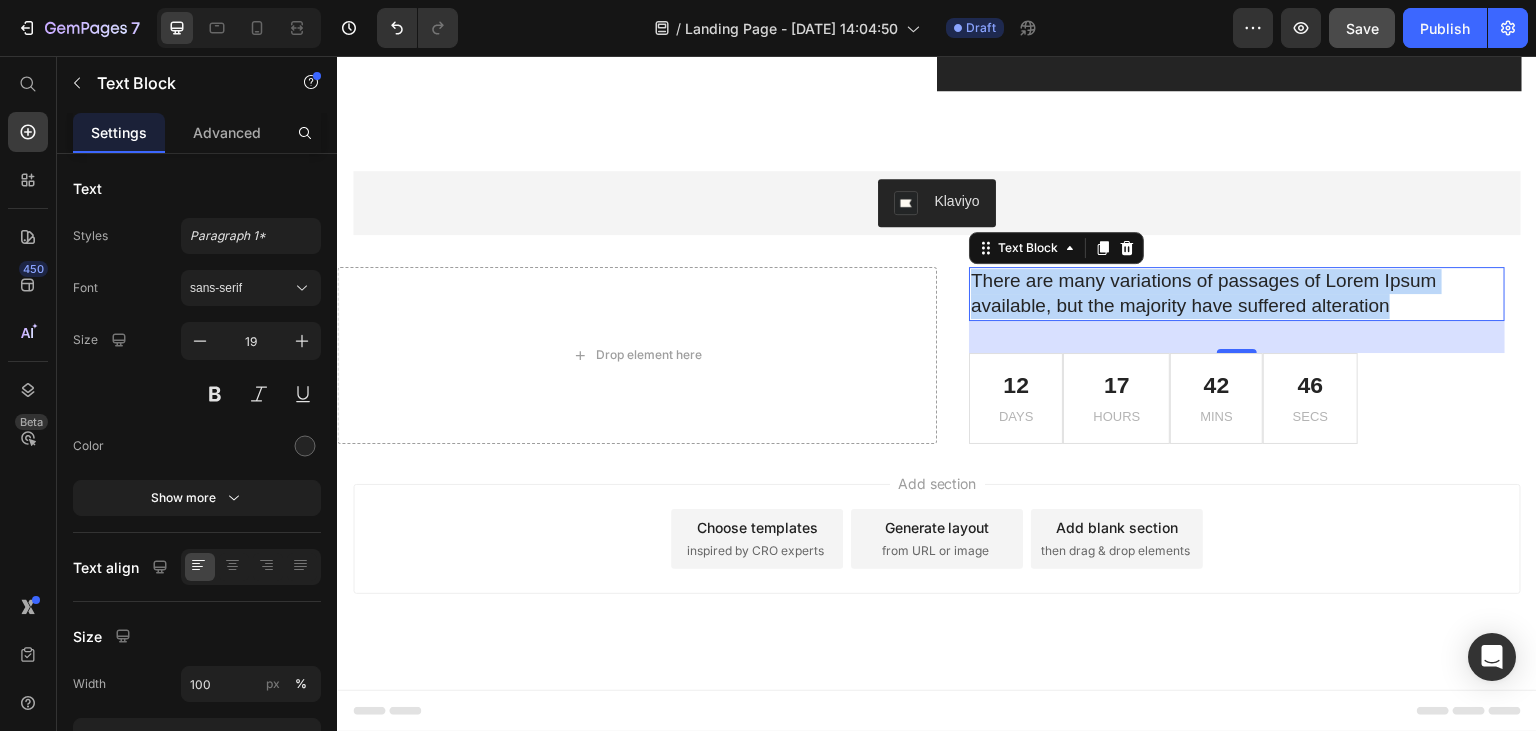 click on "There are many variations of passages of Lorem Ipsum available, but the majority have suffered alteration" at bounding box center (1237, 293) 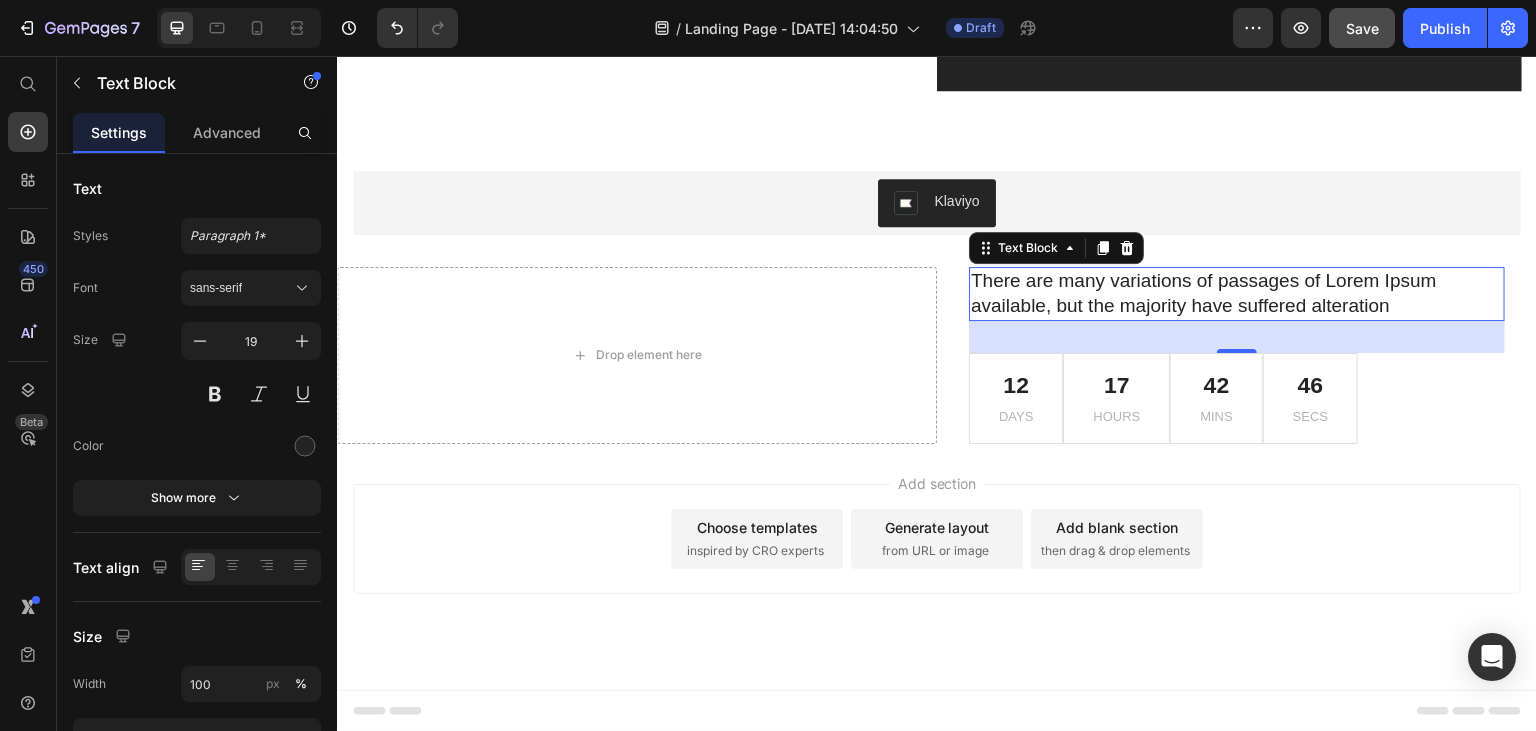 click on "There are many variations of passages of Lorem Ipsum available, but the majority have suffered alteration" at bounding box center (1237, 293) 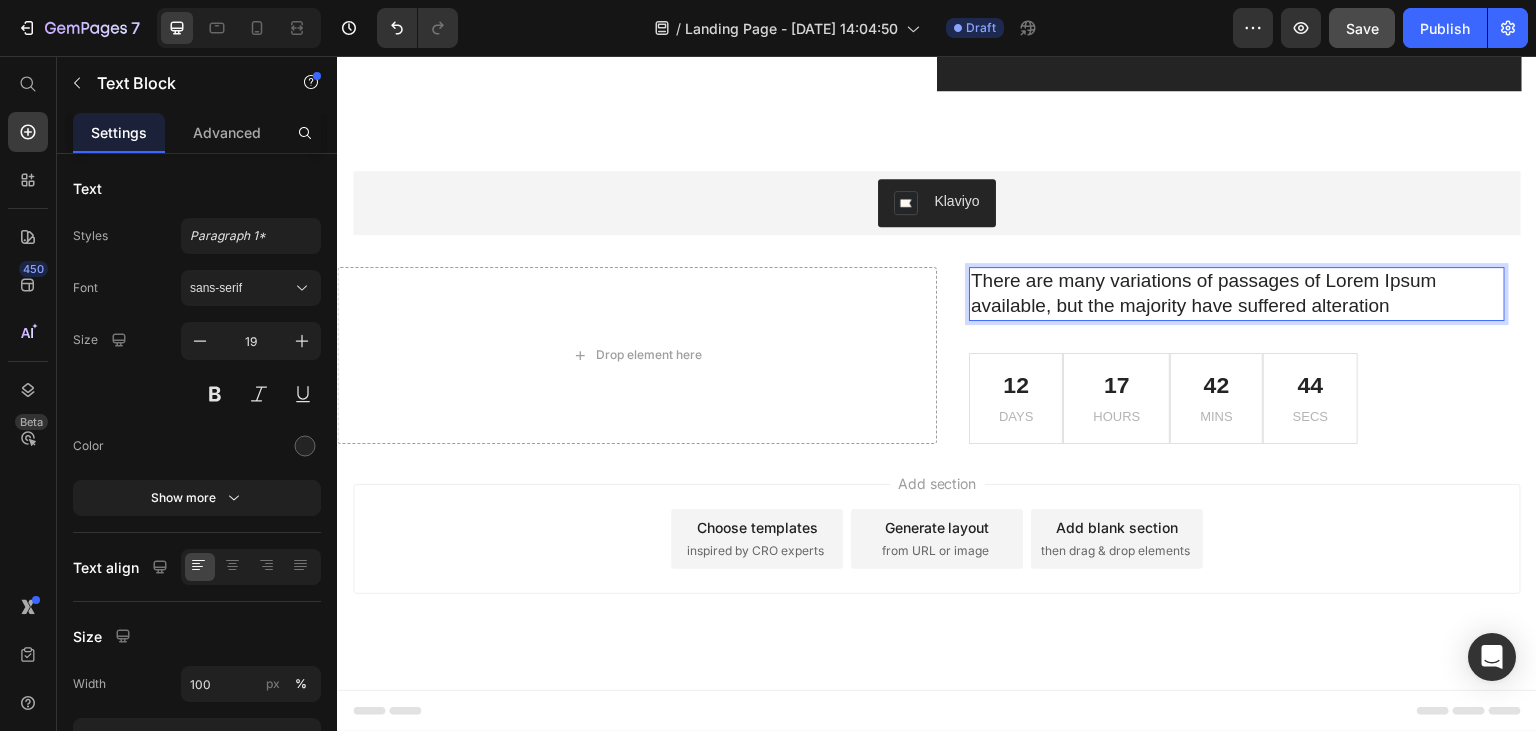 scroll, scrollTop: 1212, scrollLeft: 0, axis: vertical 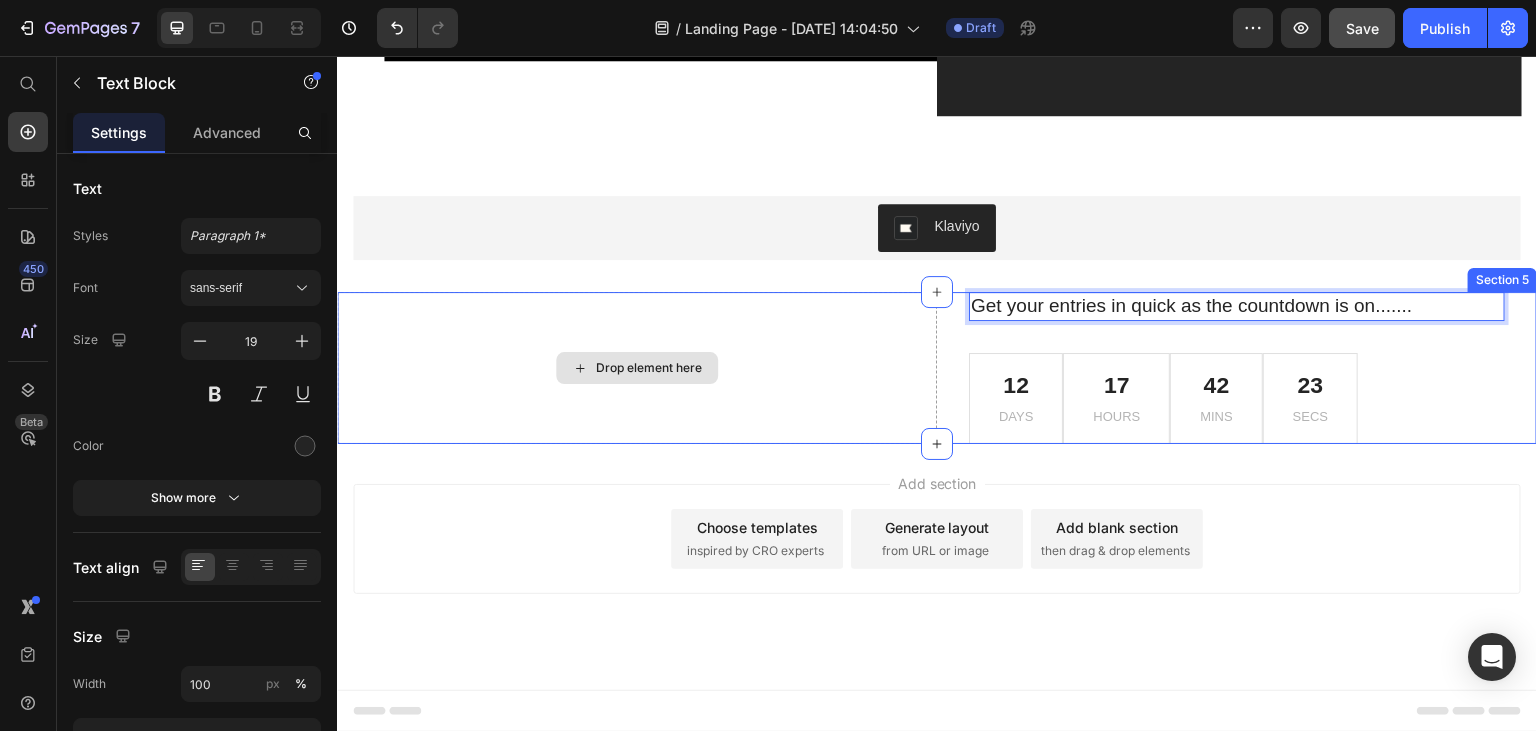 click on "Drop element here" at bounding box center [649, 368] 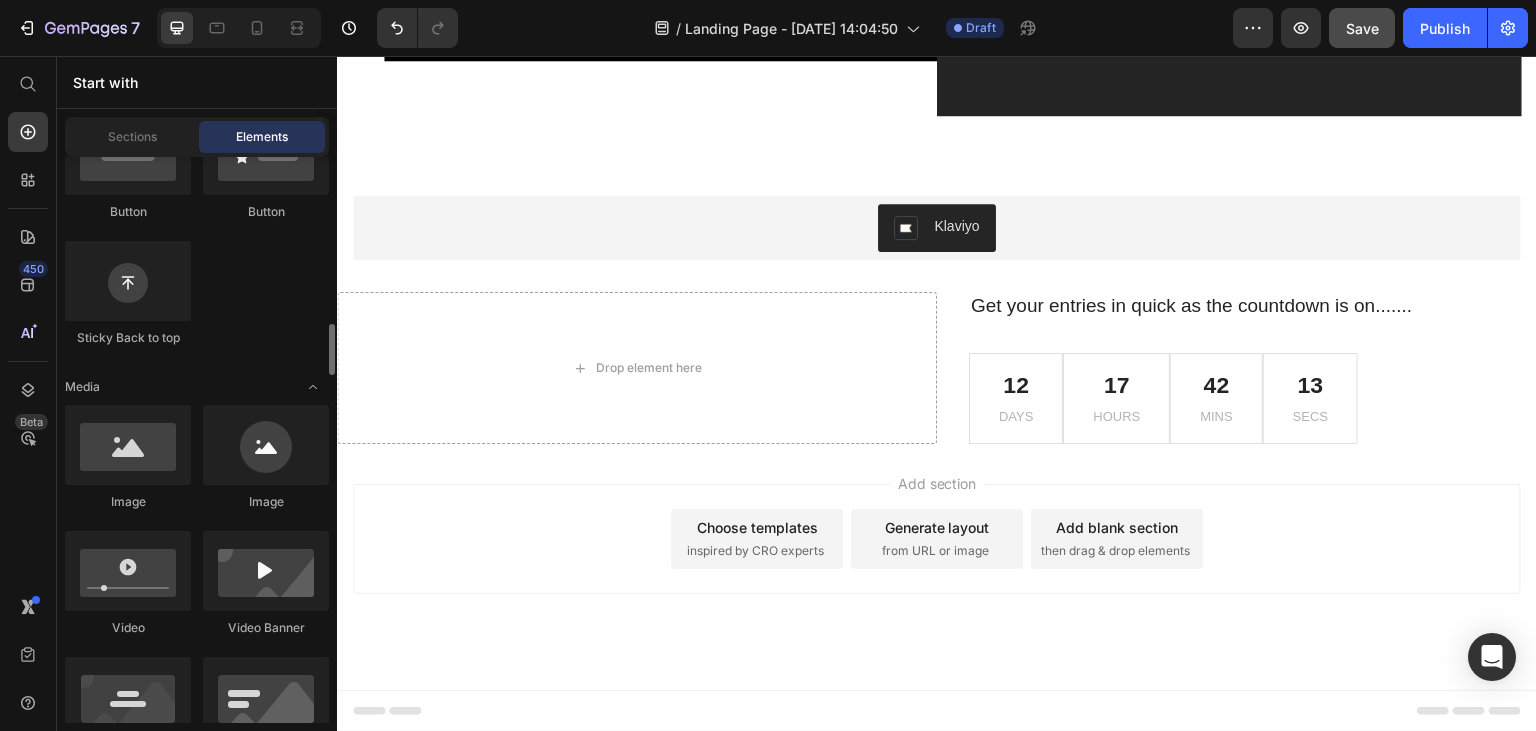 scroll, scrollTop: 756, scrollLeft: 0, axis: vertical 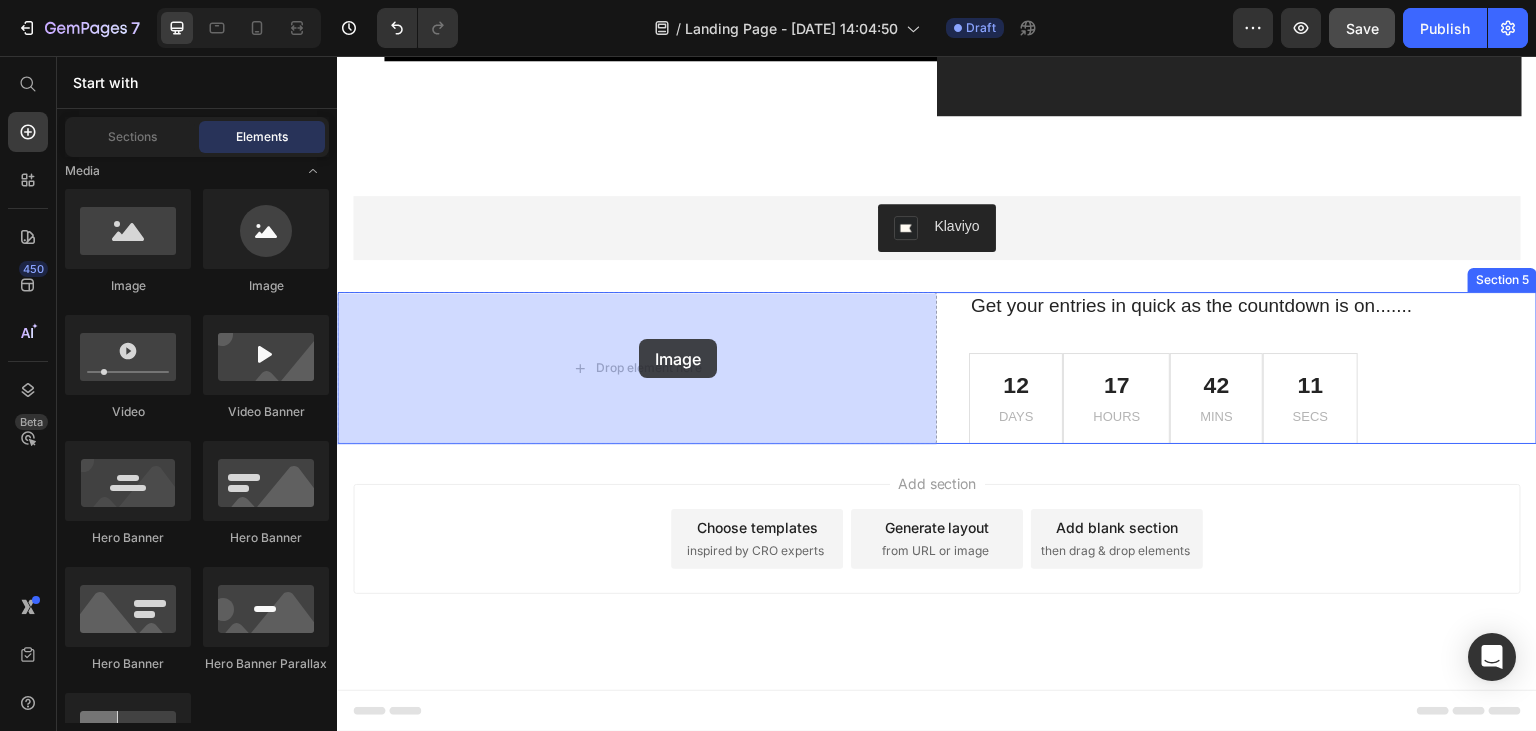 drag, startPoint x: 459, startPoint y: 301, endPoint x: 639, endPoint y: 339, distance: 183.96739 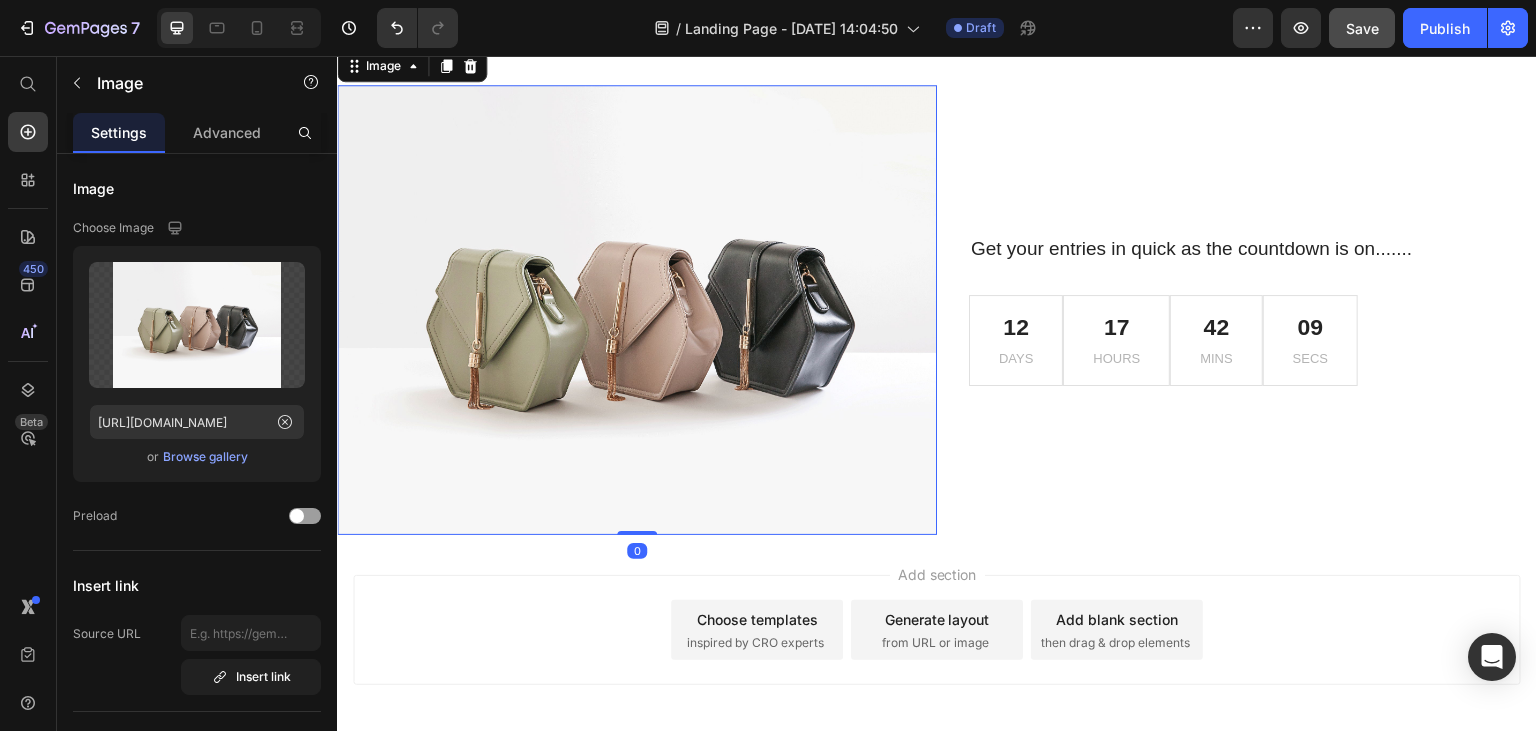 scroll, scrollTop: 1423, scrollLeft: 0, axis: vertical 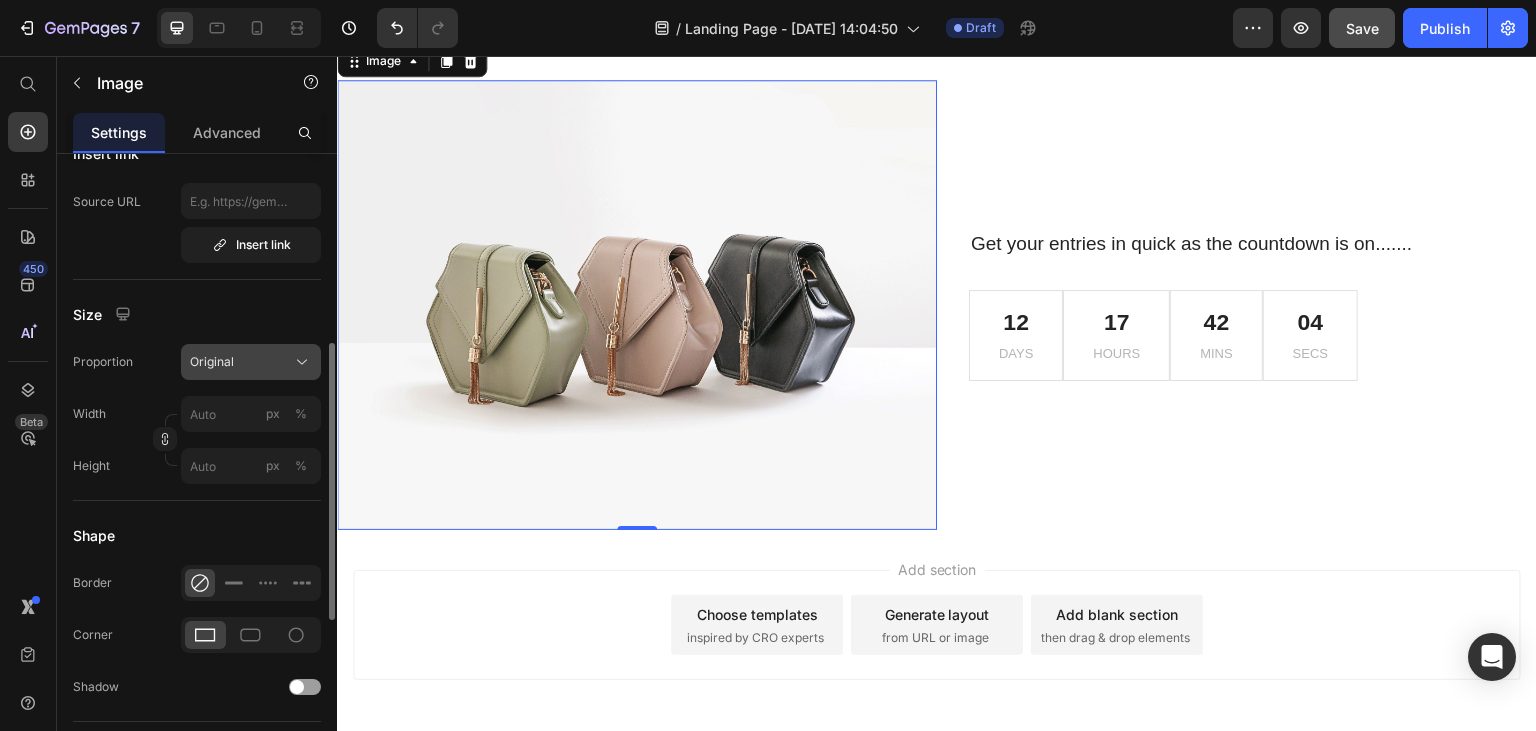 click on "Original" at bounding box center [251, 362] 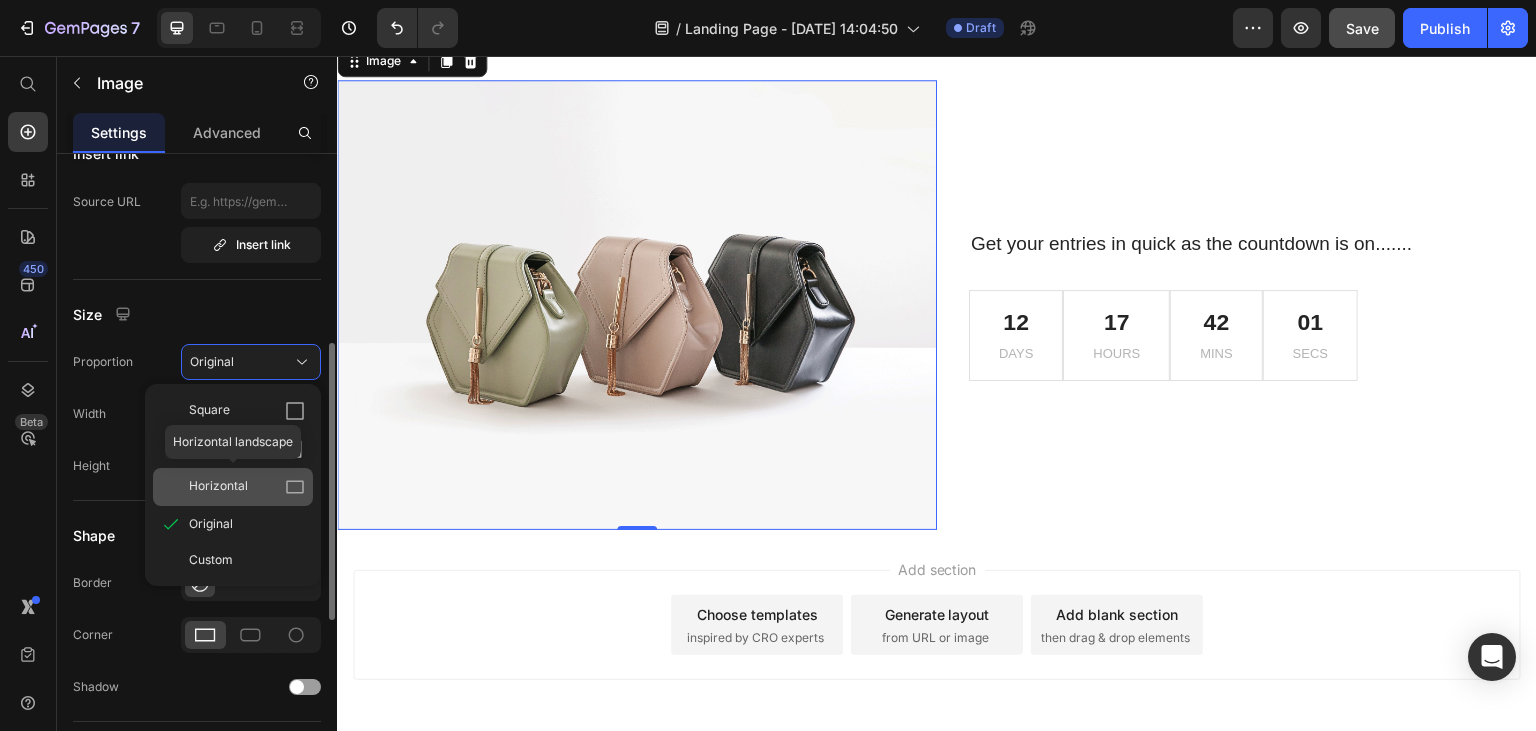 click 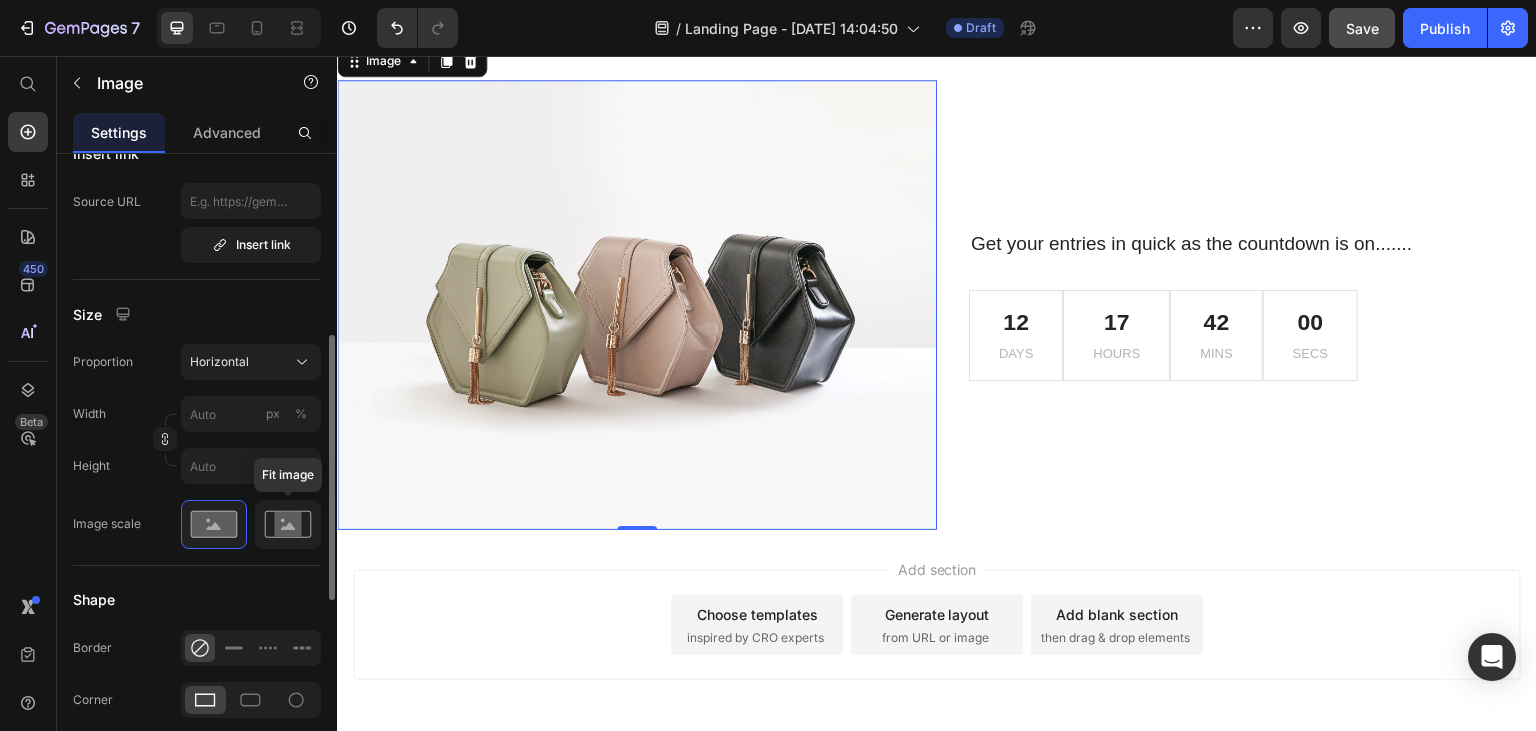 click 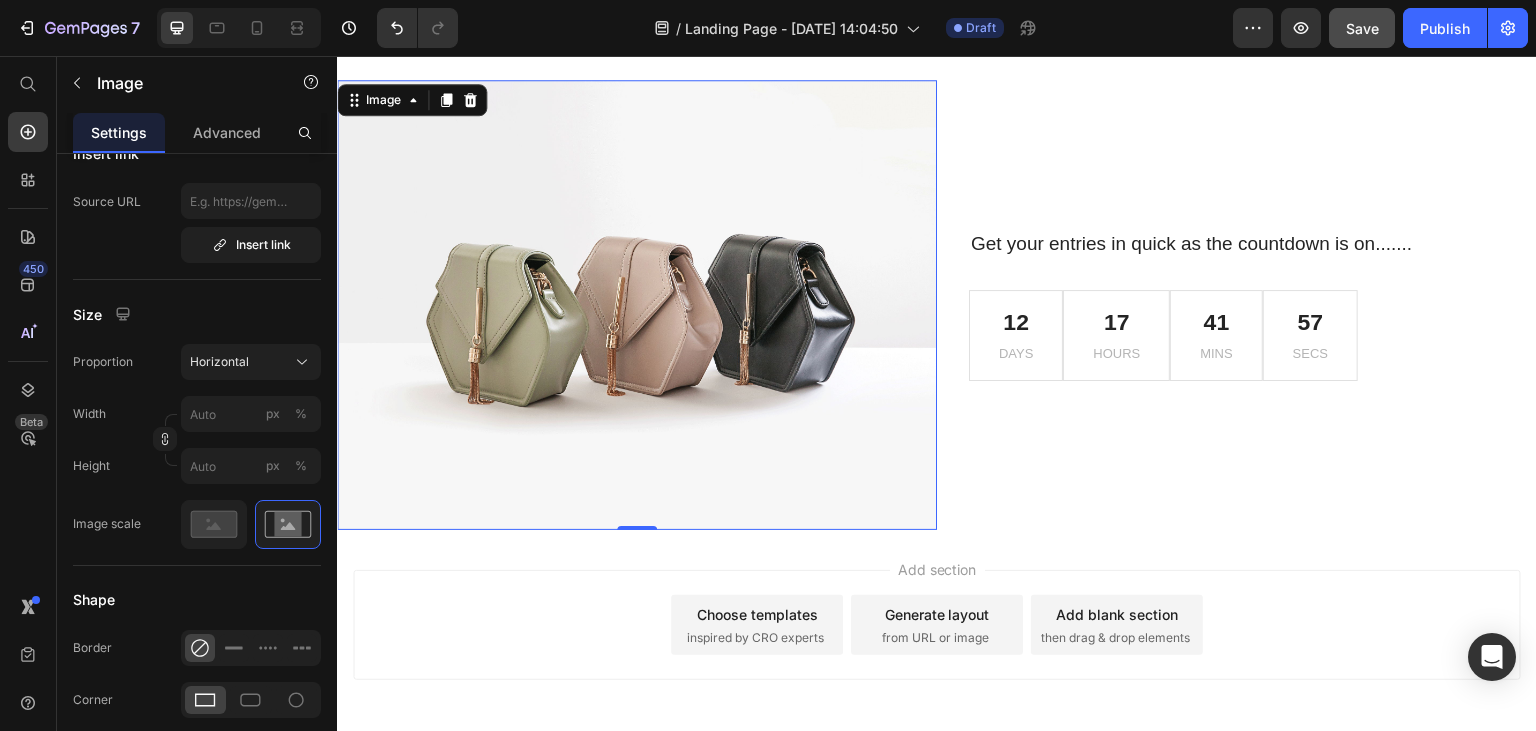 click at bounding box center (637, 305) 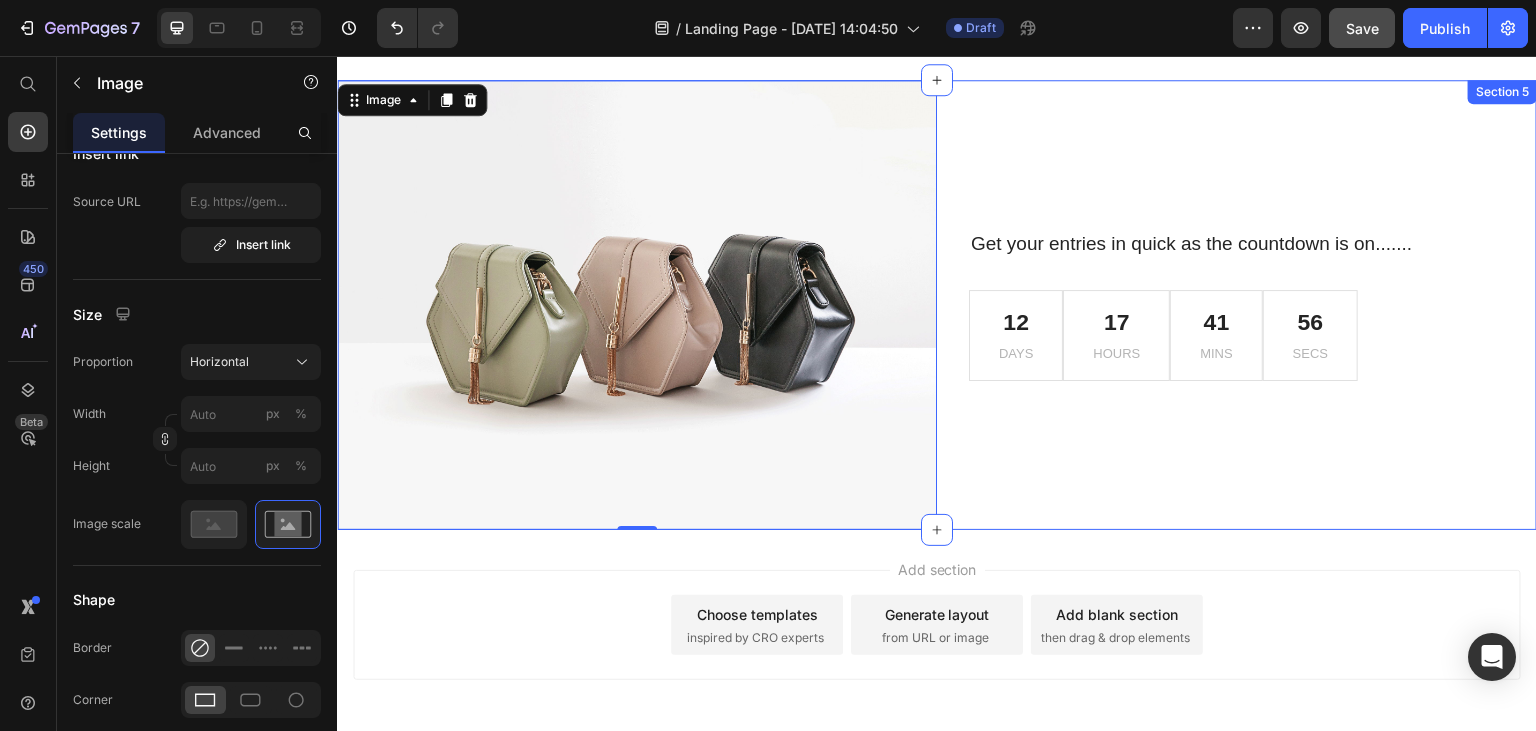 scroll, scrollTop: 432, scrollLeft: 0, axis: vertical 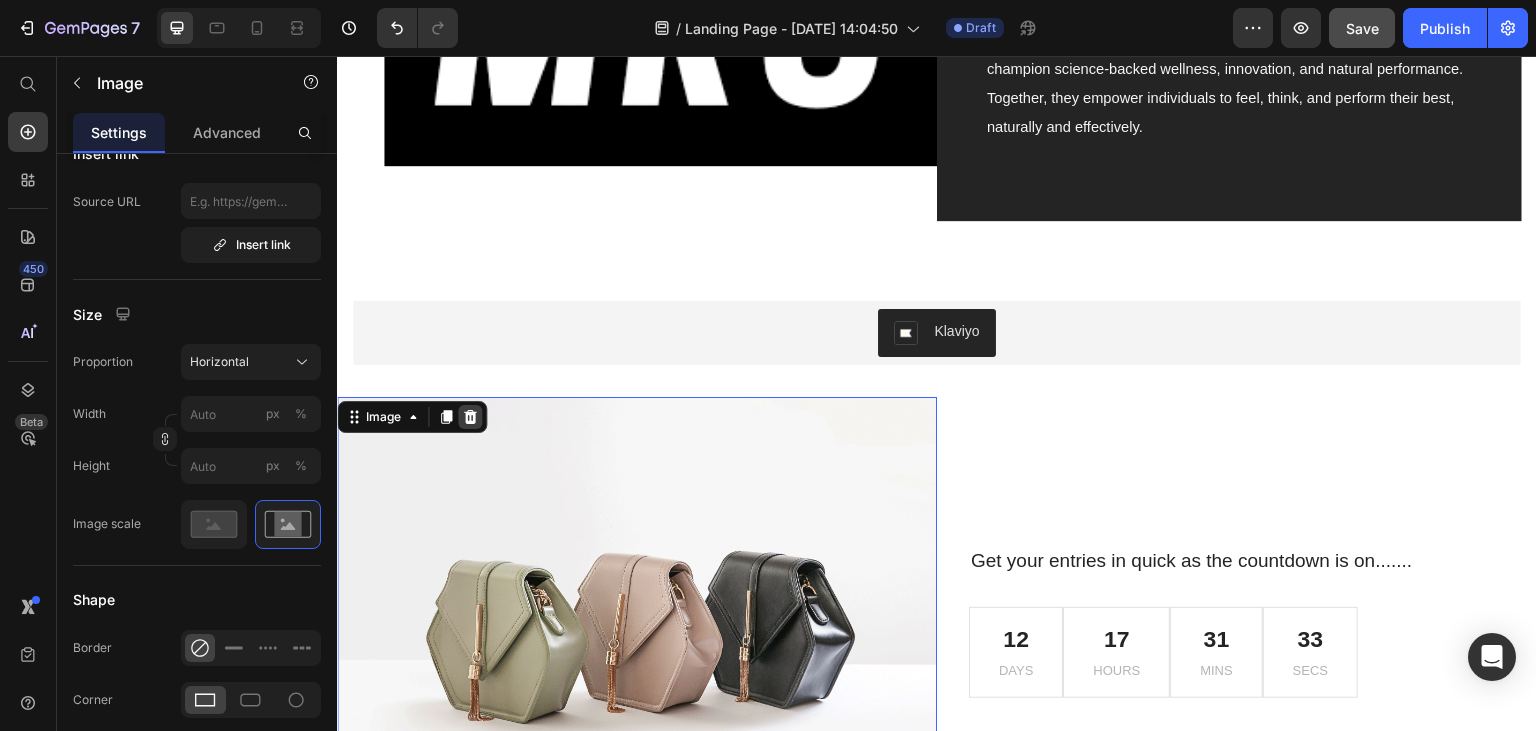 click 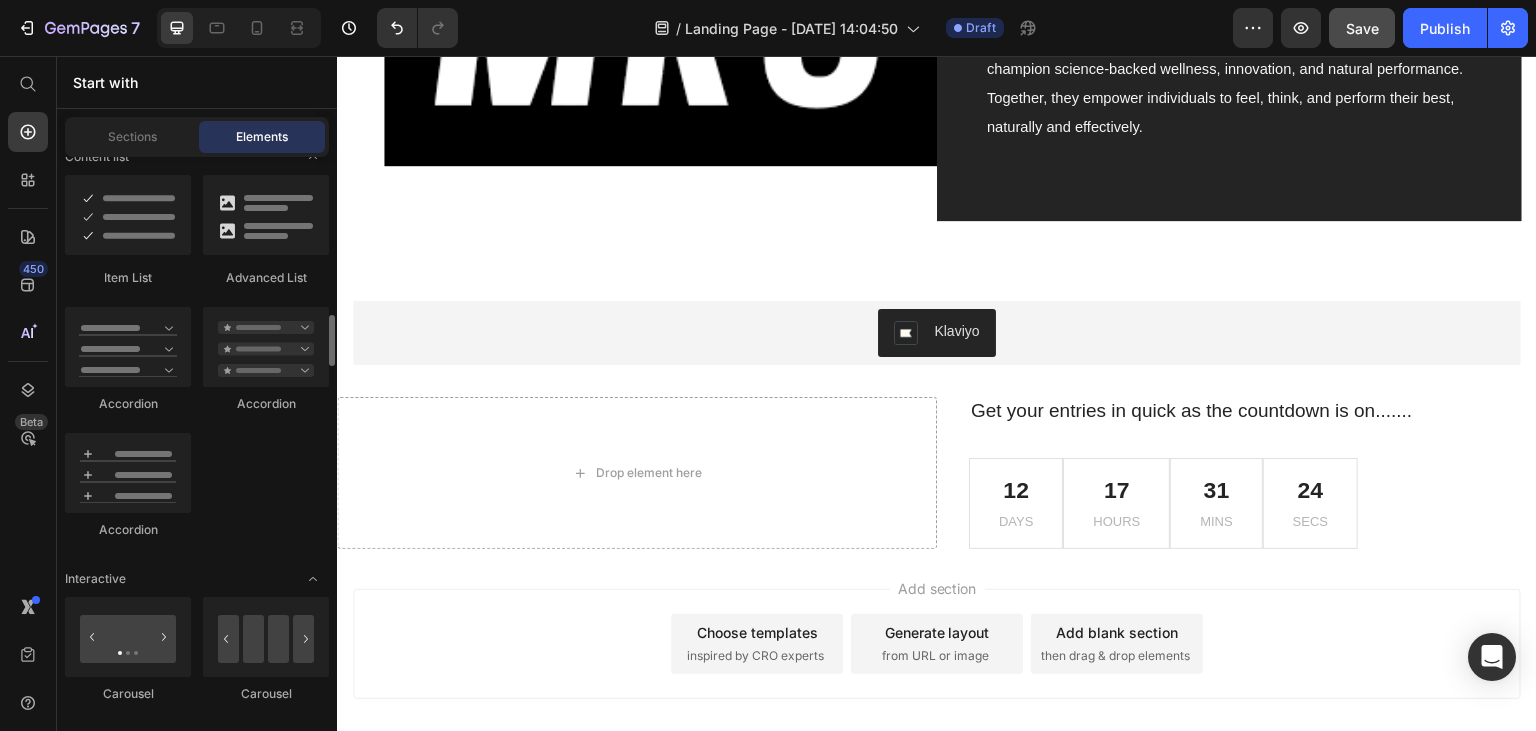 scroll, scrollTop: 1944, scrollLeft: 0, axis: vertical 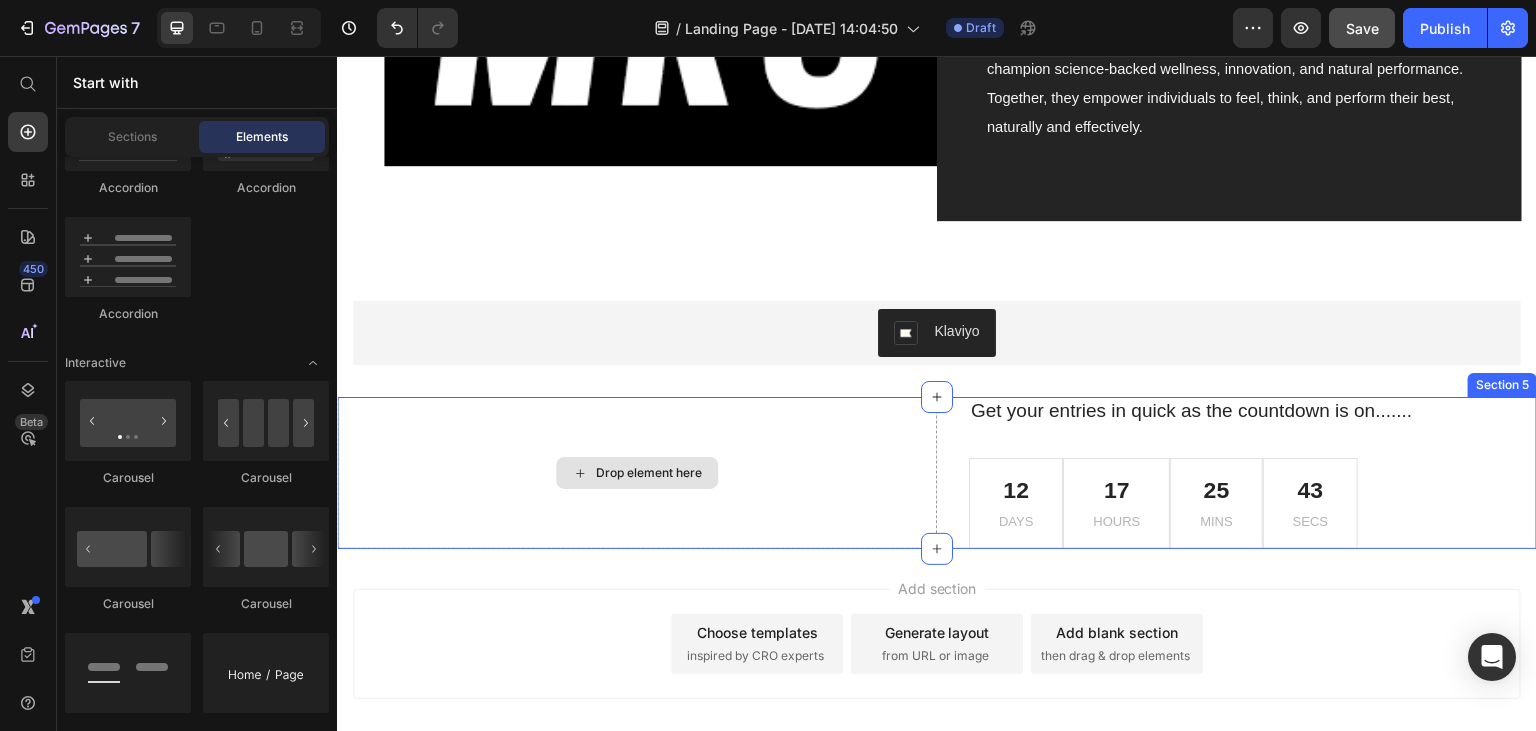 click on "Drop element here" at bounding box center [637, 473] 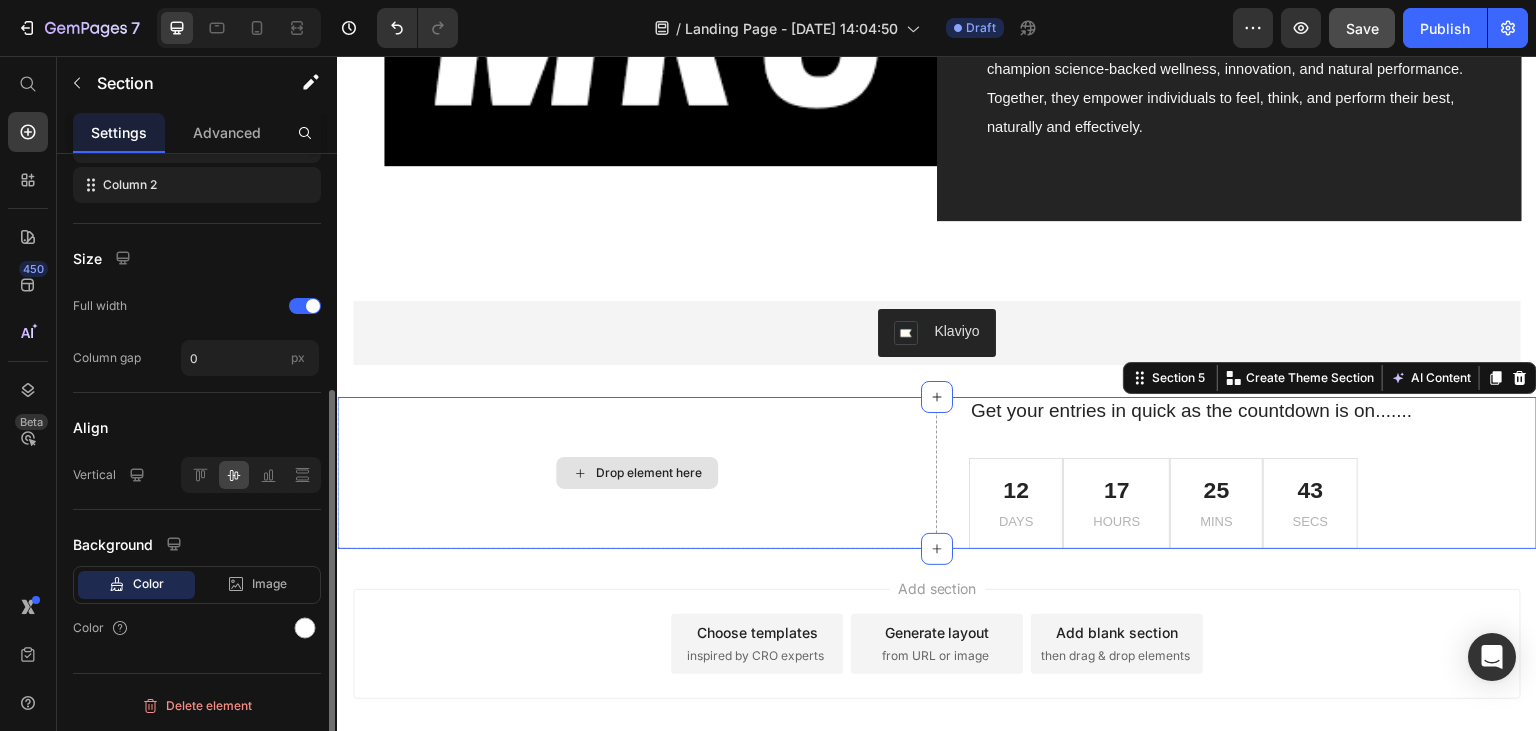 scroll, scrollTop: 0, scrollLeft: 0, axis: both 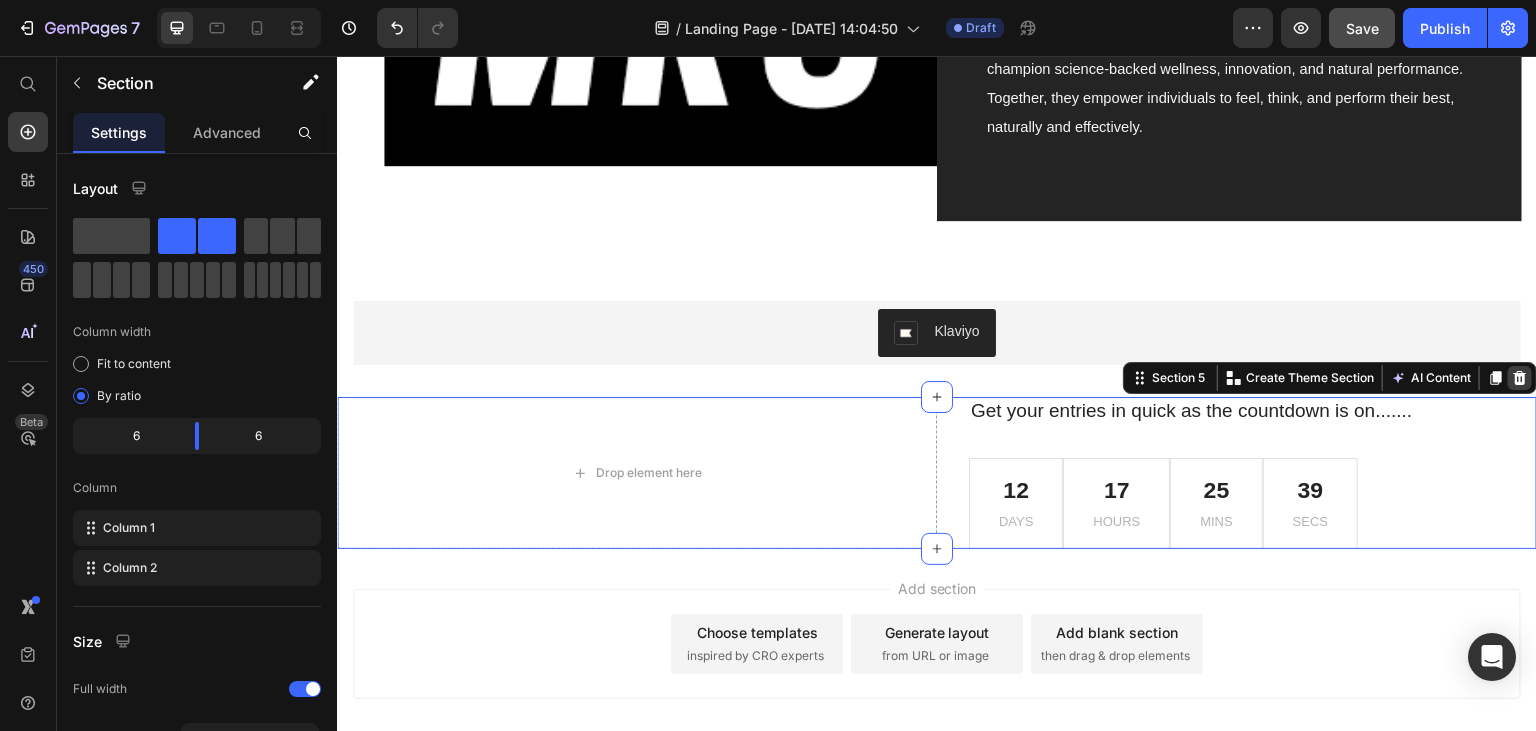 click 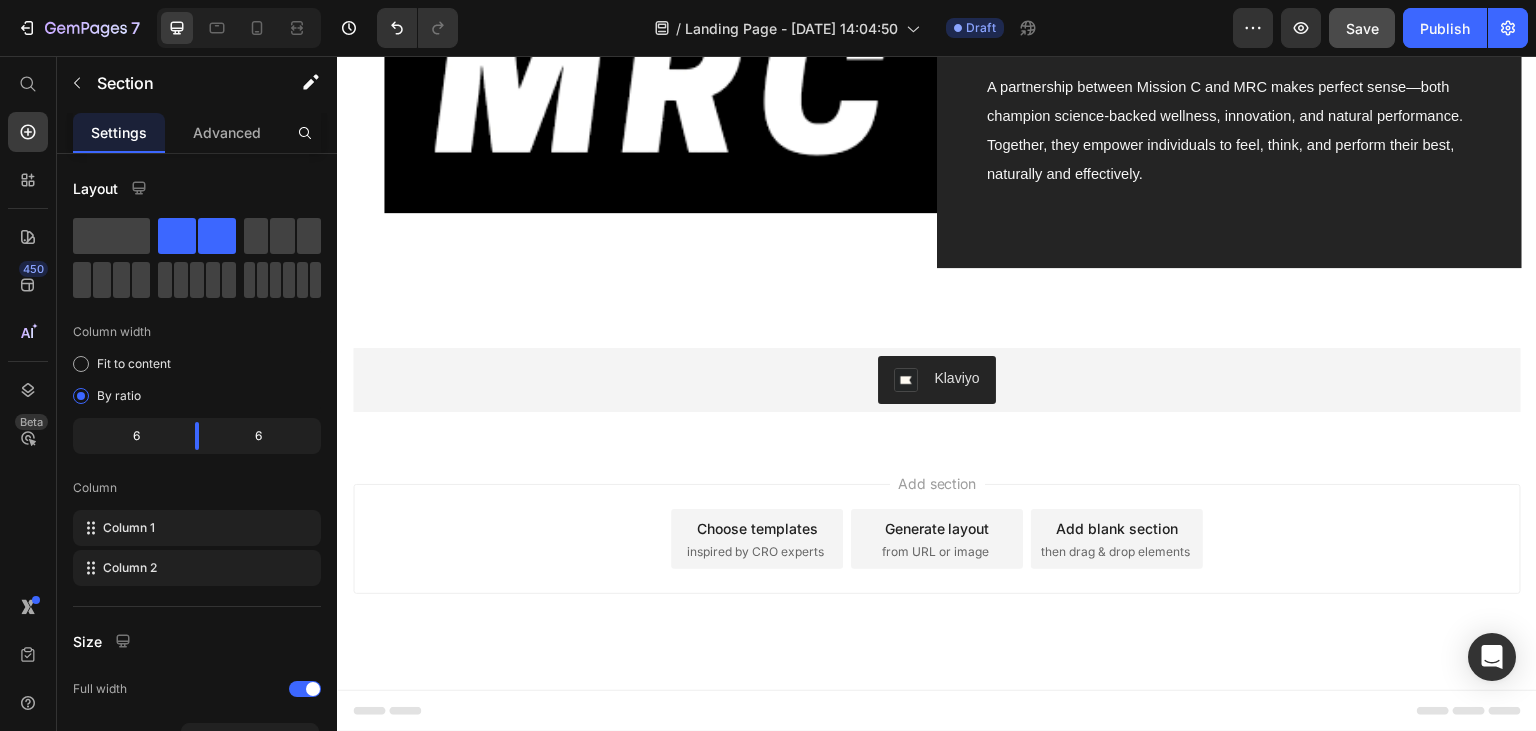scroll, scrollTop: 1060, scrollLeft: 0, axis: vertical 